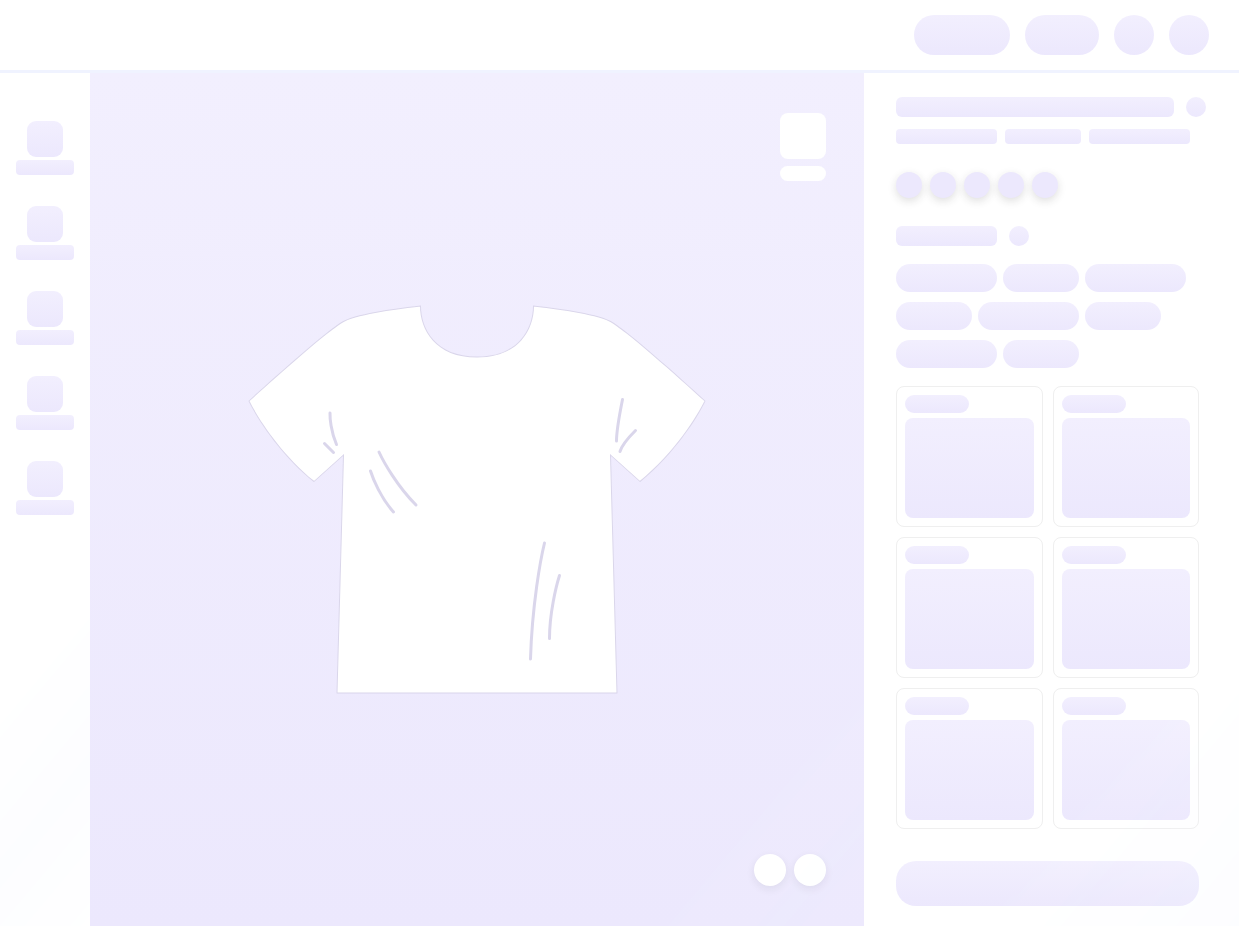 scroll, scrollTop: 0, scrollLeft: 0, axis: both 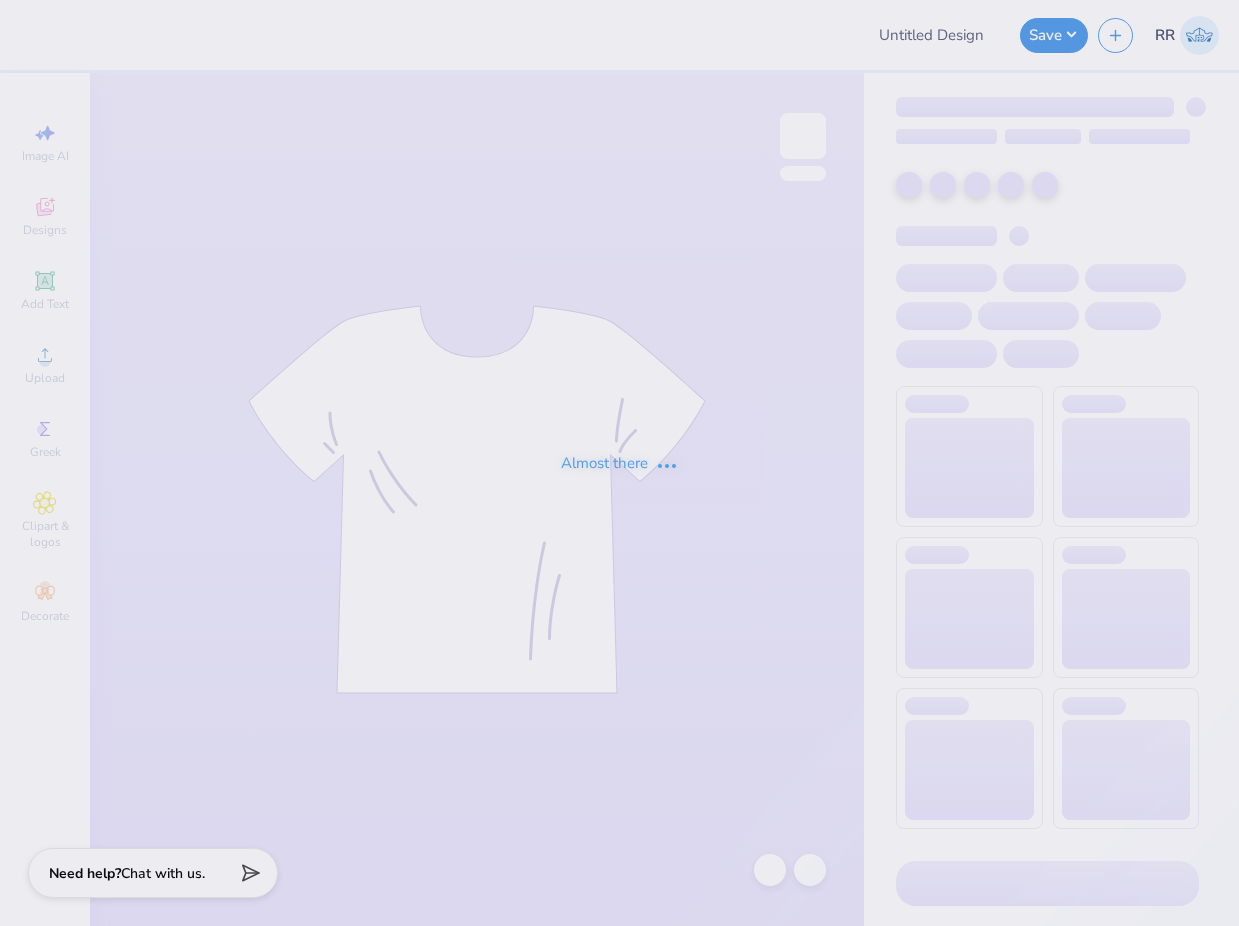 type on "Arundel Elementary School Merch" 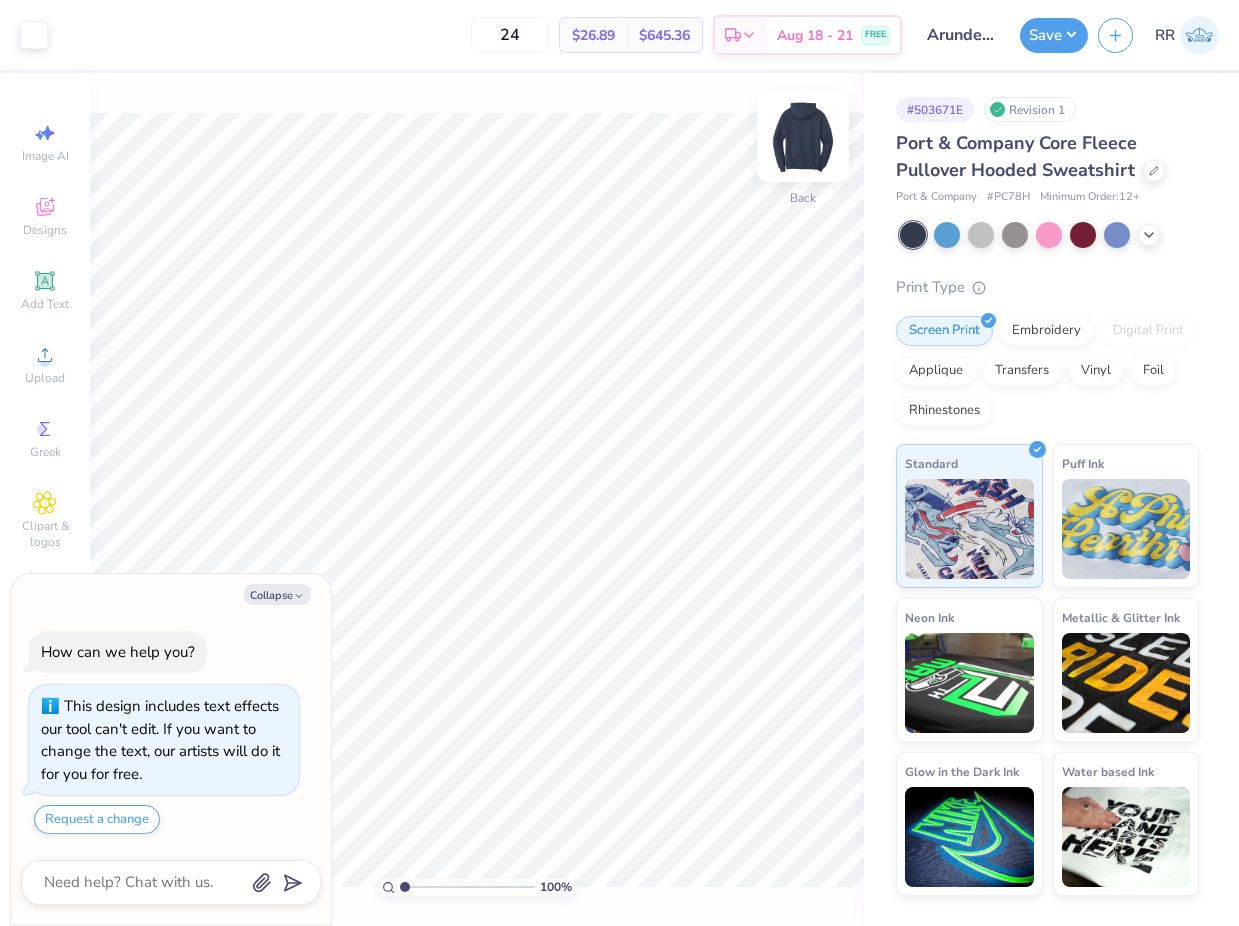 click at bounding box center (803, 136) 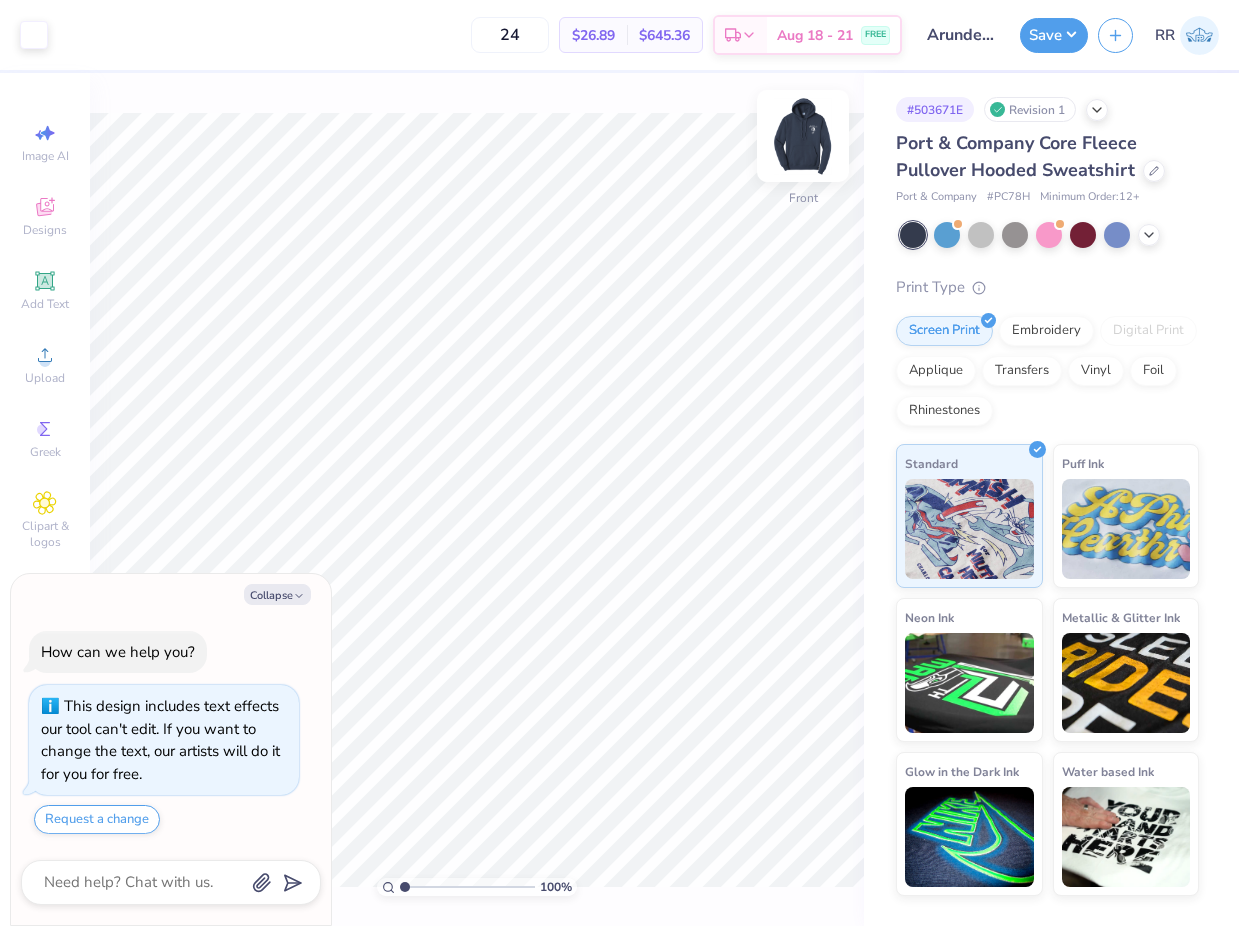 click at bounding box center (803, 136) 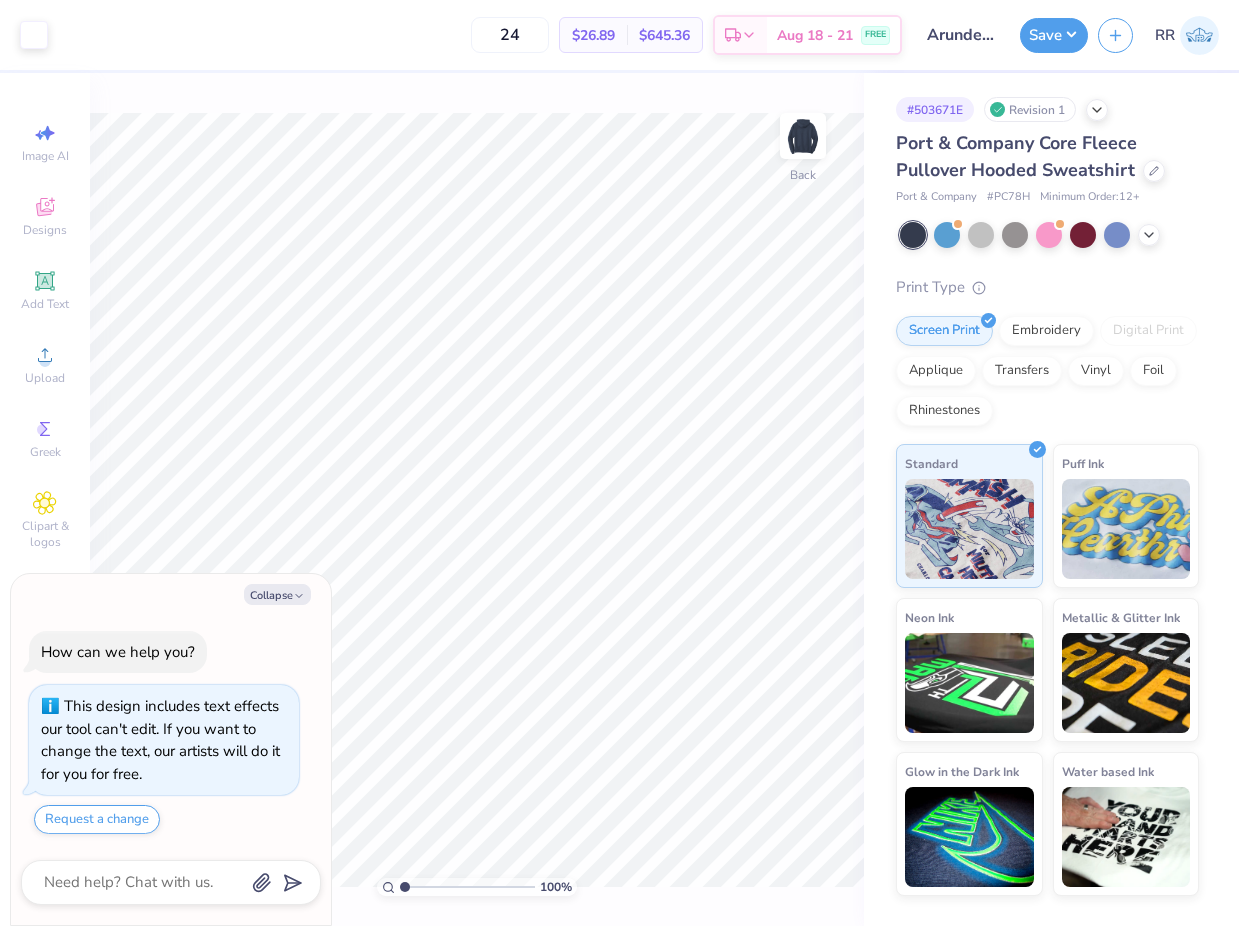 type on "x" 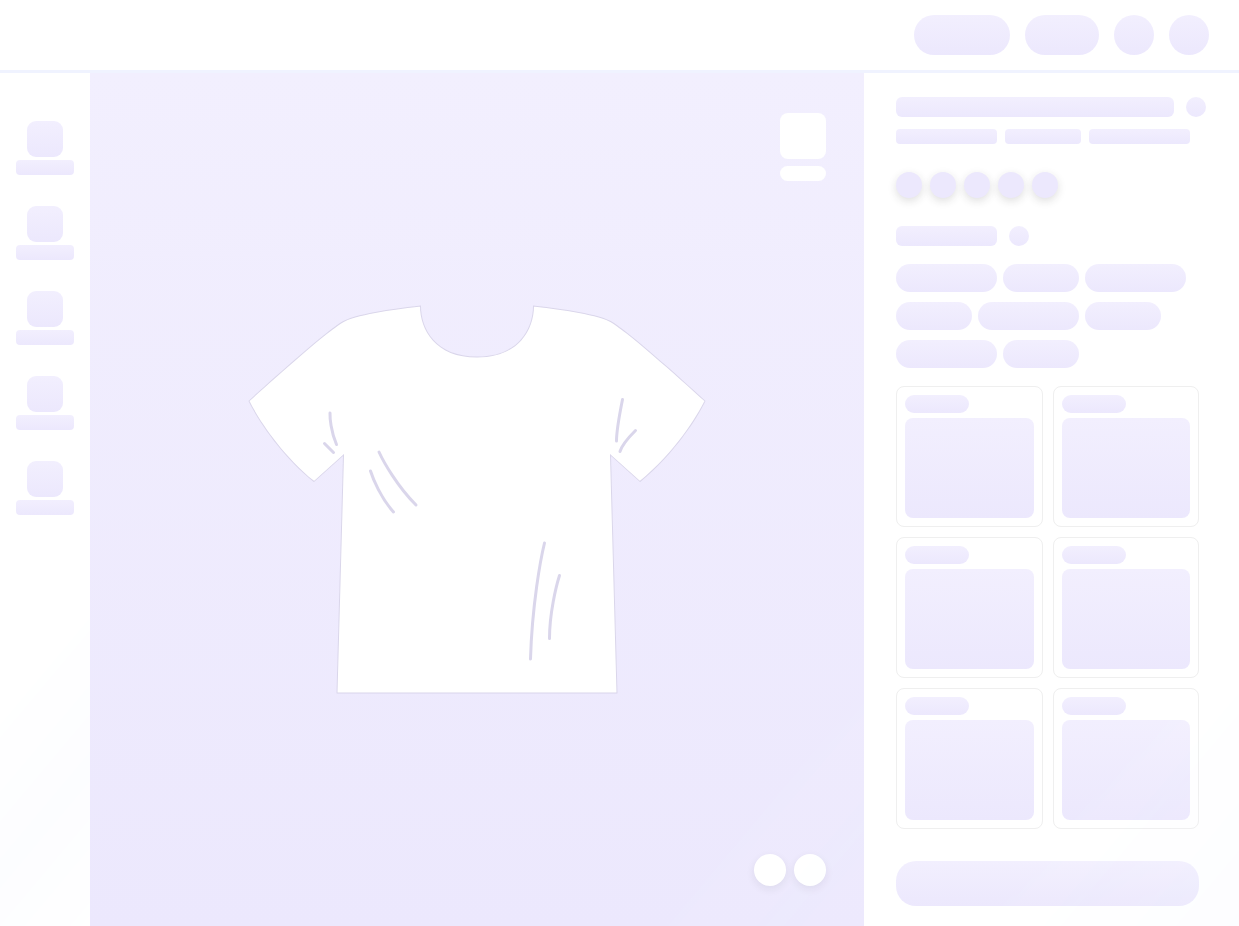 scroll, scrollTop: 0, scrollLeft: 0, axis: both 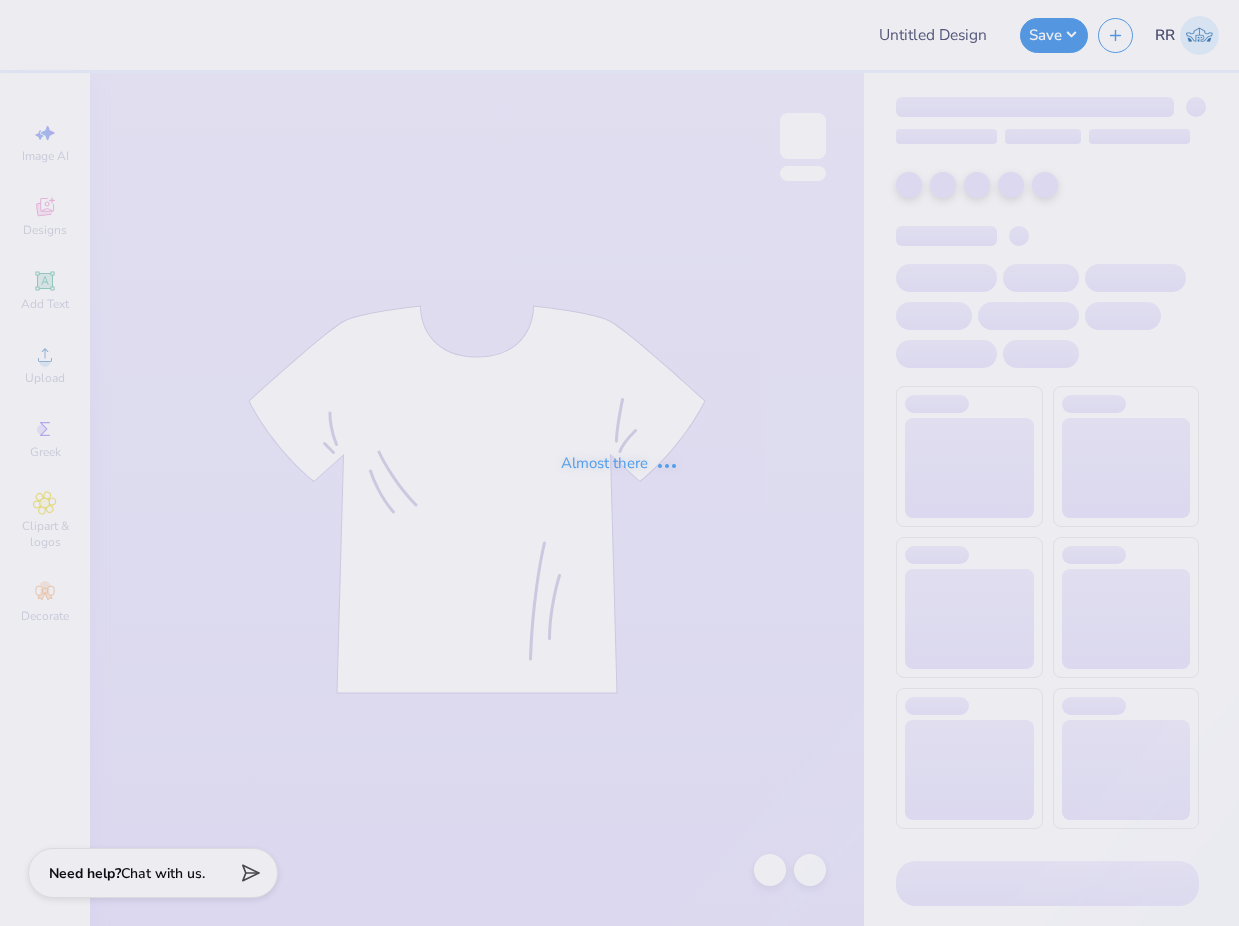 type on "Arundel Elementary School Merch" 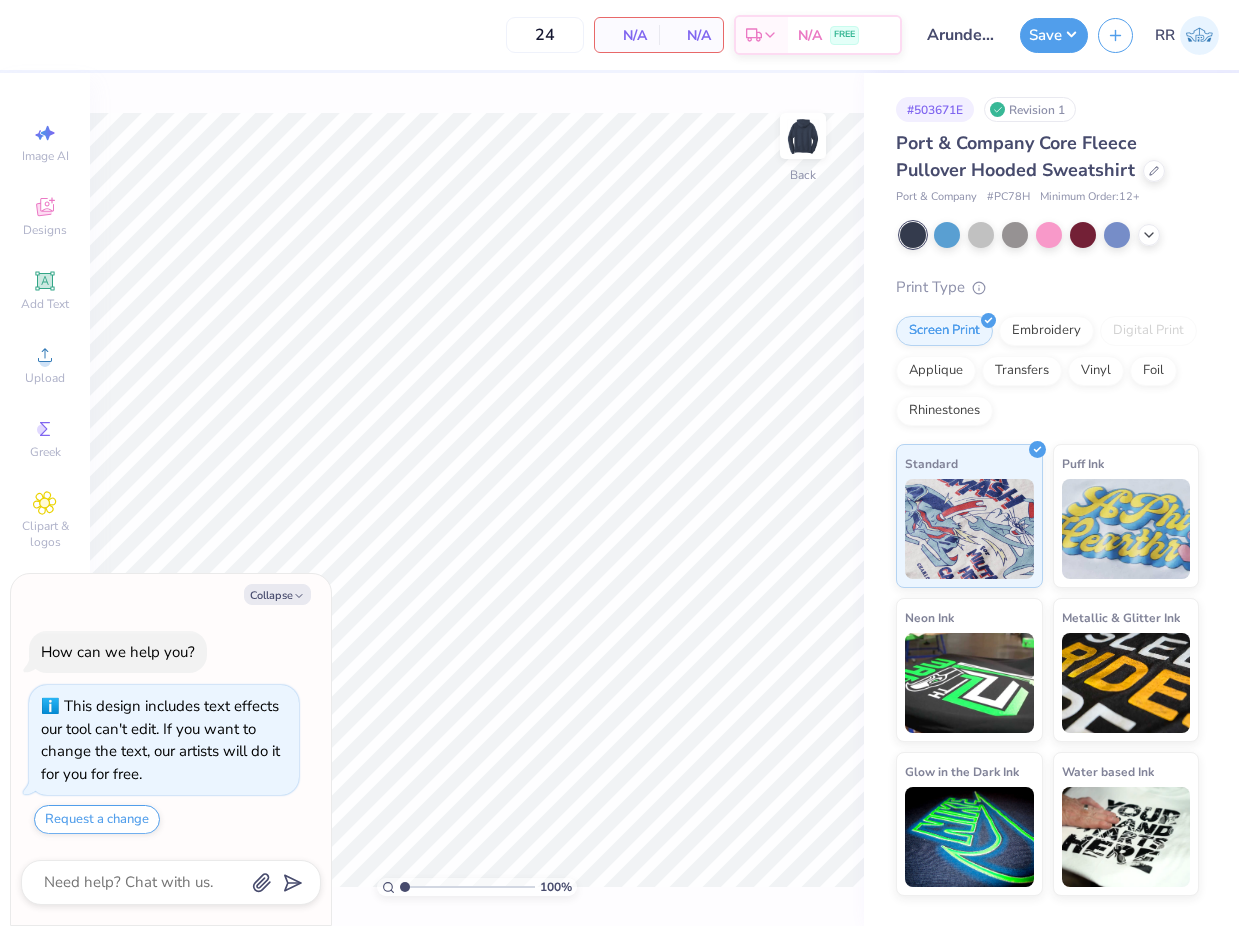 type on "x" 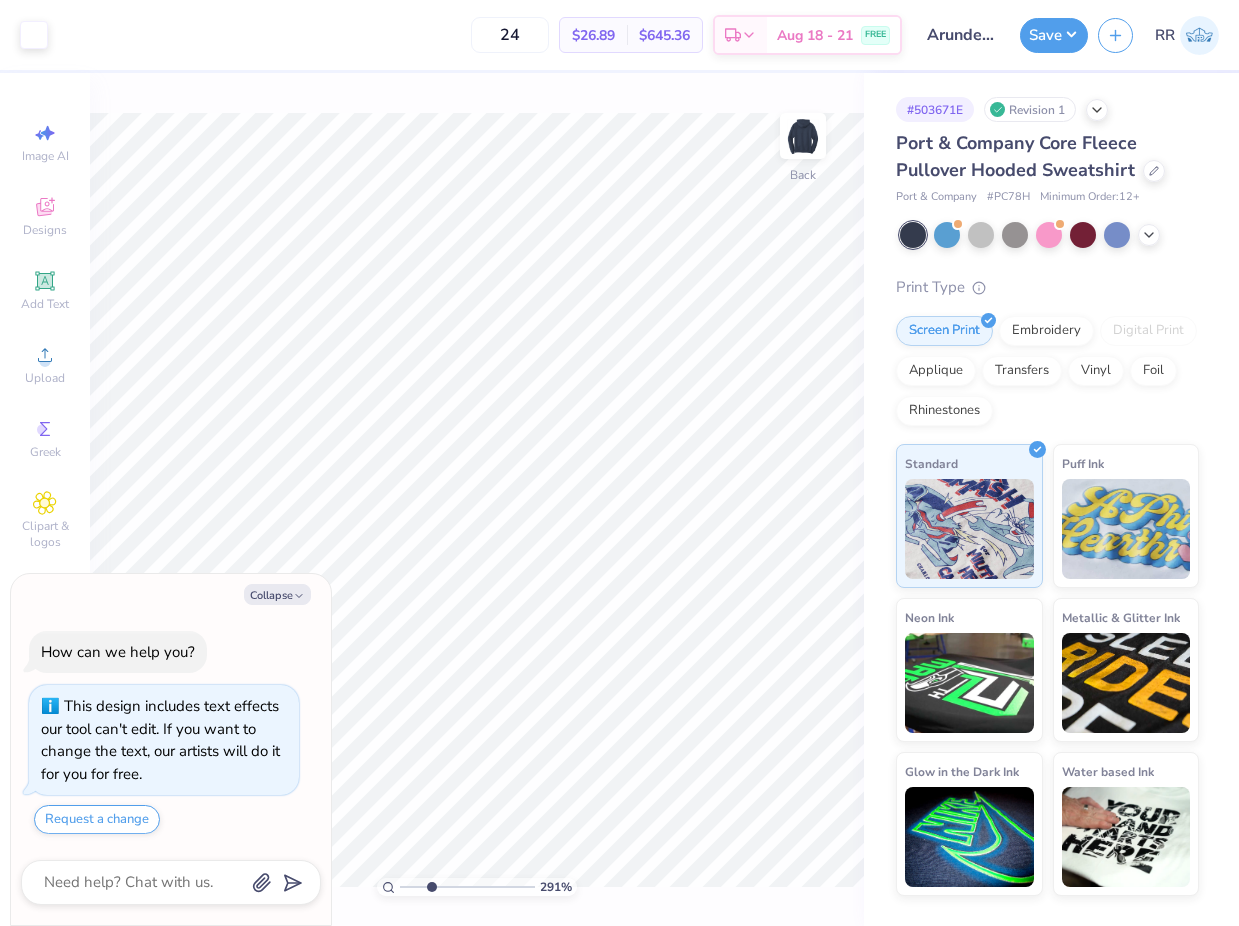 drag, startPoint x: 406, startPoint y: 887, endPoint x: 430, endPoint y: 889, distance: 24.083189 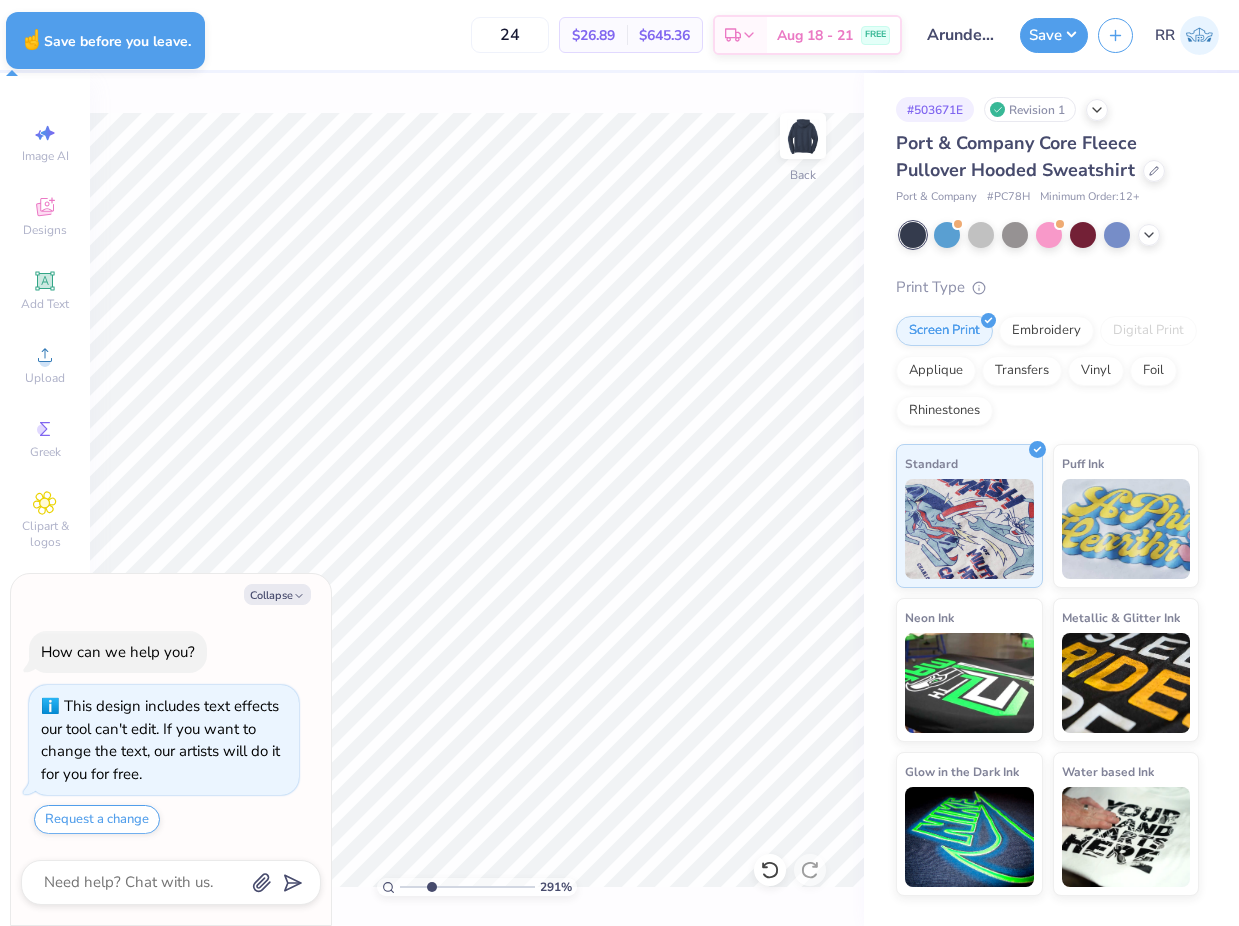 type on "x" 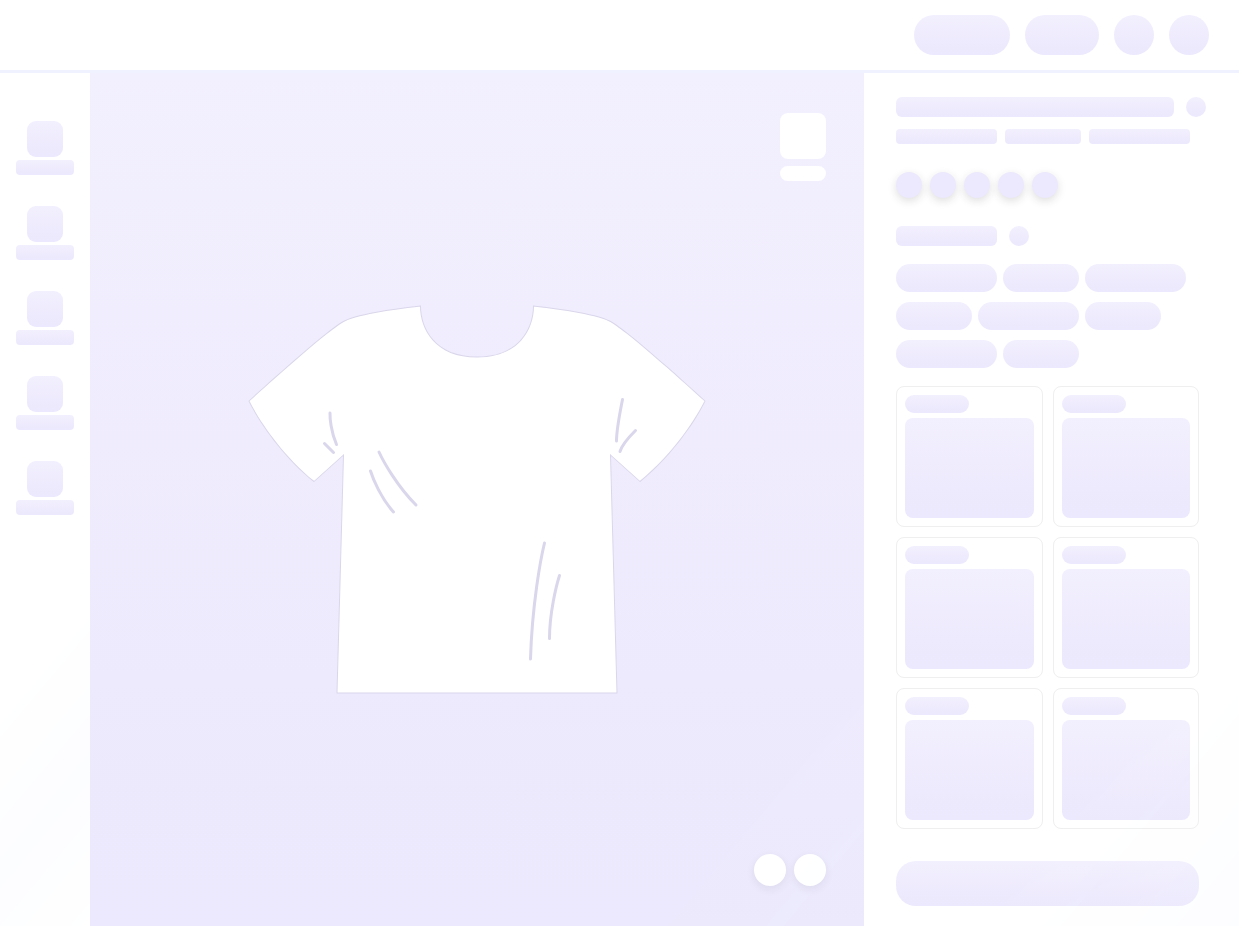 scroll, scrollTop: 0, scrollLeft: 0, axis: both 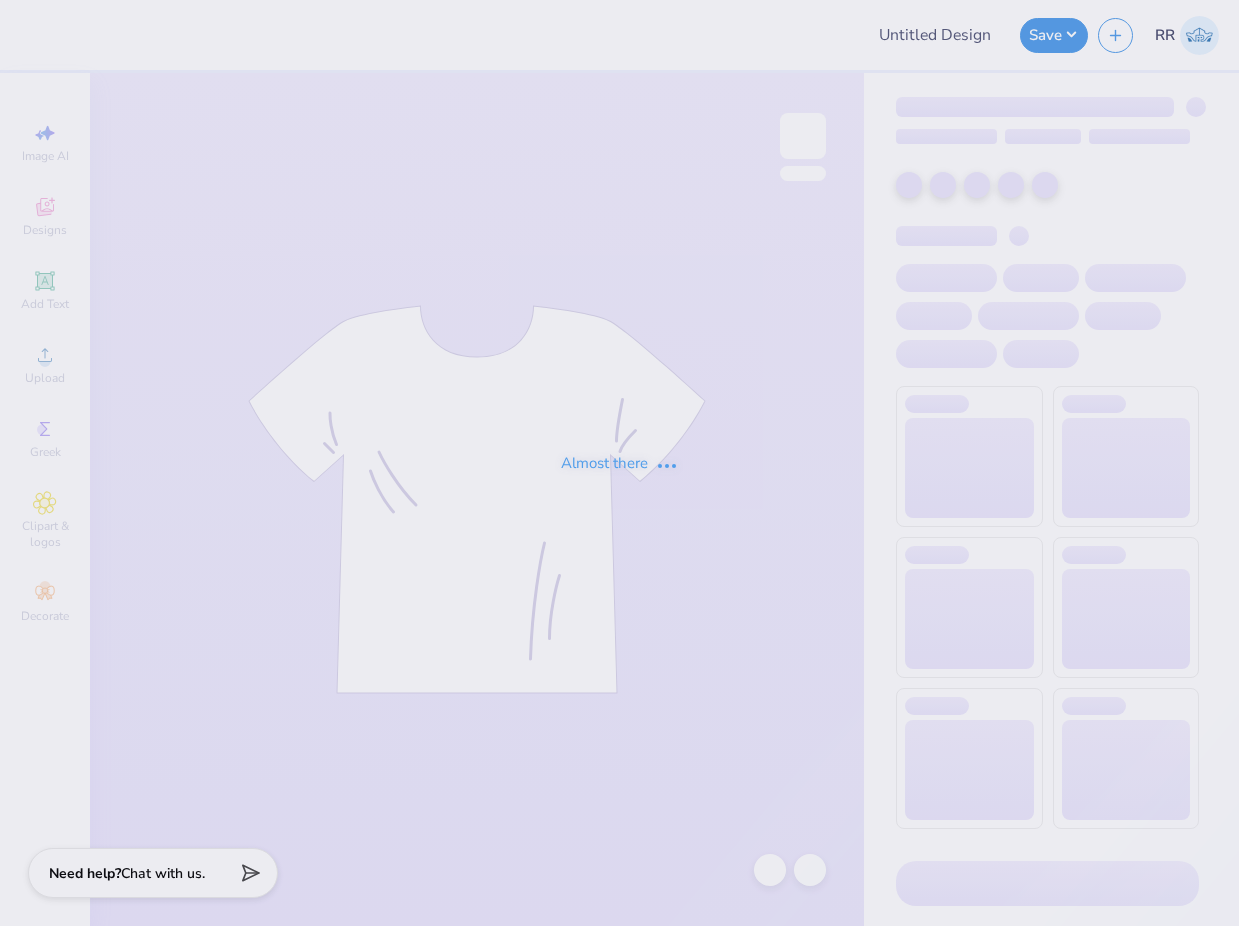 type on "Arundel Elementary School Merch" 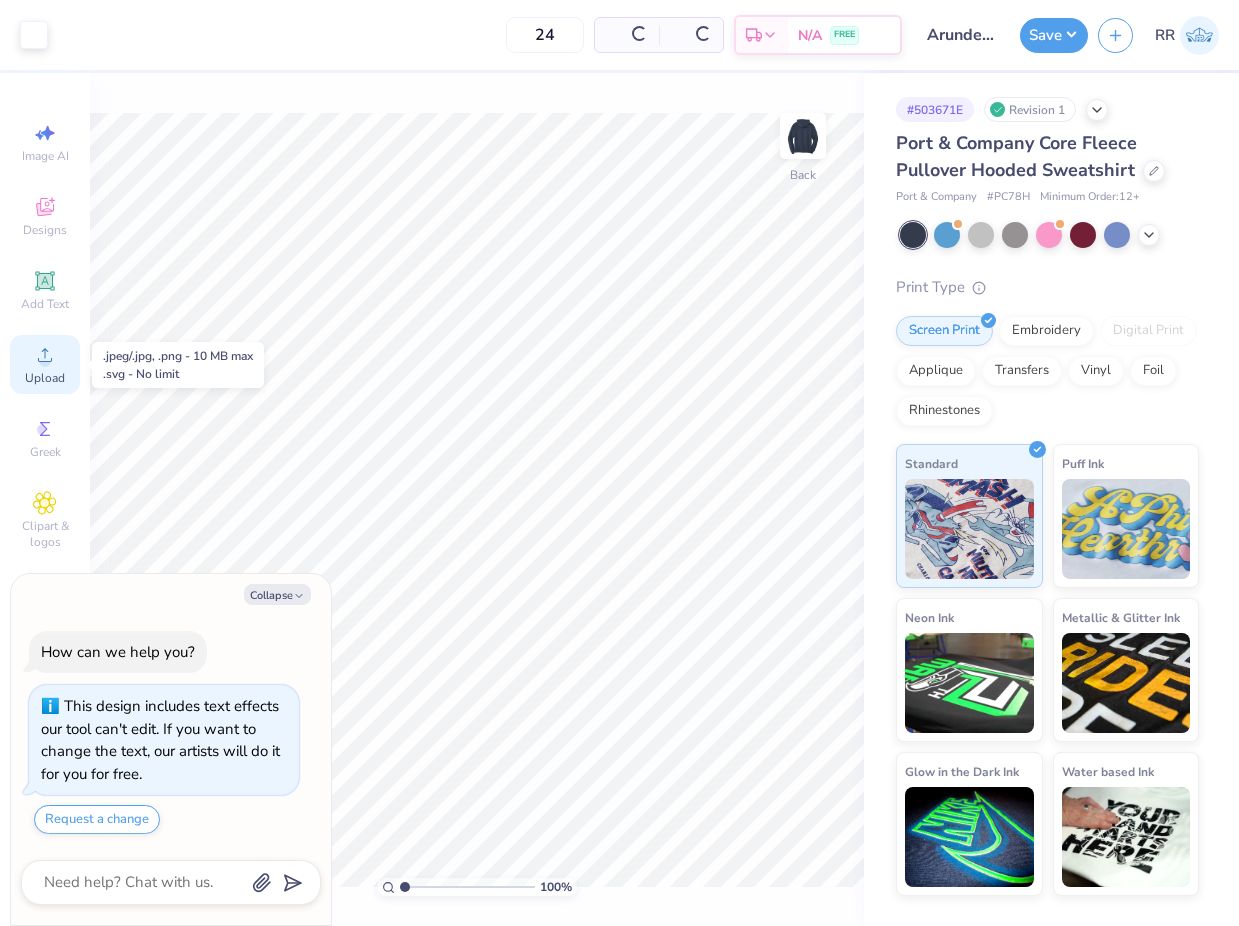 click on "Upload" at bounding box center (45, 364) 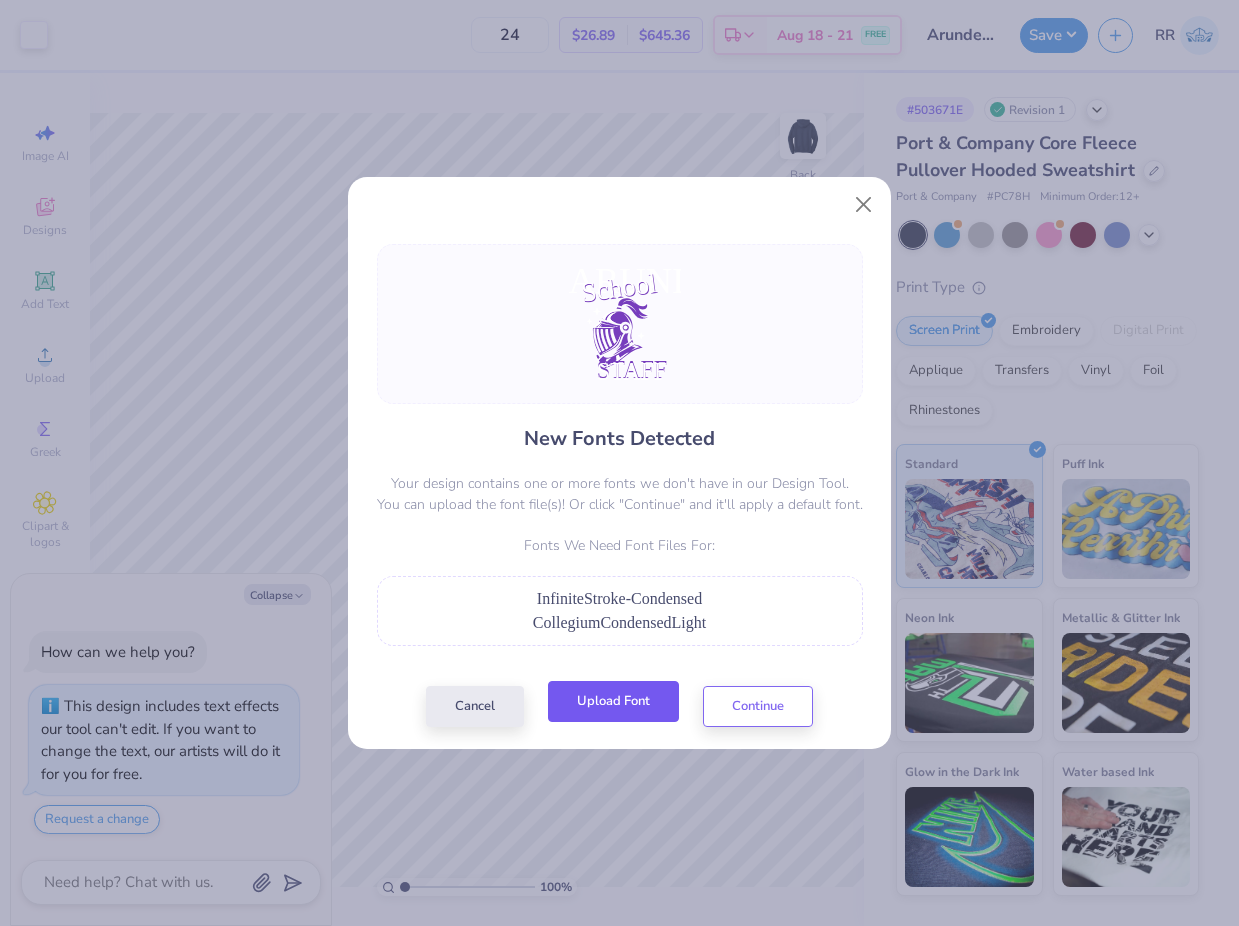 click on "Upload Font" at bounding box center [613, 701] 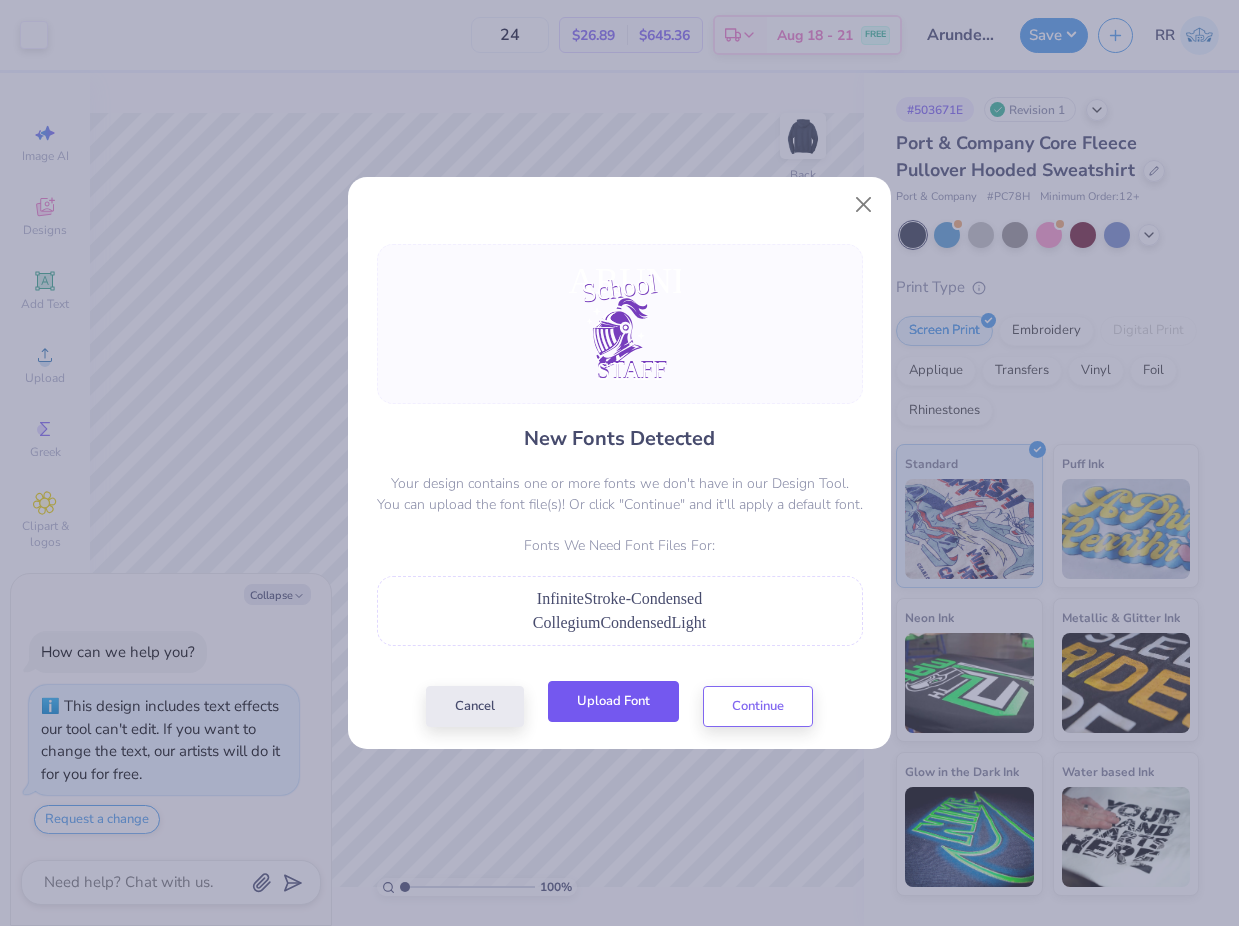 click on "Upload Font" at bounding box center [613, 701] 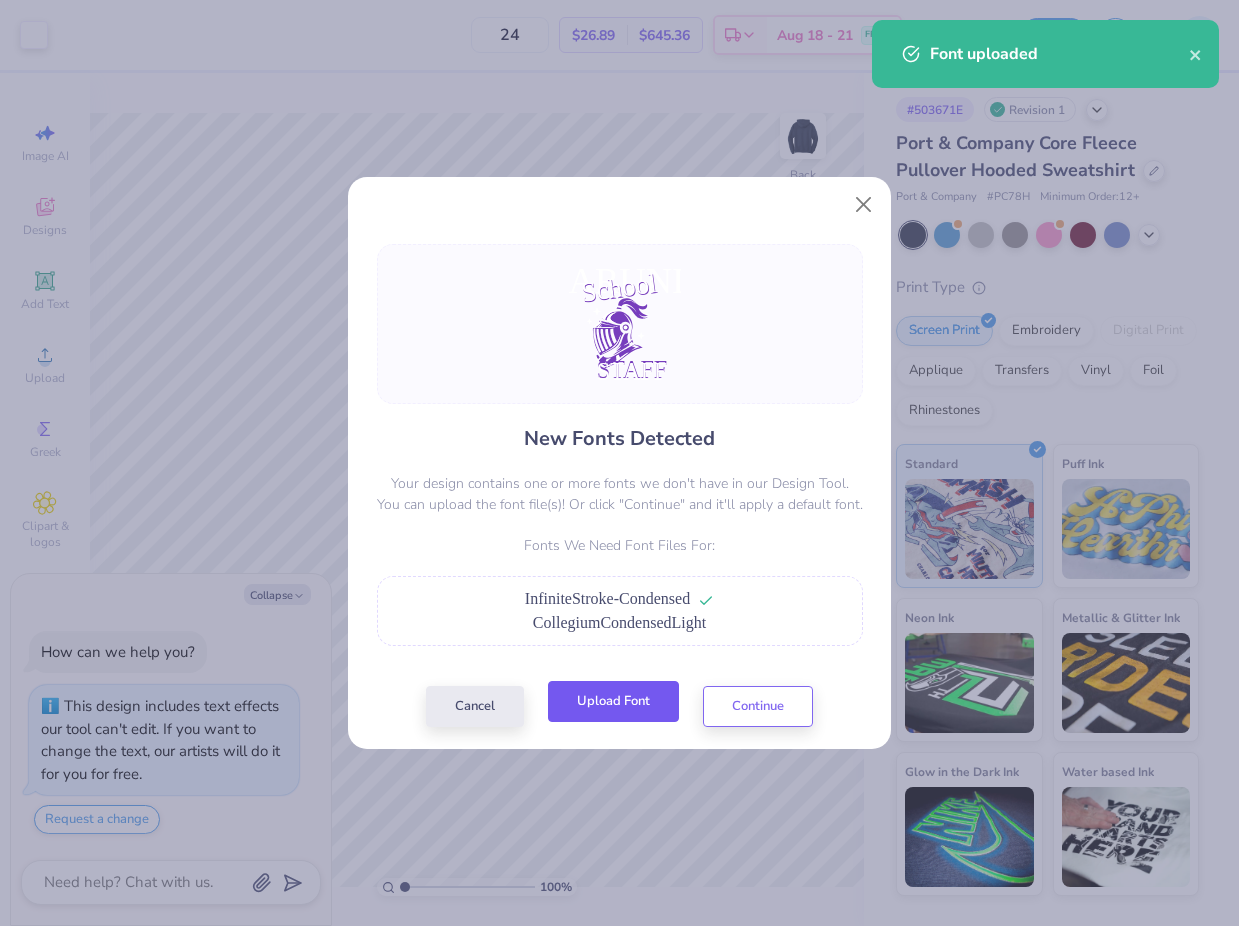 click on "Upload Font" at bounding box center [613, 701] 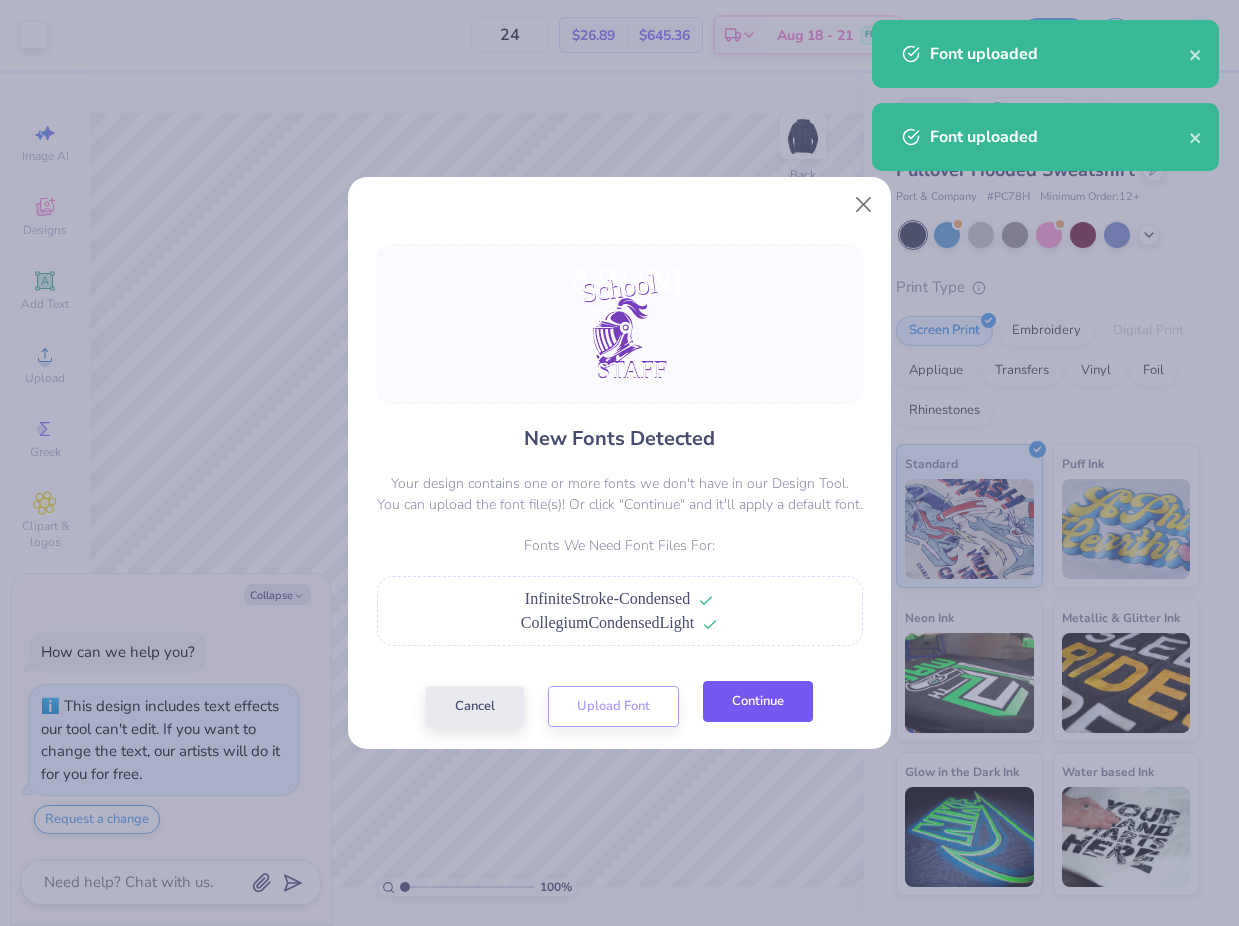 click on "Continue" at bounding box center (758, 701) 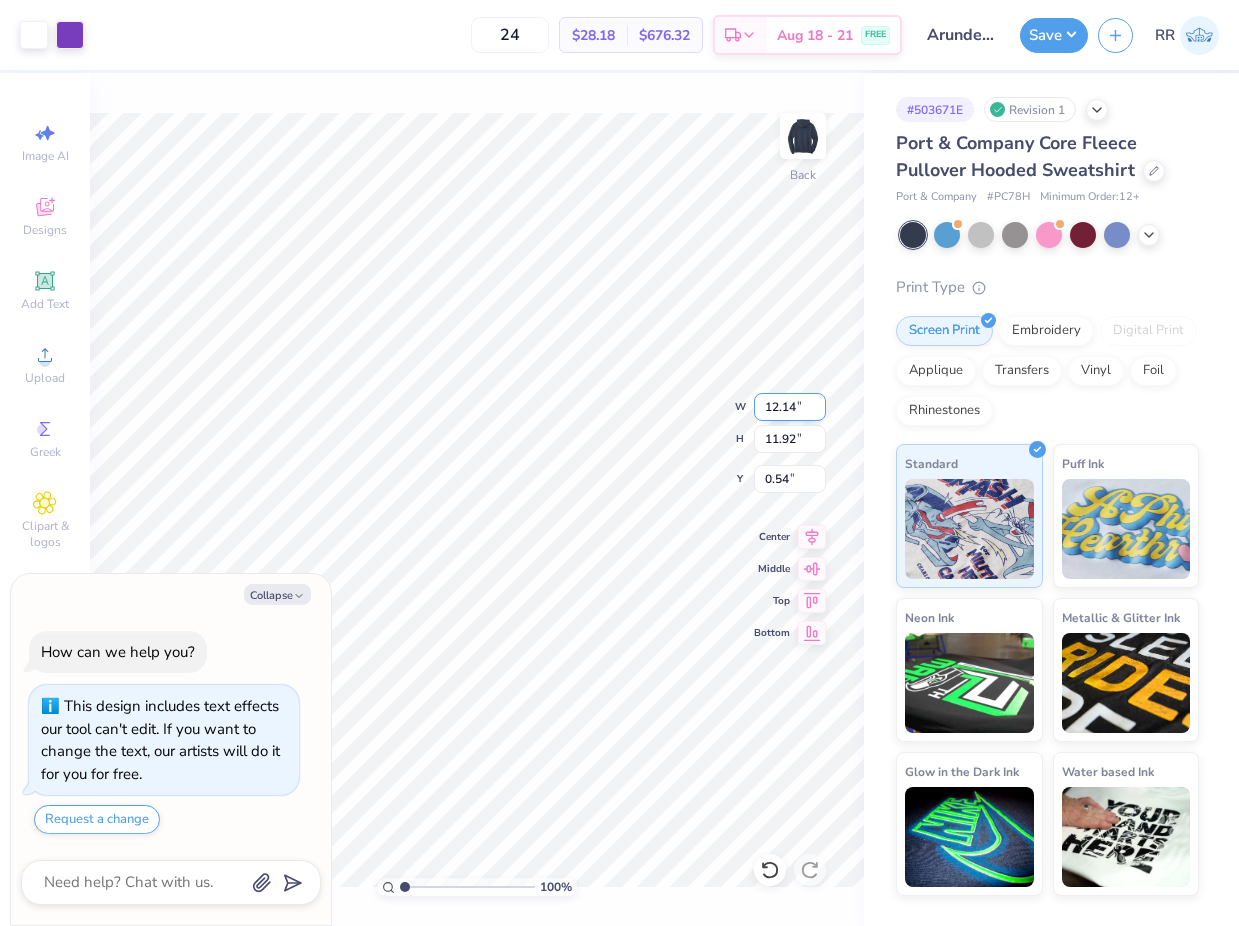click on "100 % Back W 12.14 12.14 " H 11.92 11.92 " Y 0.54 0.54 " Center Middle Top Bottom" at bounding box center [477, 499] 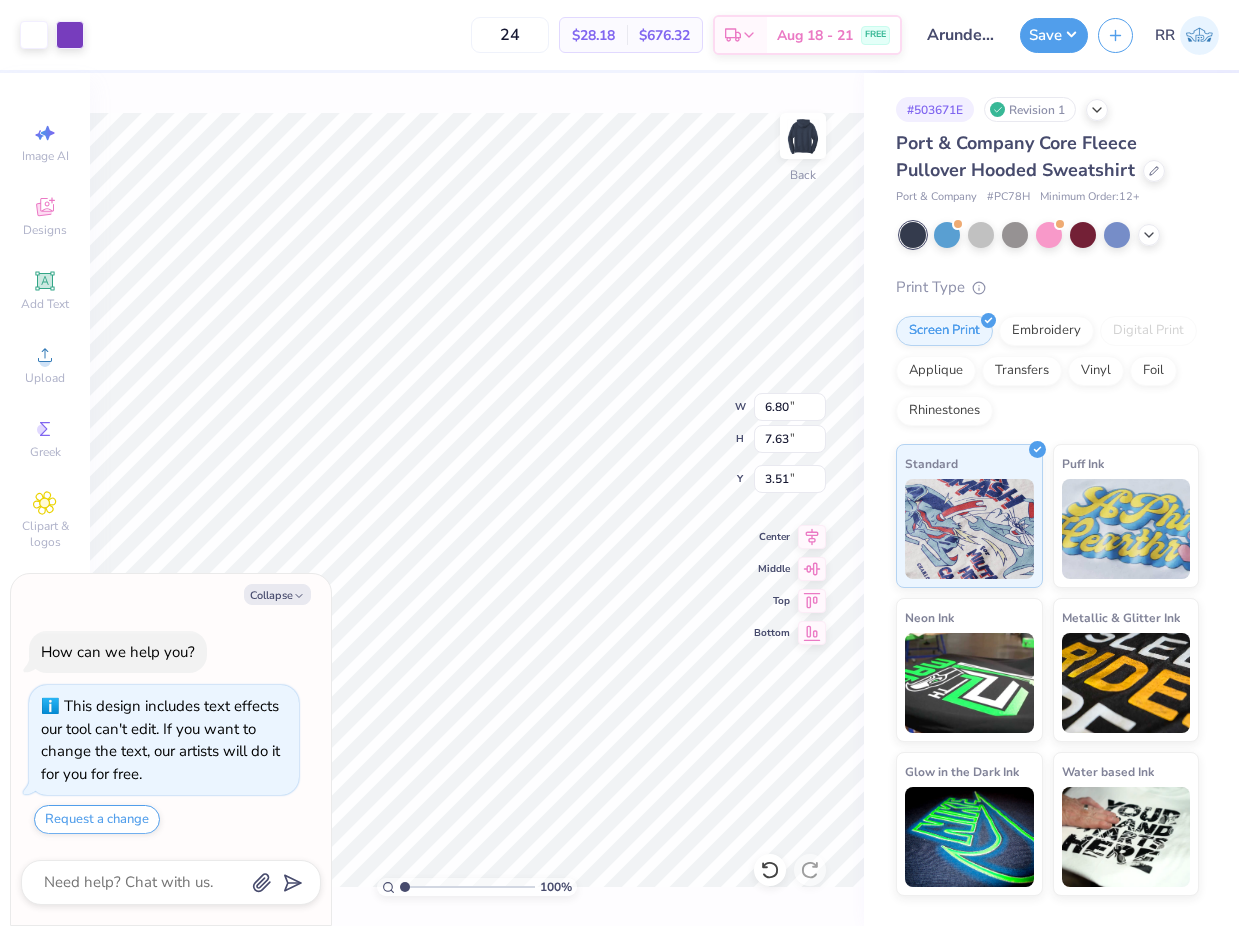 type on "x" 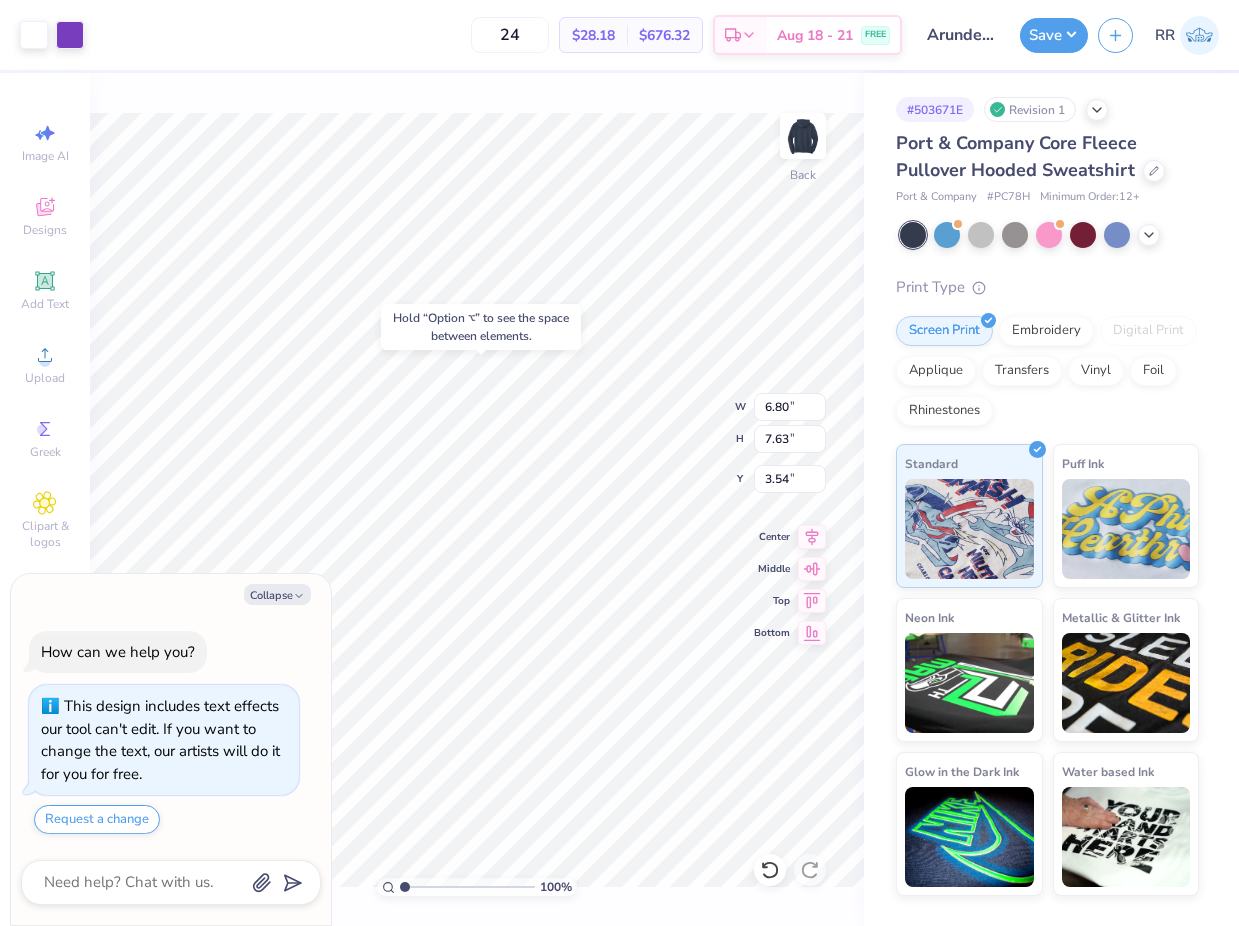 type on "x" 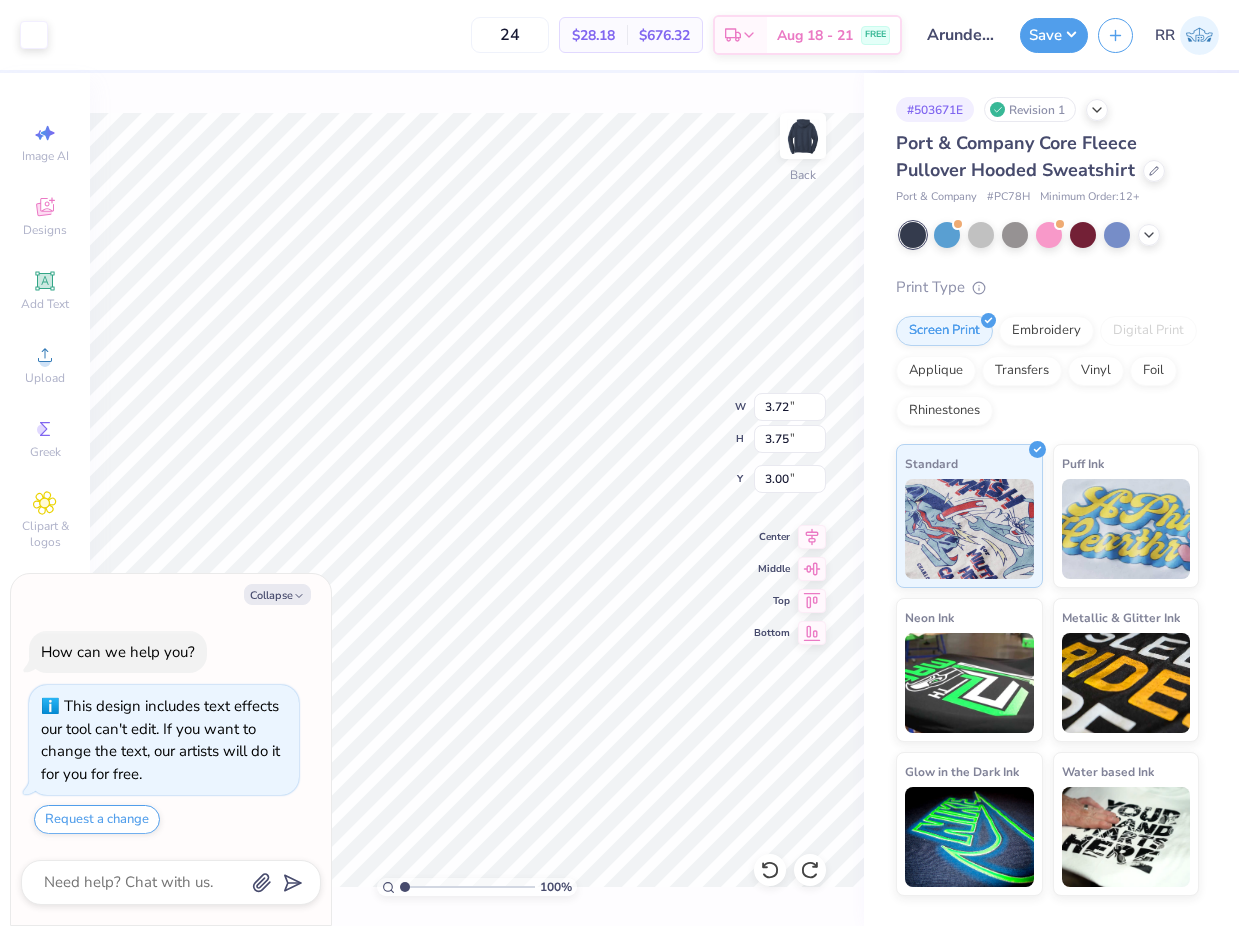 type on "x" 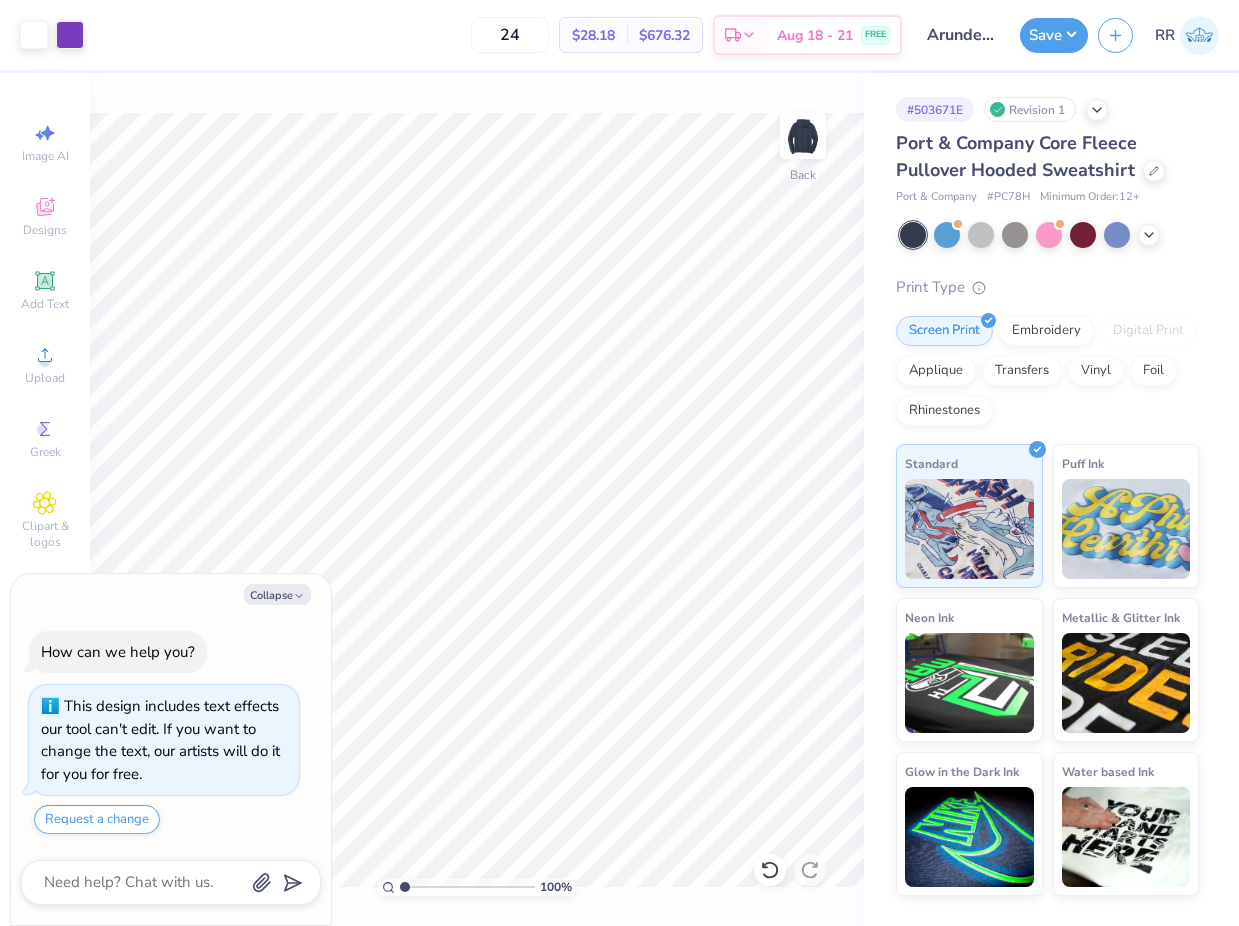 click on "Art colors 24 $28.18 Per Item $676.32 Total Est. Delivery Aug 18 - 21 FREE Design Title [SCHOOL_NAME] Merch Save RR Image AI Designs Add Text Upload Greek Clipart & logos Decorate 100 % Back # 503671E Revision 1 Port & Company Core Fleece Pullover Hooded Sweatshirt Port & Company # PC78H Minimum Order: 12 + Print Type Screen Print Embroidery Digital Print Applique Transfers Vinyl Foil Rhinestones Standard Puff Ink Neon Ink Metallic & Glitter Ink Glow in the Dark Ink Water based Ink Need help? Chat with us. Collapse How can we help you? This design includes text effects our tool can't edit. If you want to change the text, our artists will do it for you for free. Request a change x" at bounding box center [619, 463] 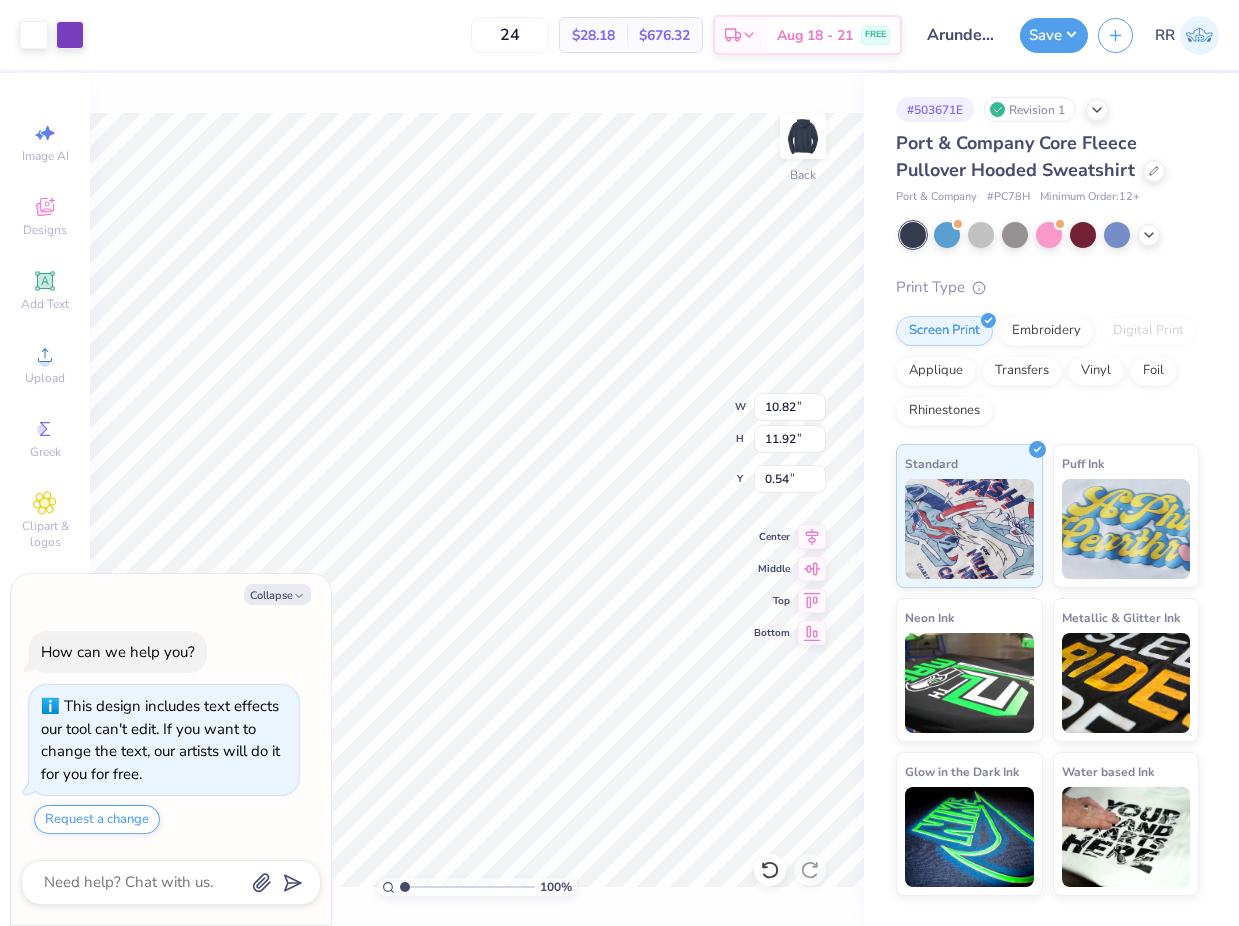 type on "x" 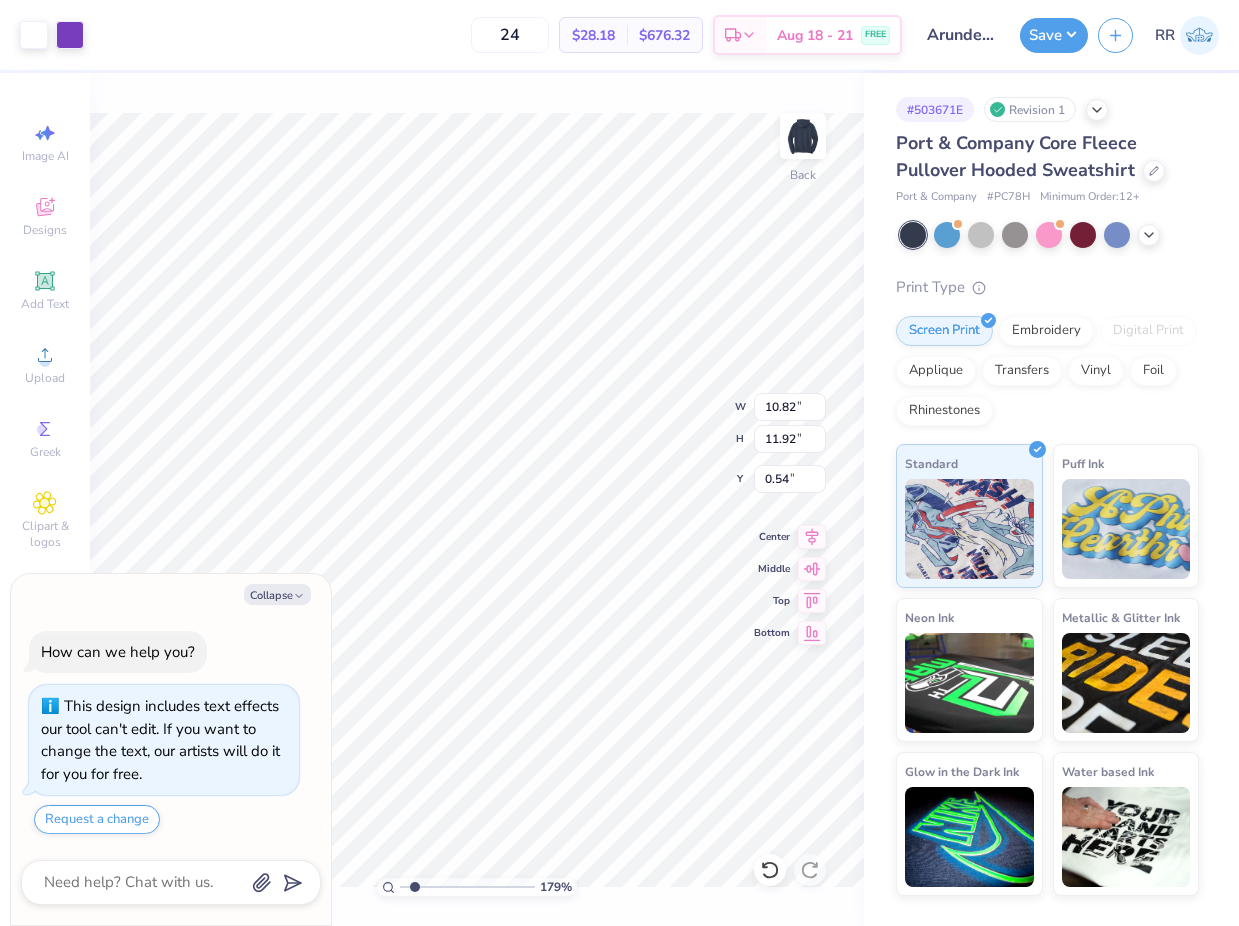 drag, startPoint x: 401, startPoint y: 884, endPoint x: 423, endPoint y: 881, distance: 22.203604 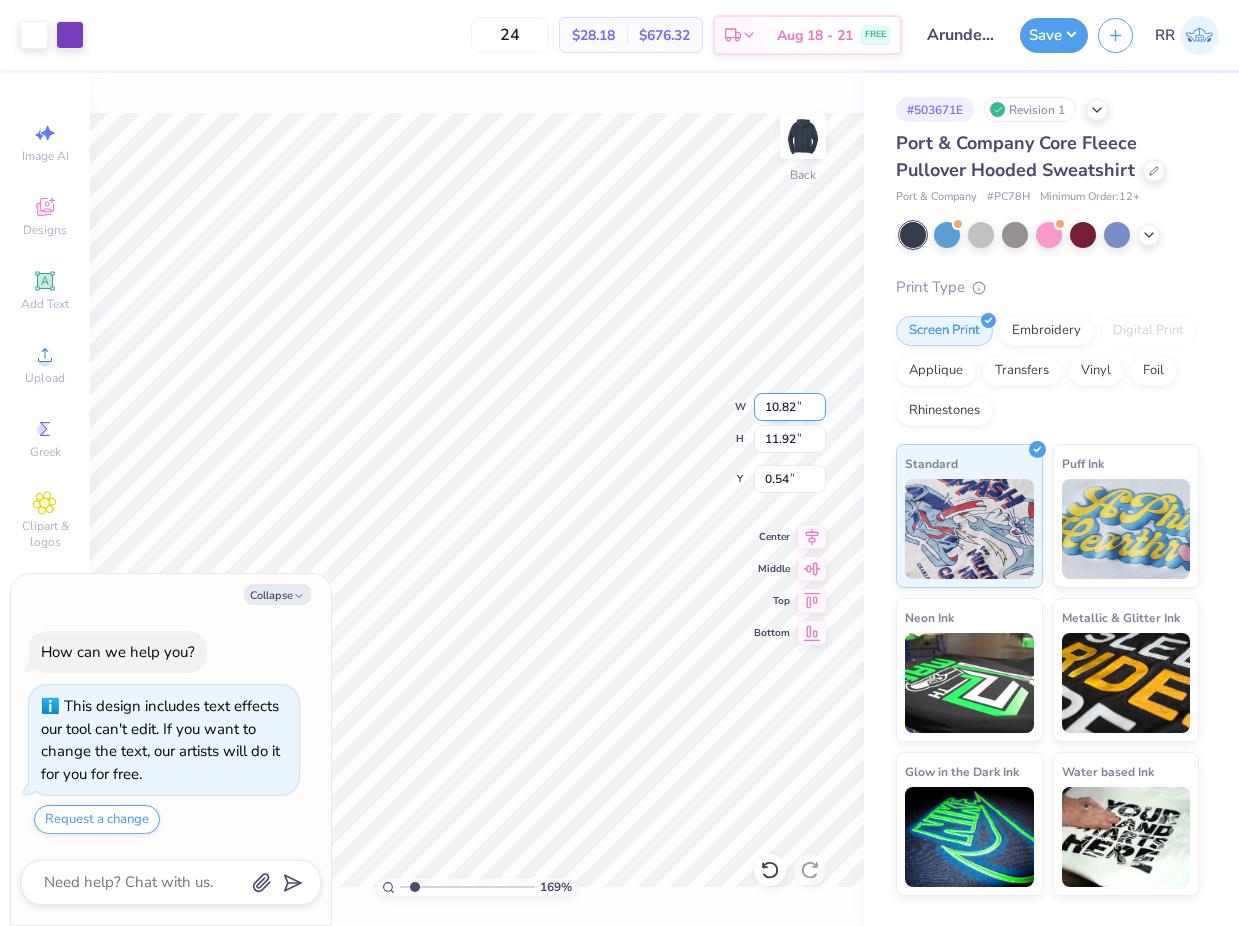 click on "10.82" at bounding box center (790, 407) 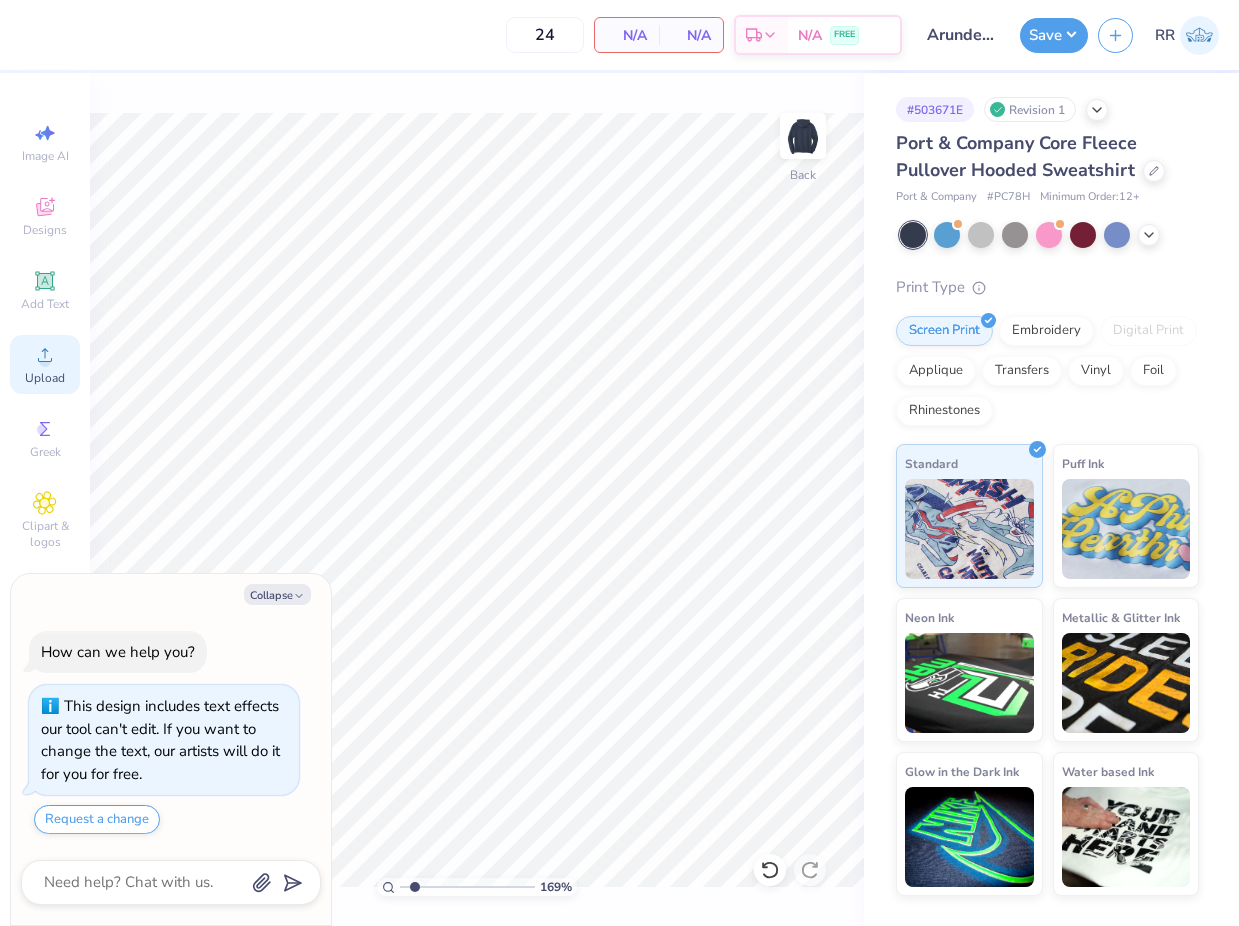 click on "Upload" at bounding box center [45, 378] 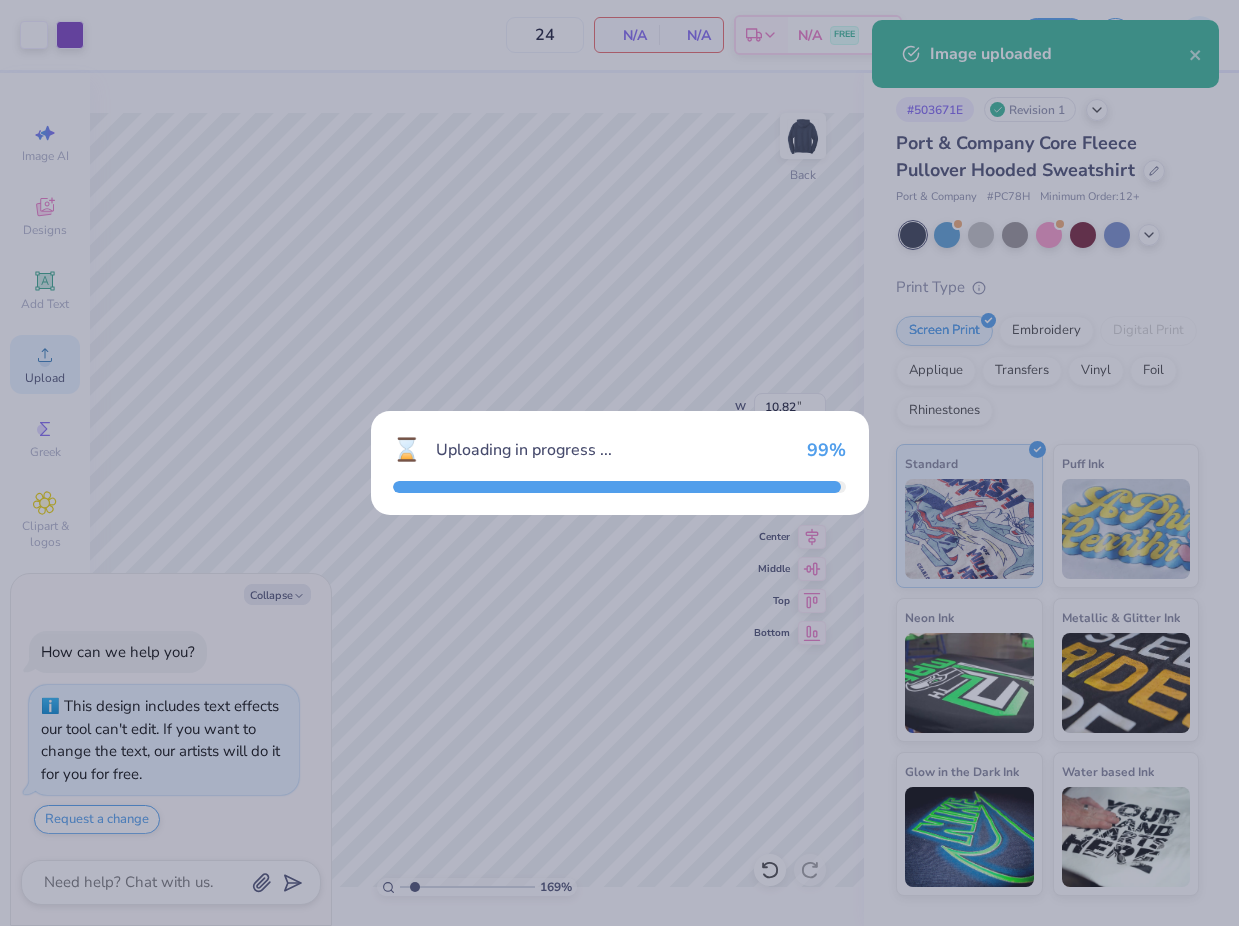 type on "x" 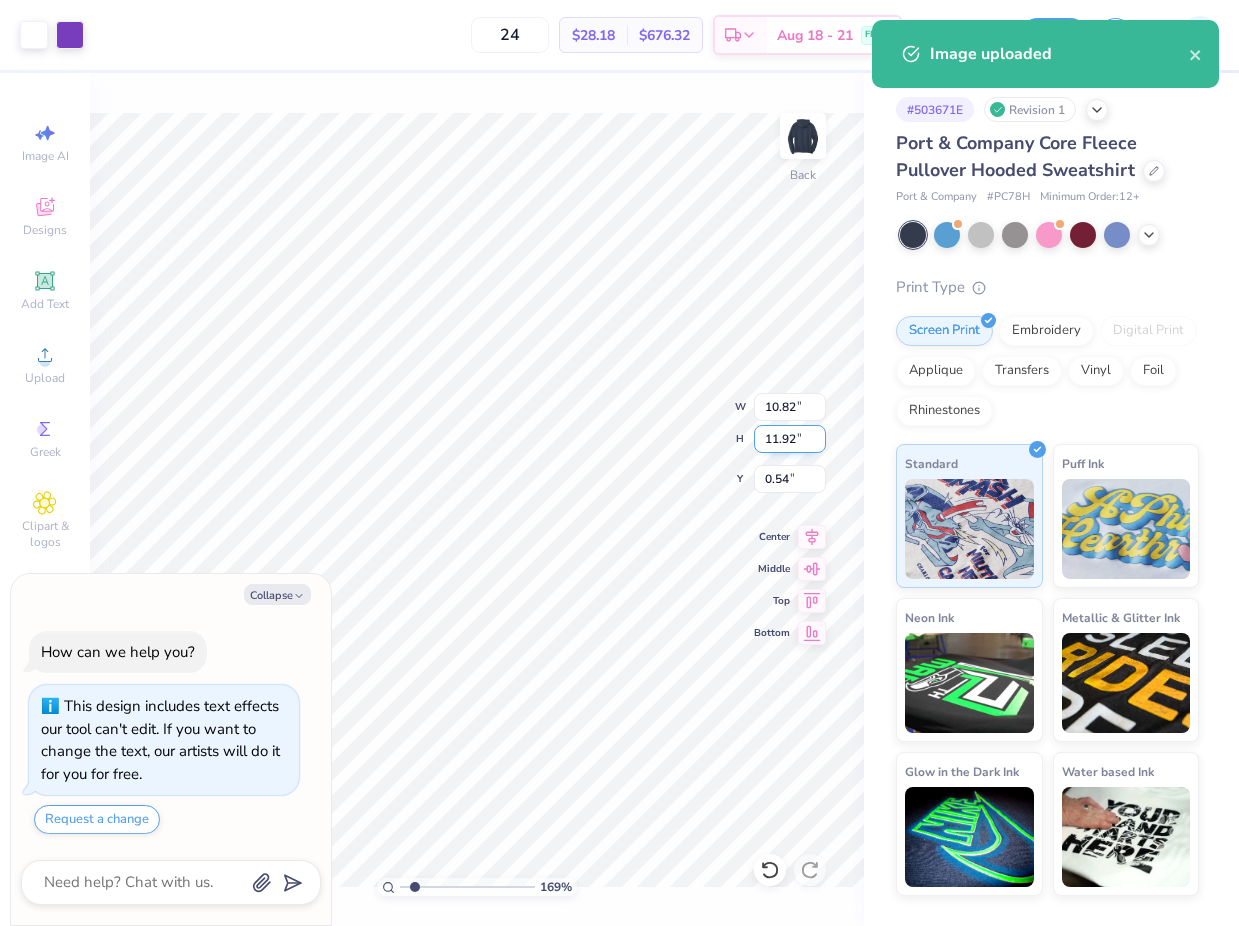 click on "11.92" at bounding box center [790, 439] 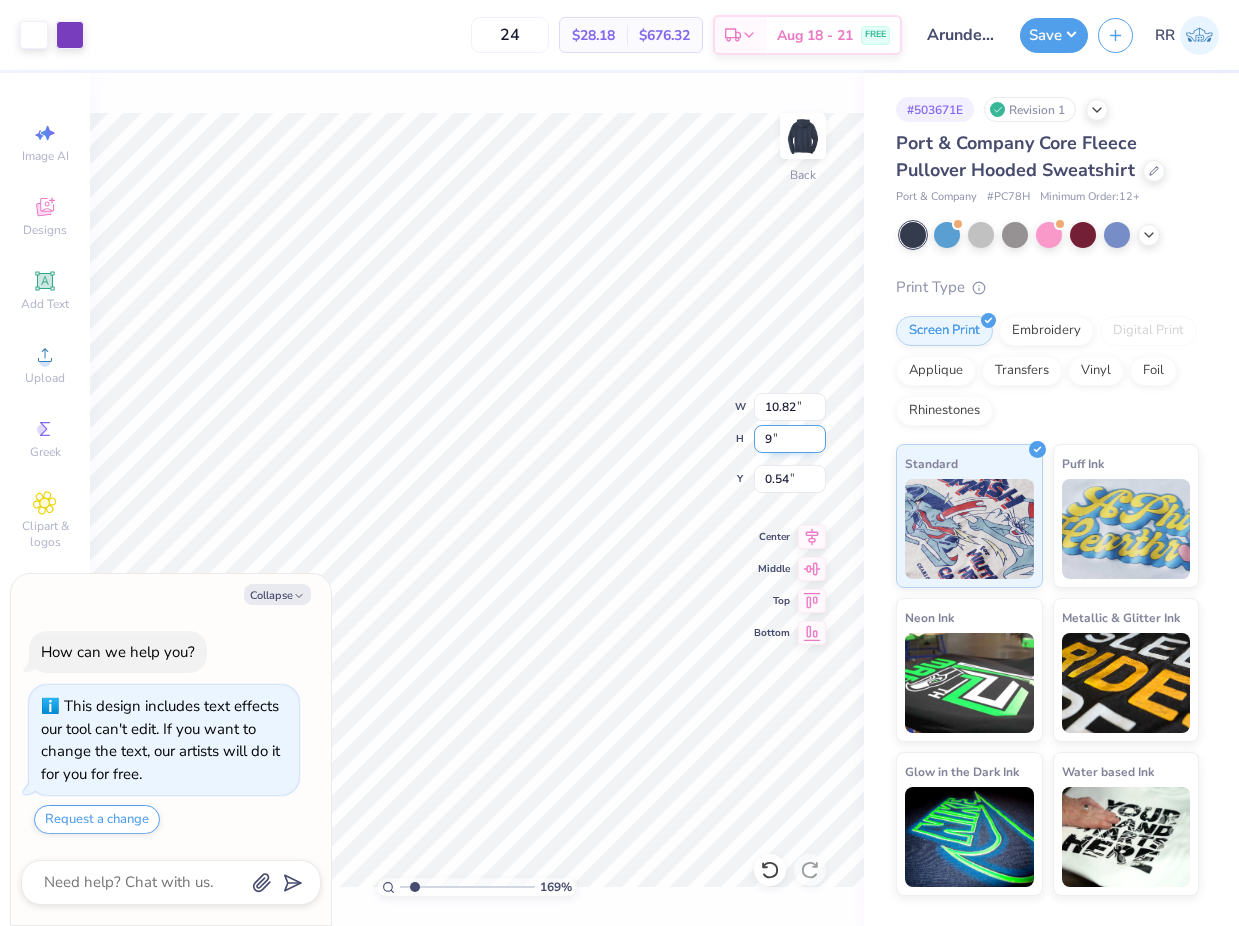 type on "9" 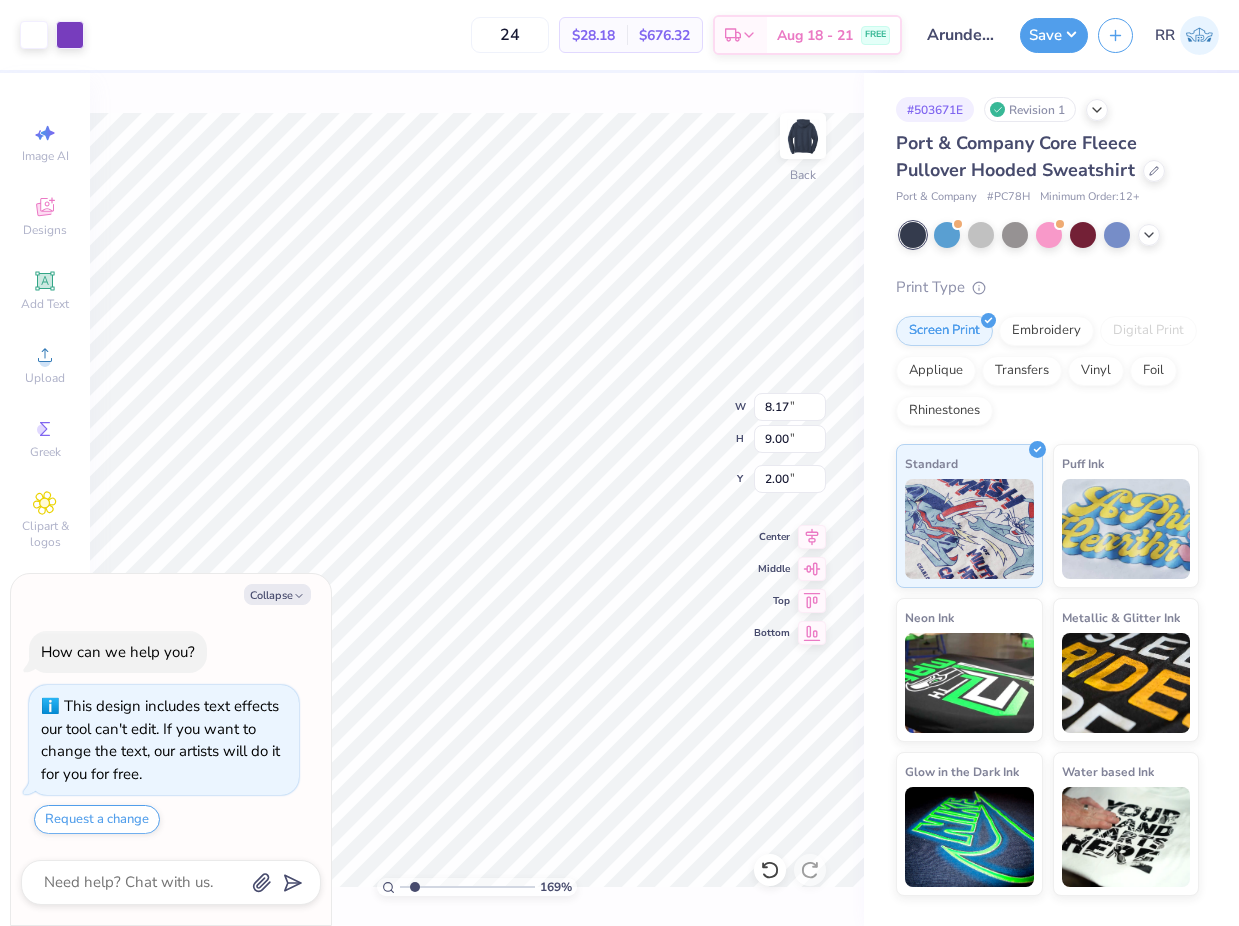 type on "x" 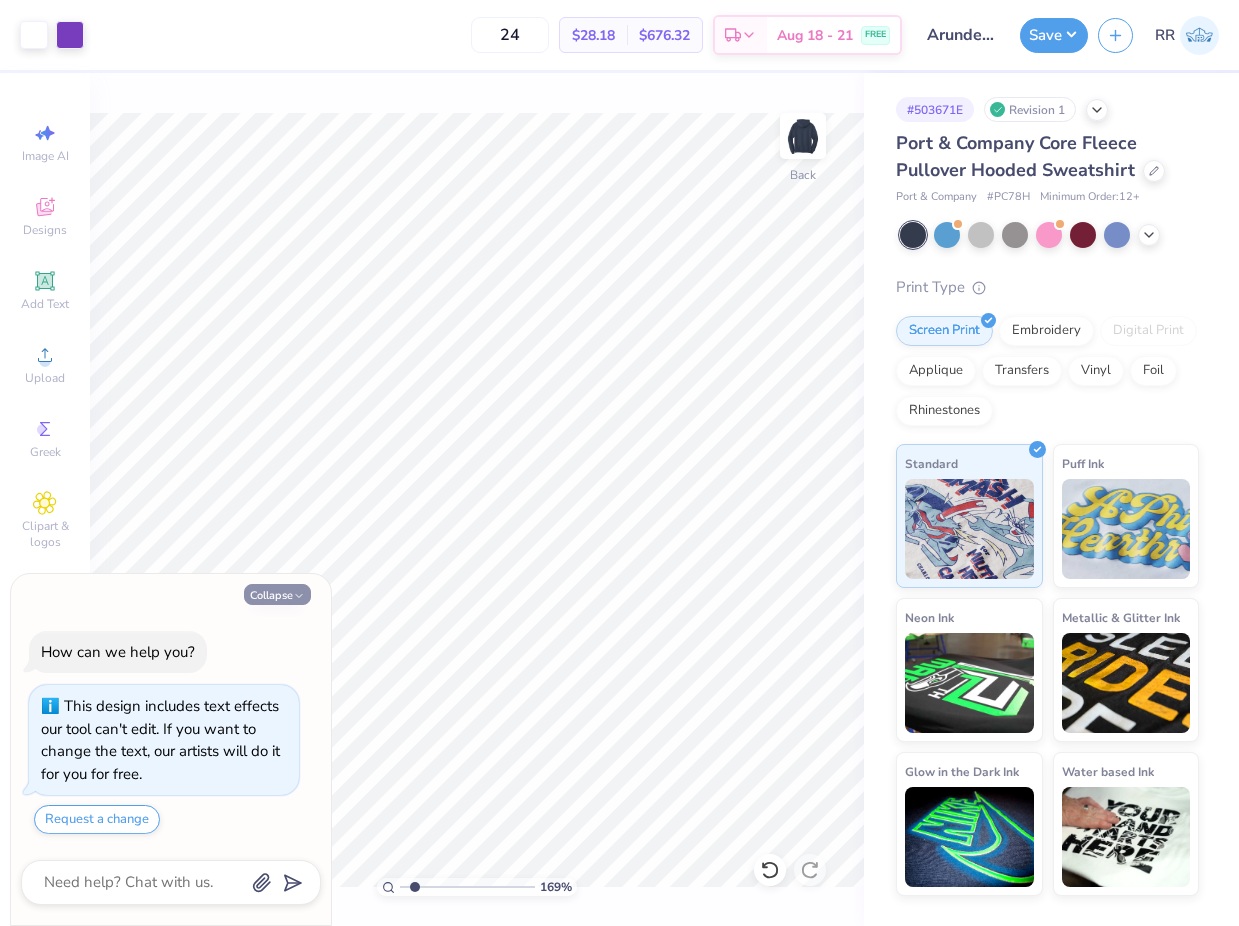 click on "Collapse" at bounding box center (277, 594) 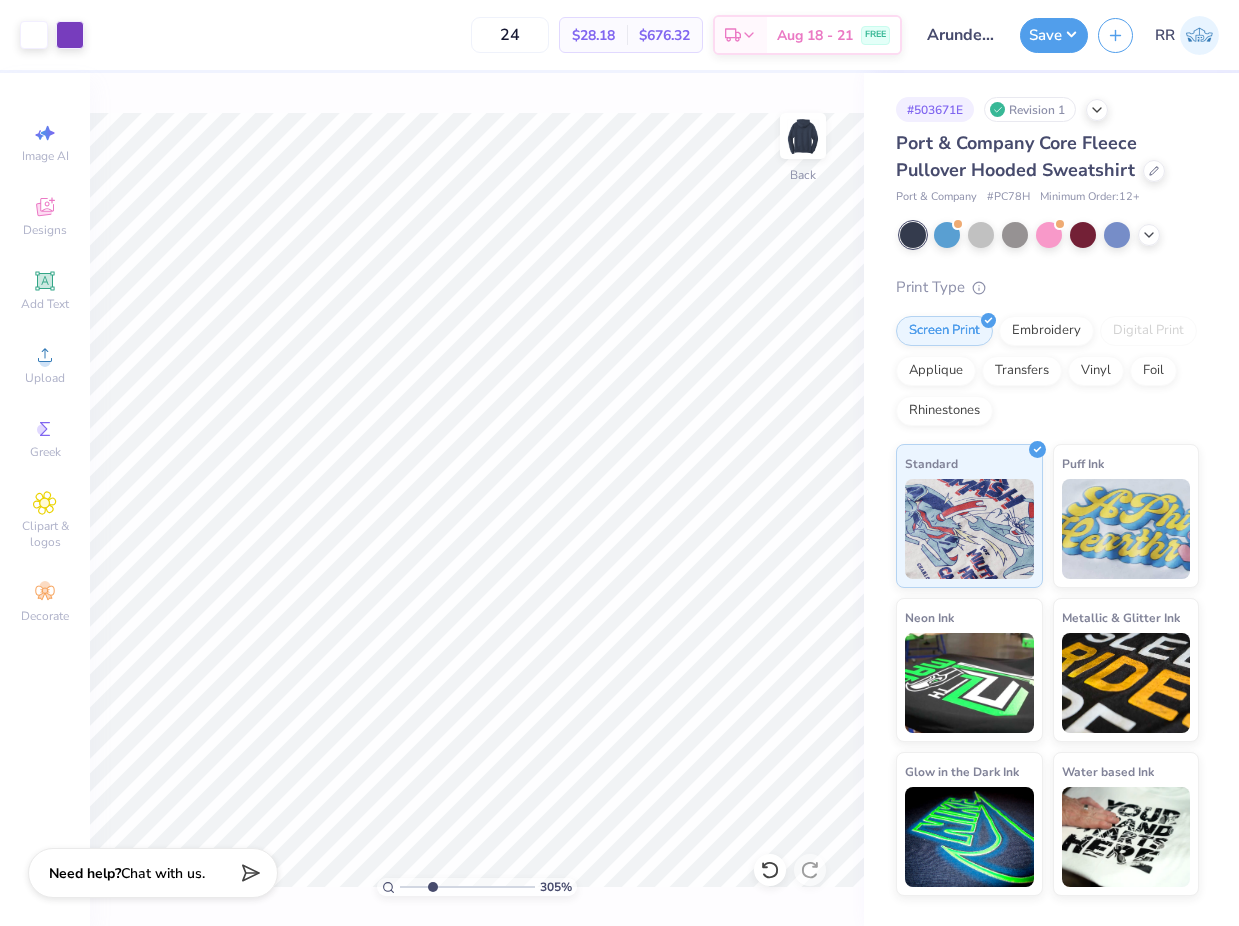 drag, startPoint x: 416, startPoint y: 883, endPoint x: 431, endPoint y: 886, distance: 15.297058 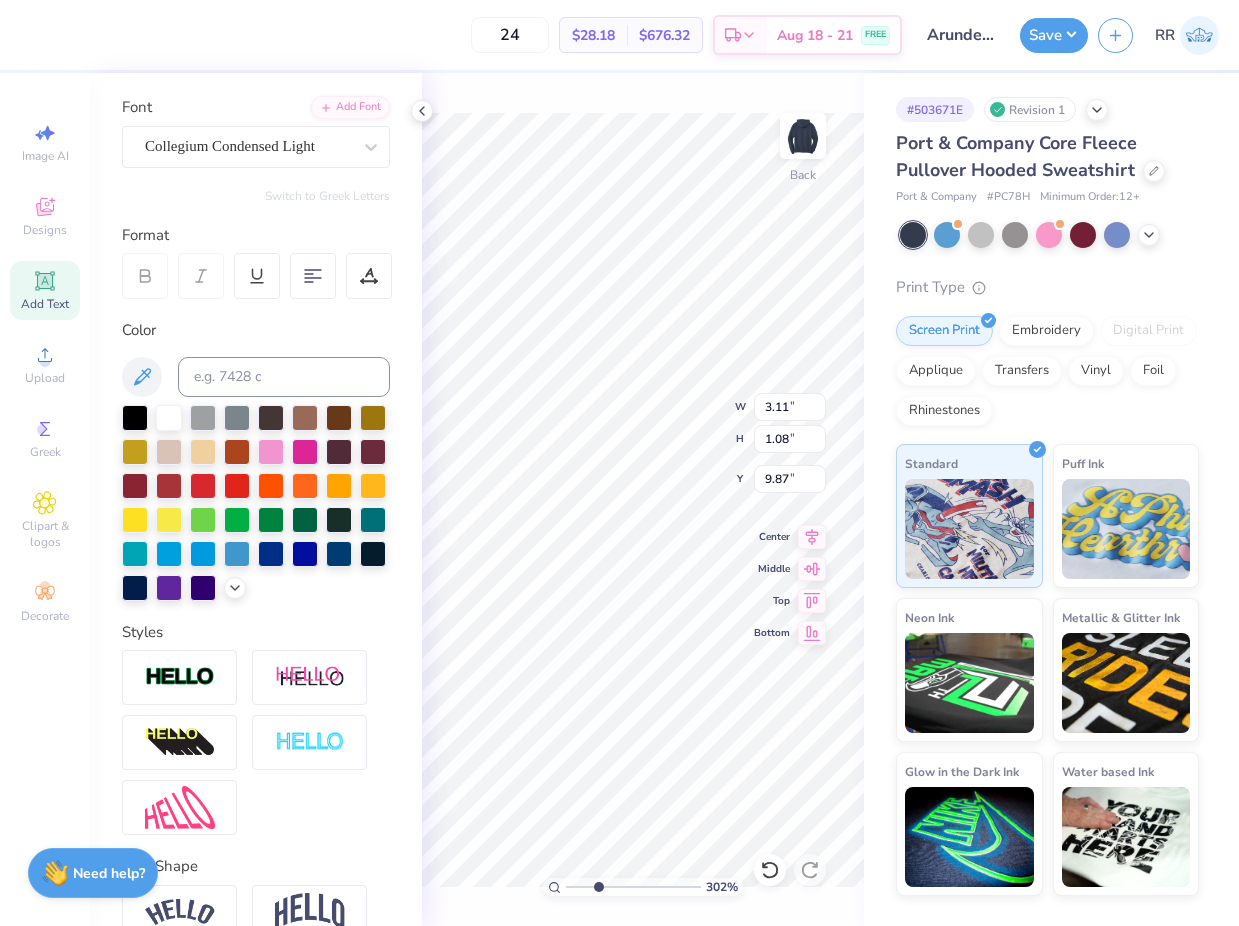 scroll, scrollTop: 144, scrollLeft: 0, axis: vertical 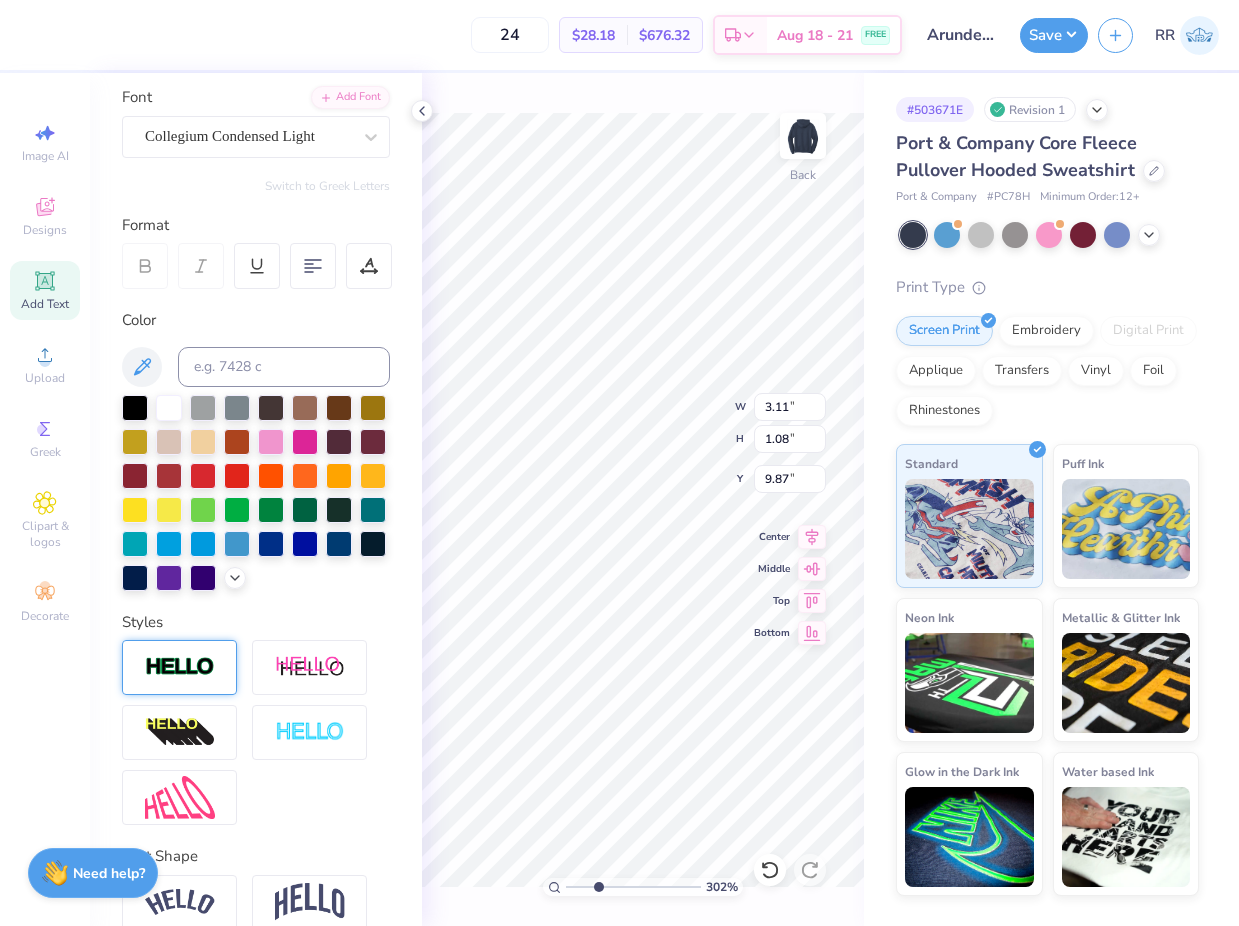 click at bounding box center [179, 667] 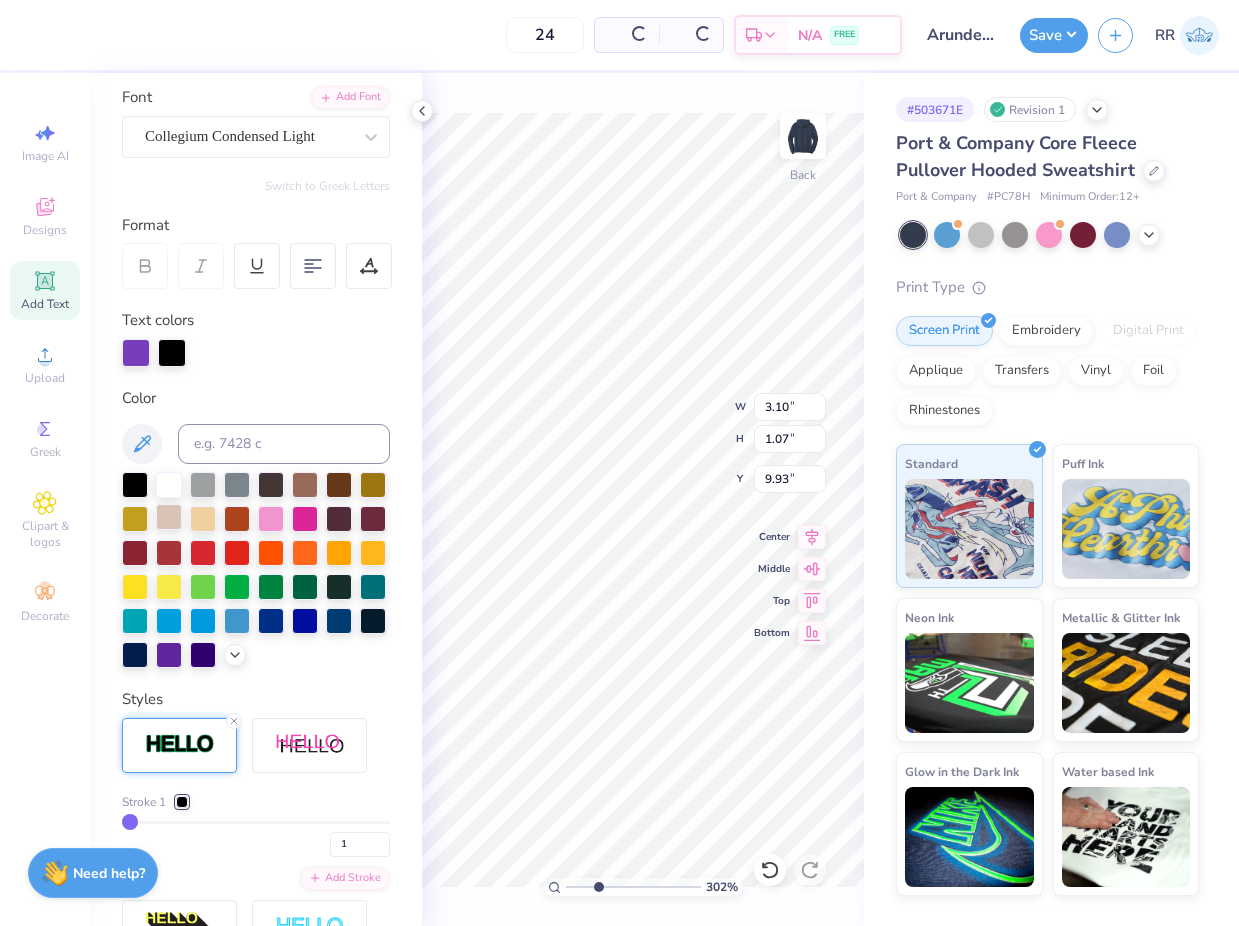 type on "3.10" 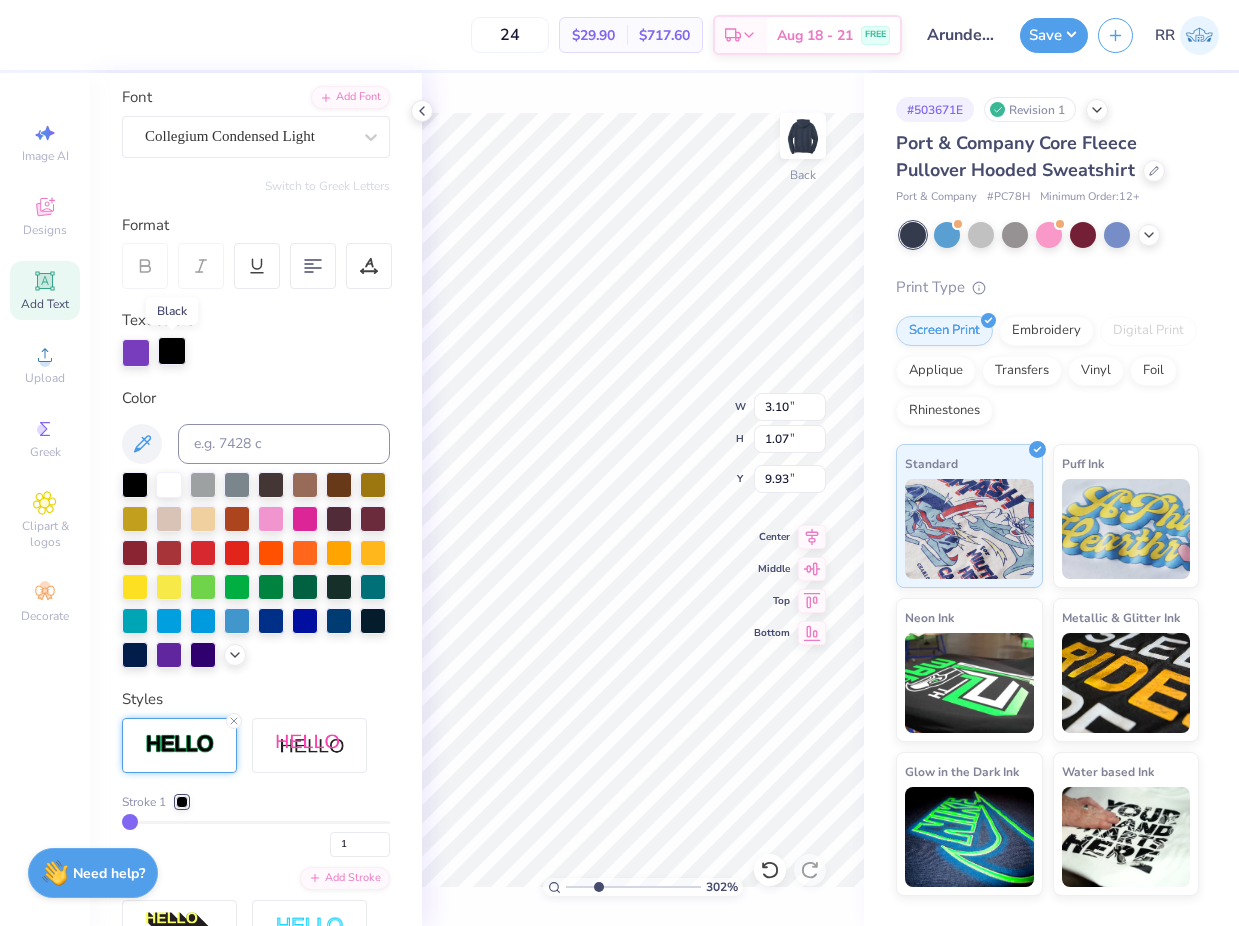 click at bounding box center [172, 351] 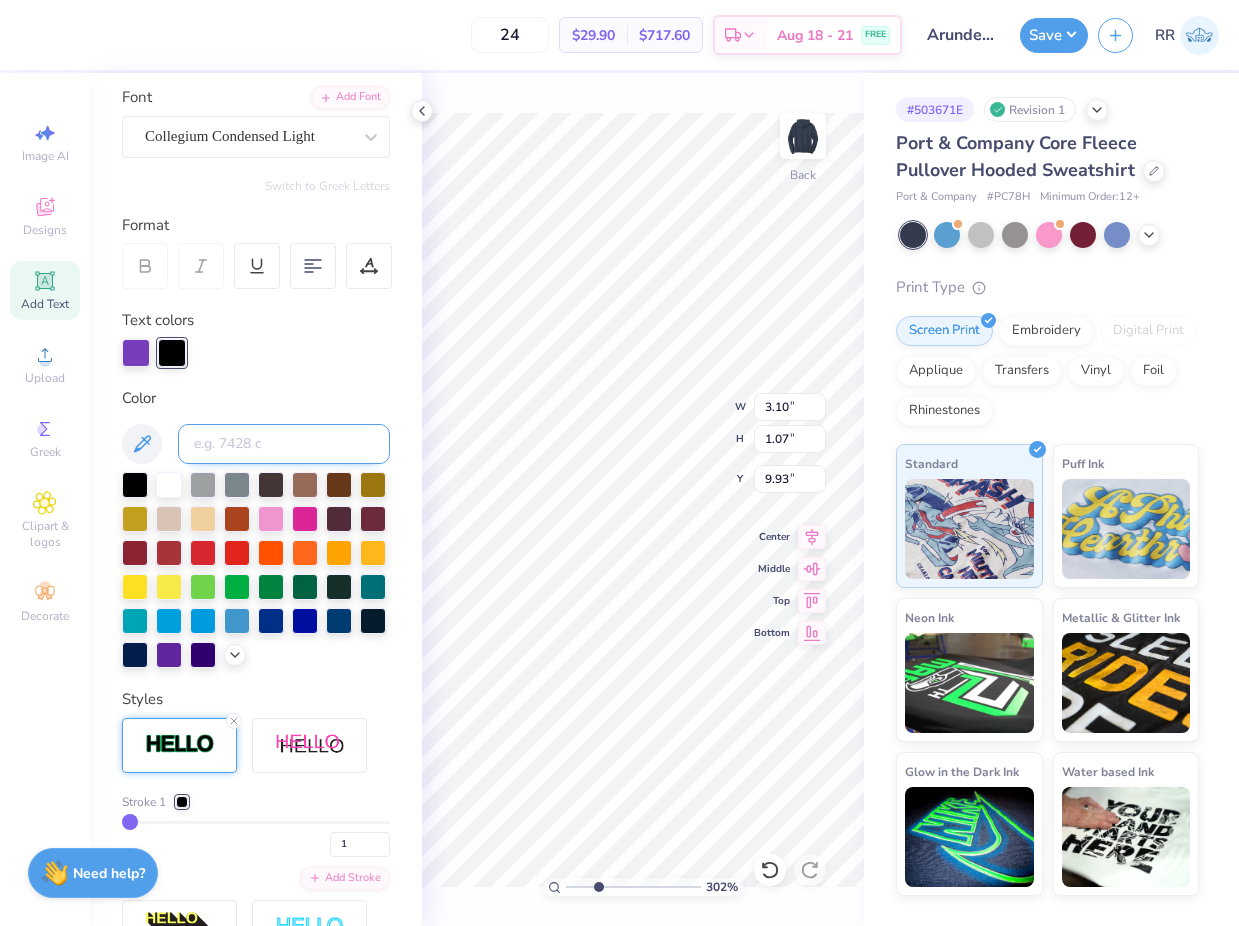 click at bounding box center (284, 444) 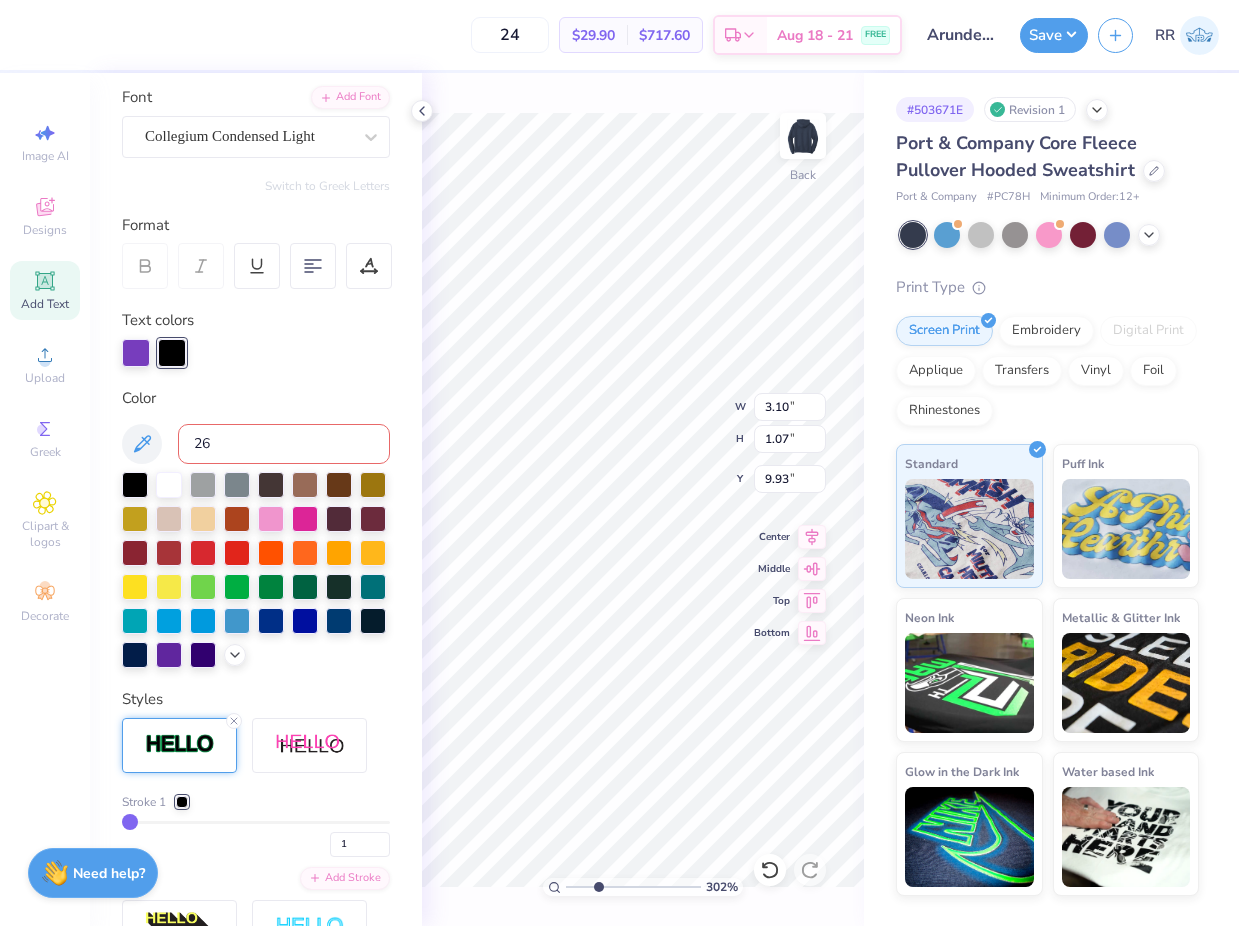 type on "266" 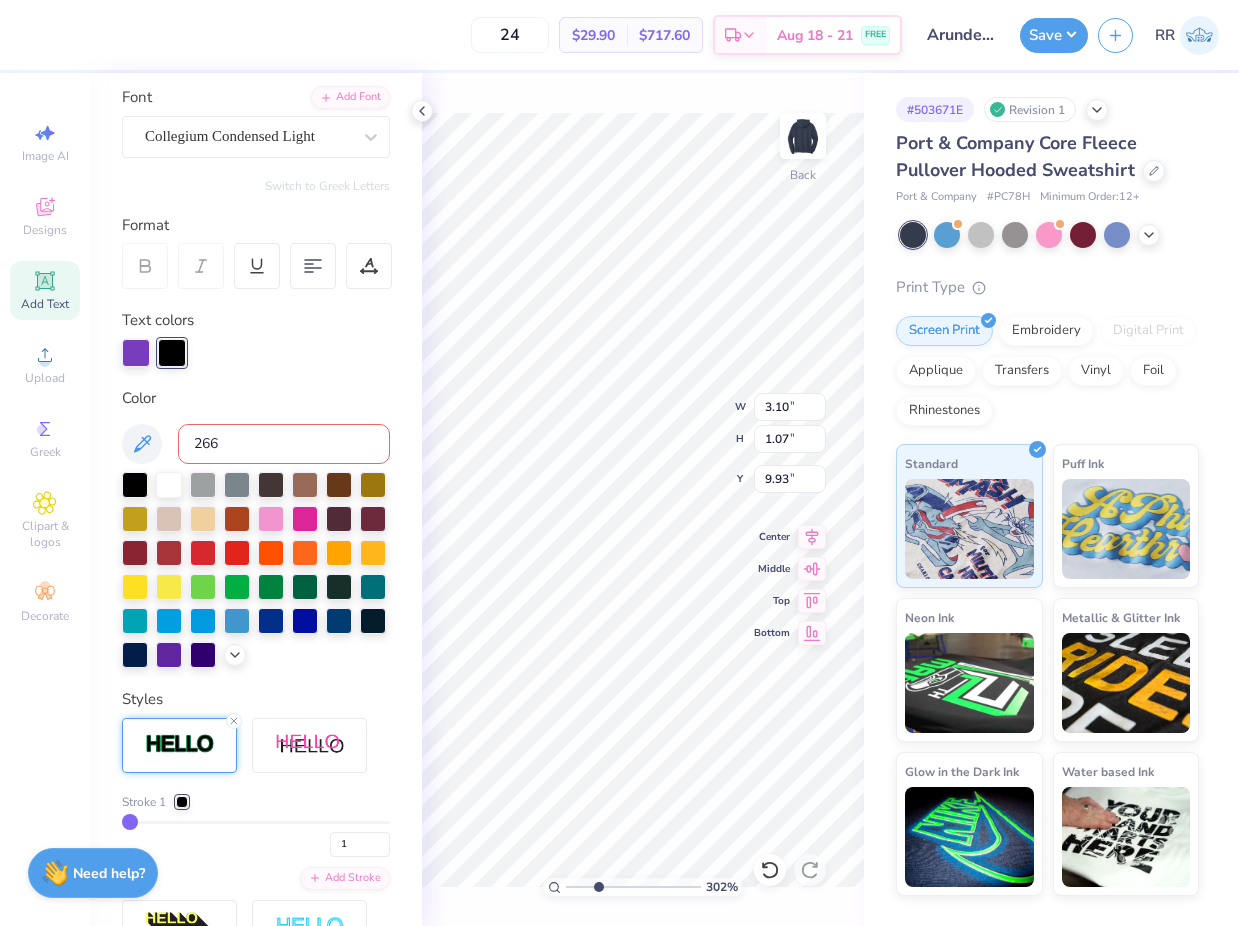 type 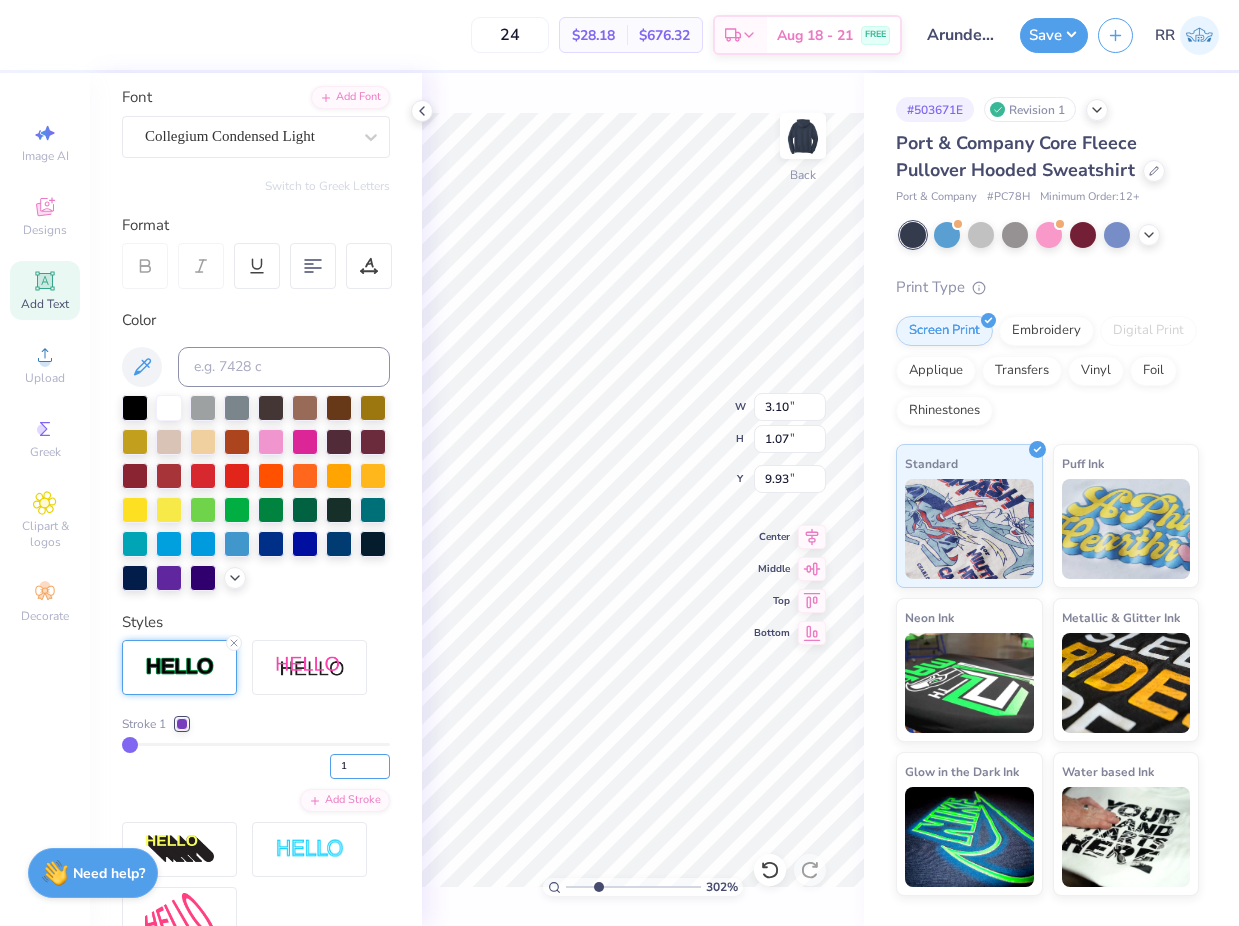 drag, startPoint x: 333, startPoint y: 804, endPoint x: 311, endPoint y: 801, distance: 22.203604 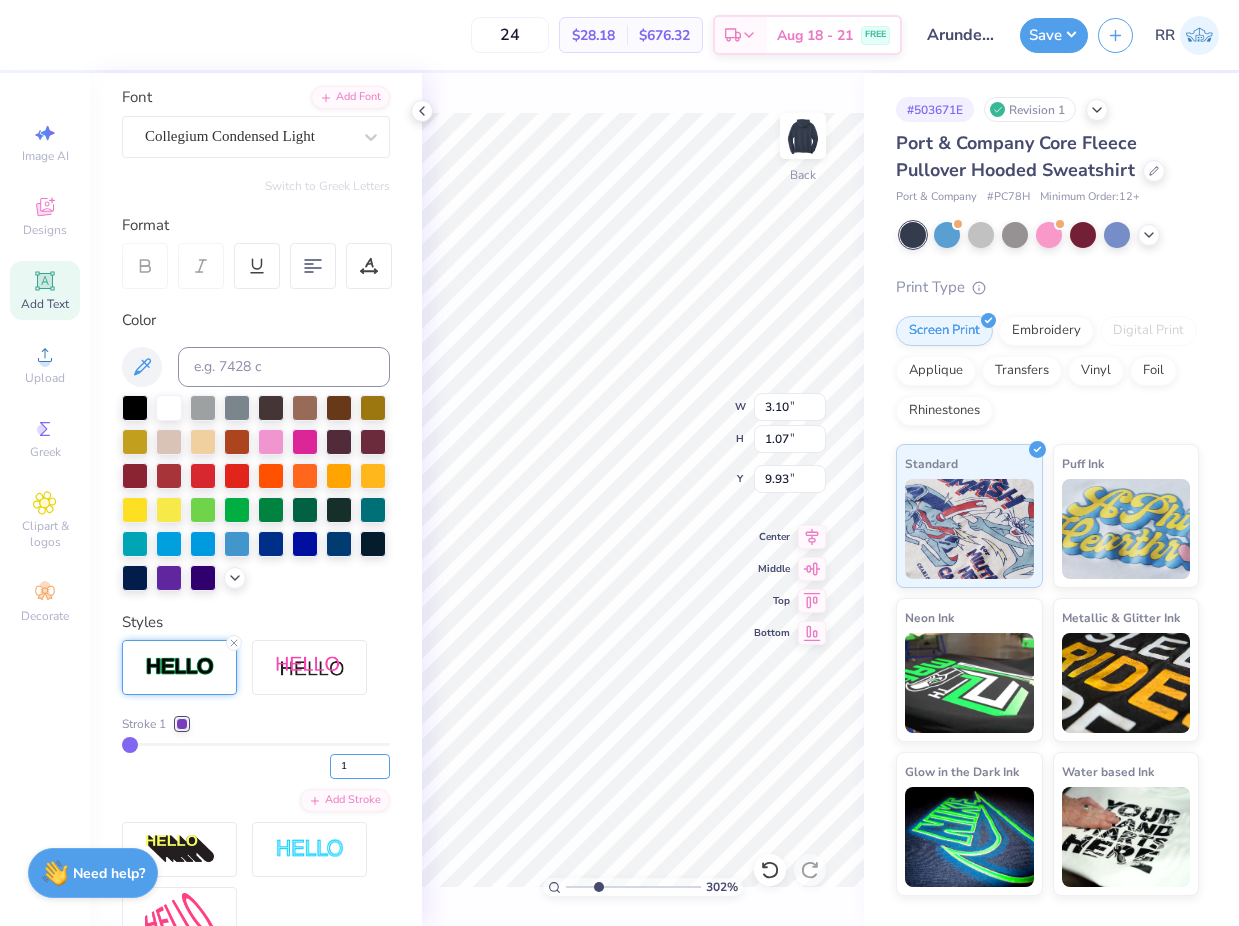 click on "1" at bounding box center (256, 761) 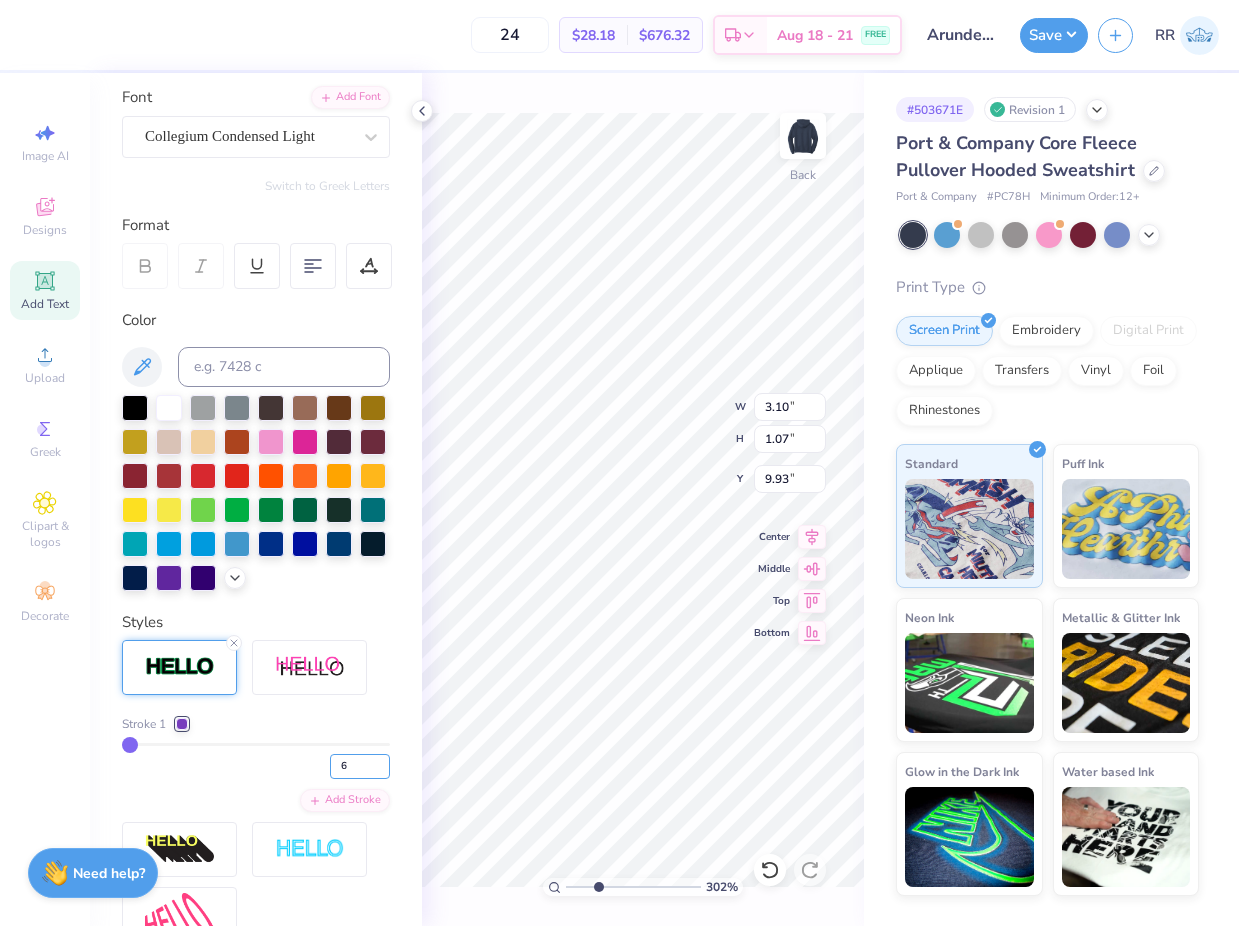 type on "6" 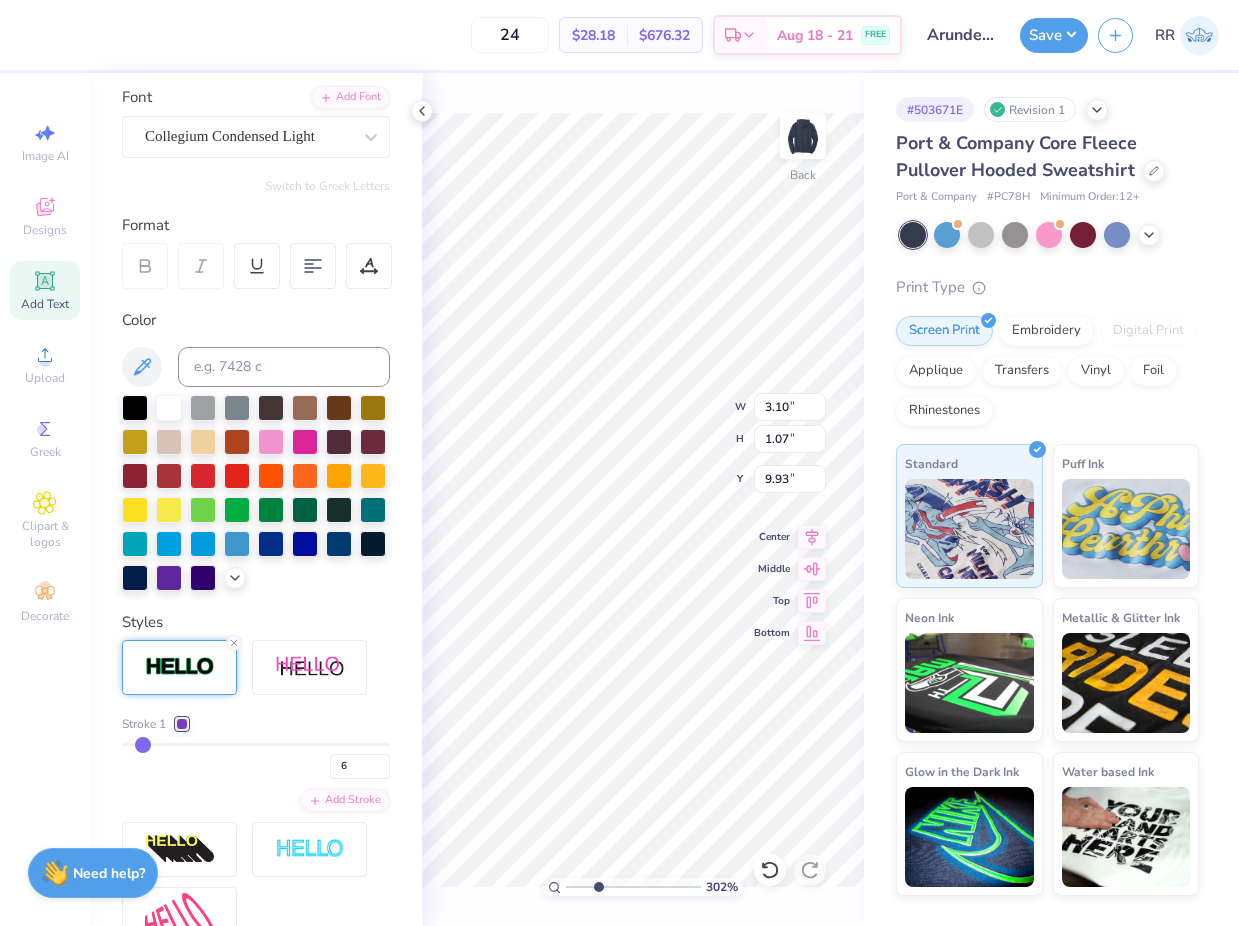 type on "3.15" 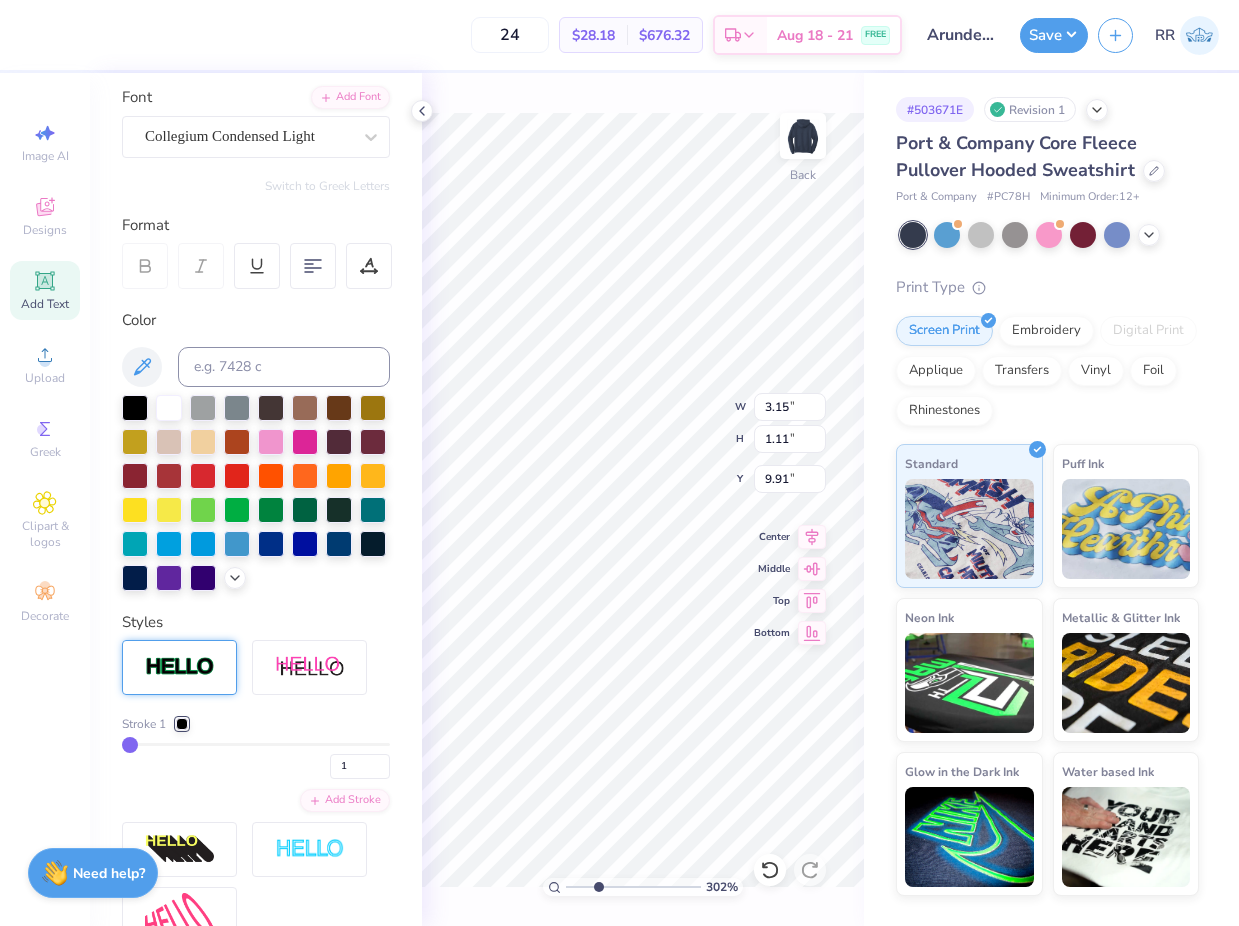 type on "3.11" 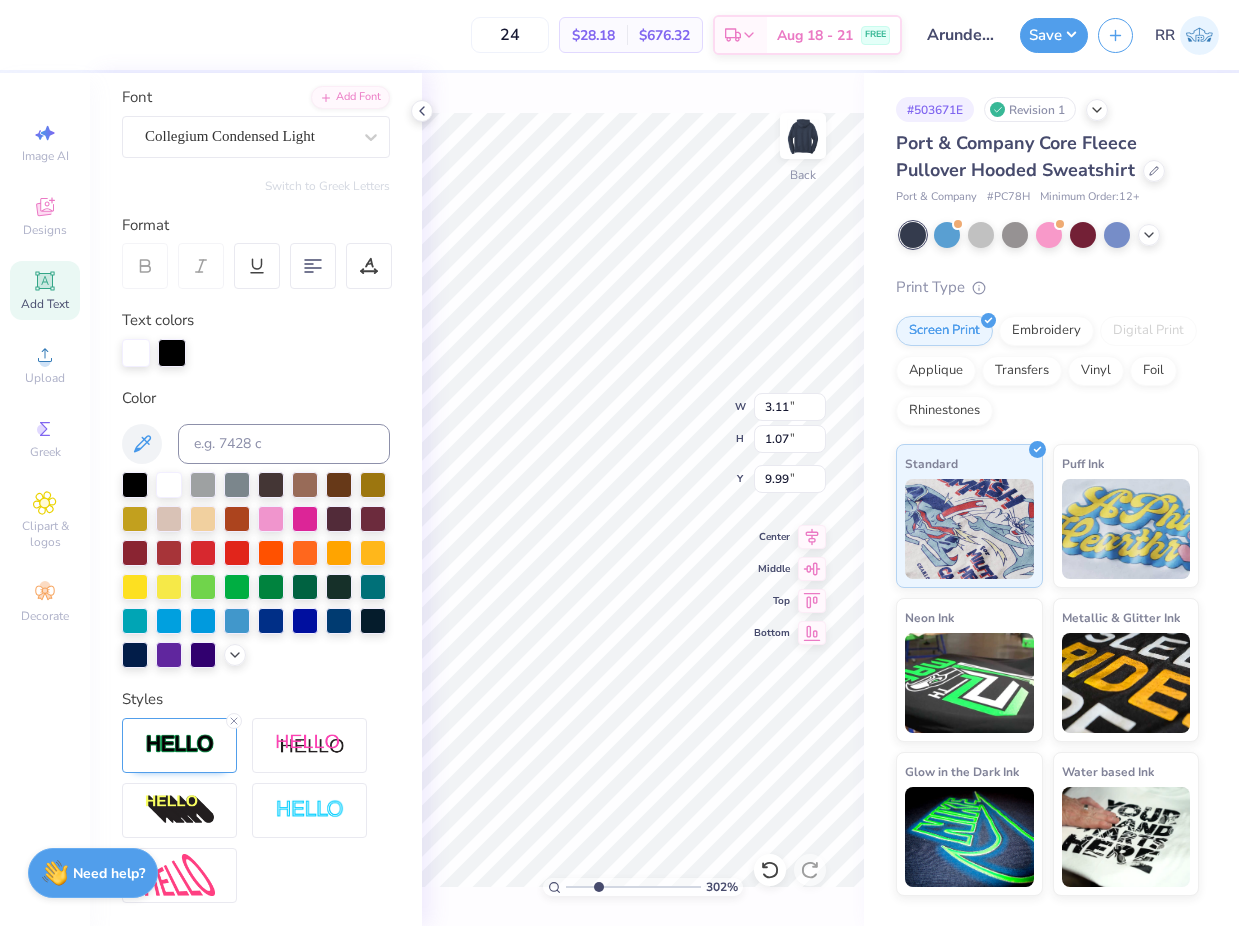 type on "3.10" 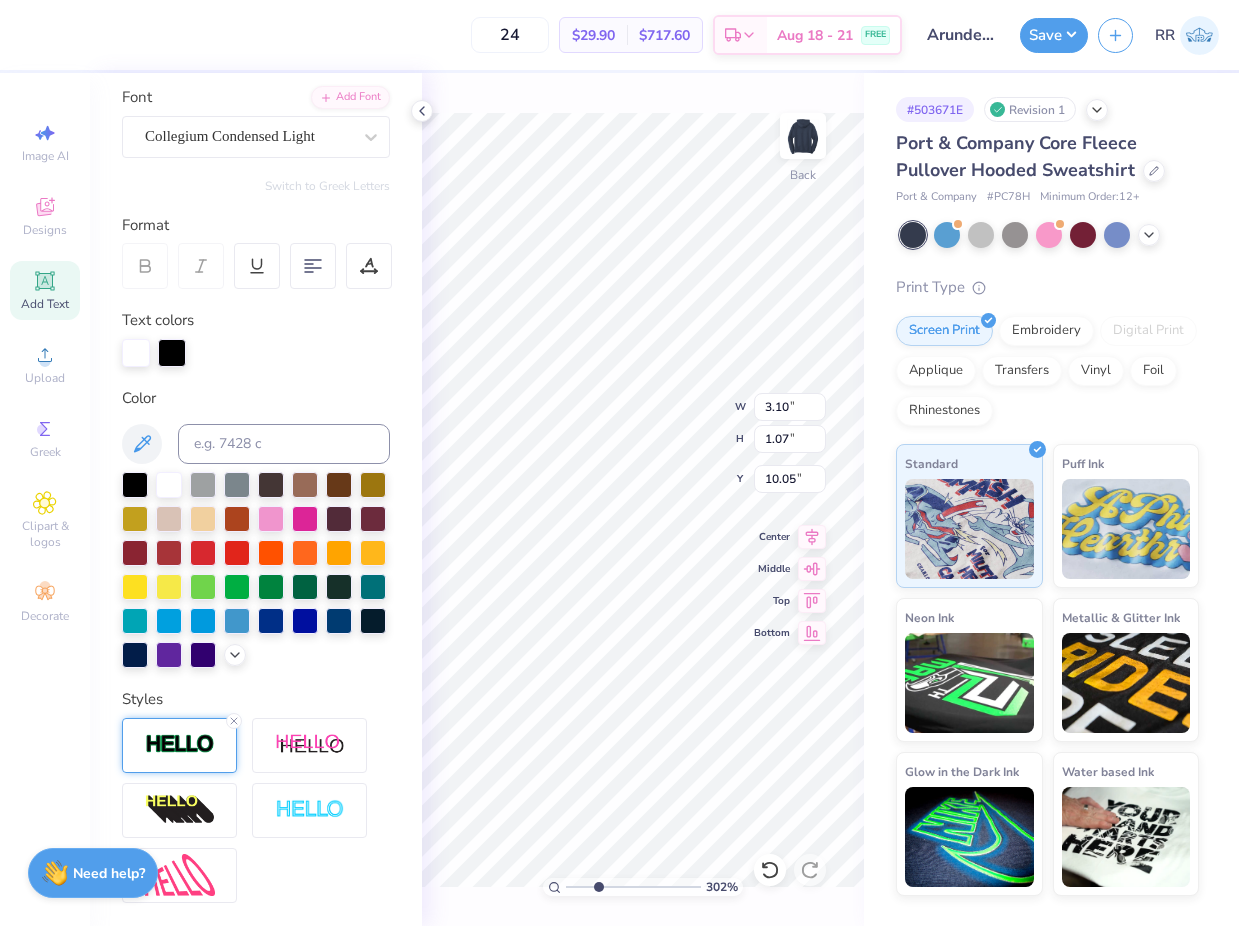 click at bounding box center (180, 744) 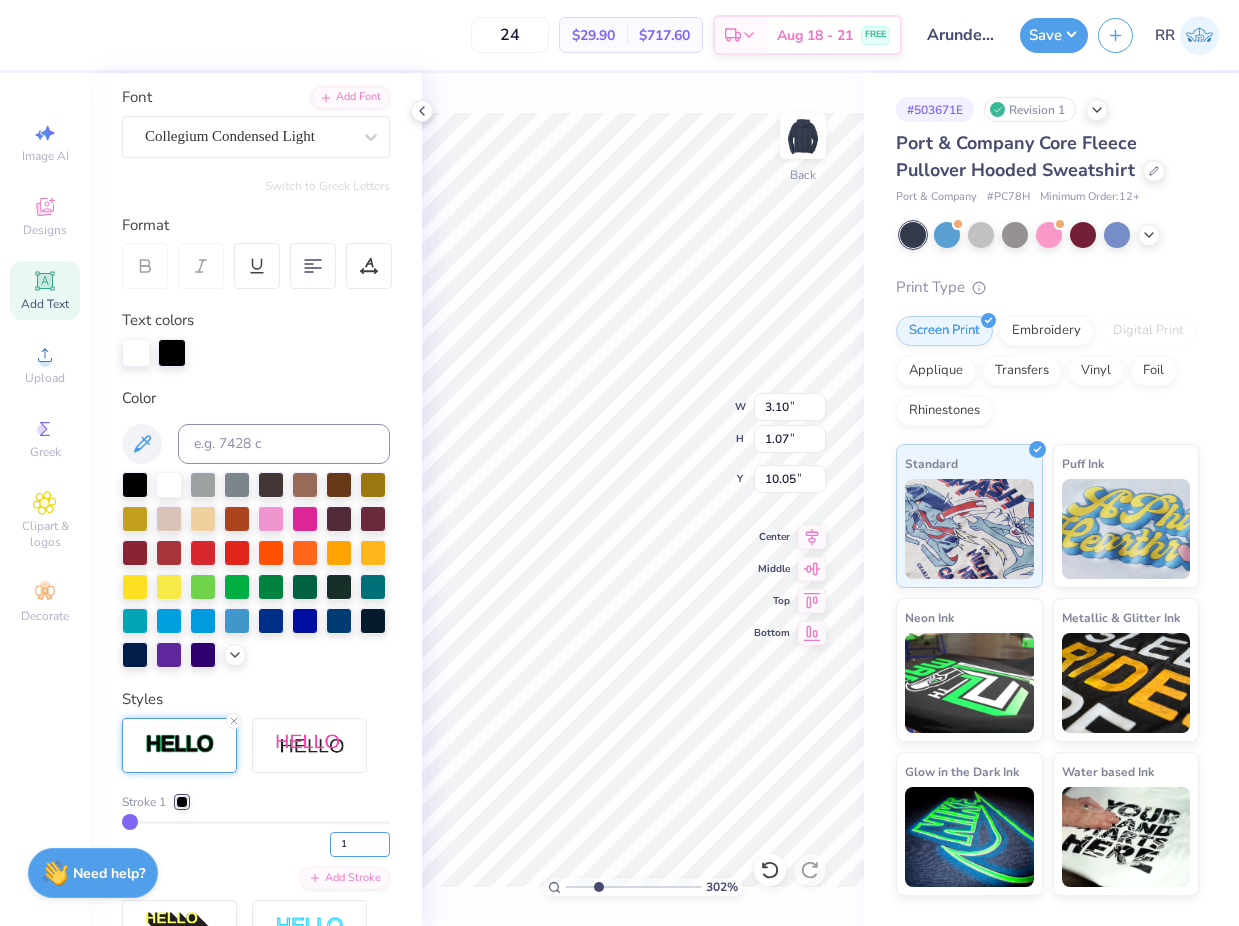 drag, startPoint x: 331, startPoint y: 878, endPoint x: 318, endPoint y: 878, distance: 13 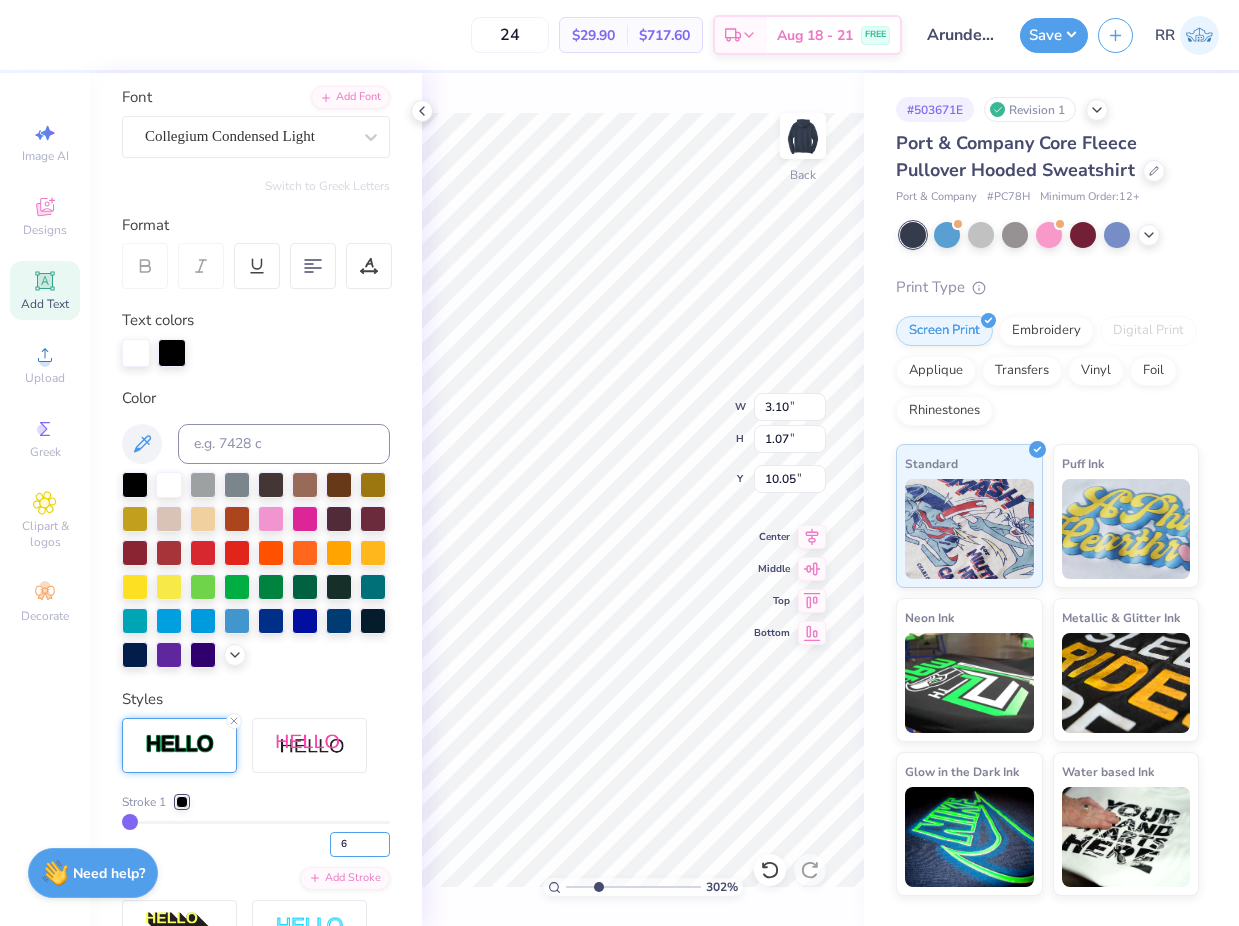 type on "6" 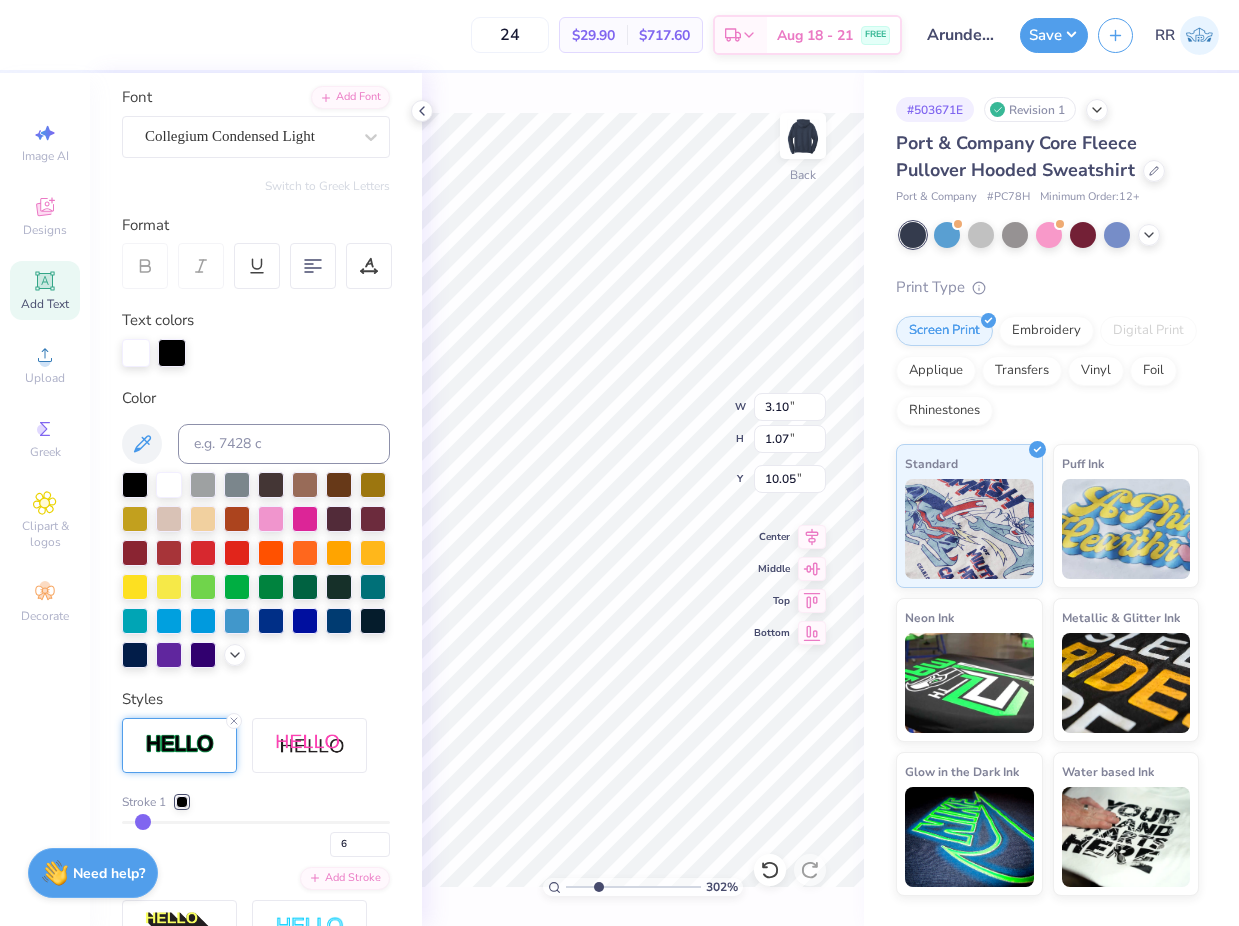 type on "3.15" 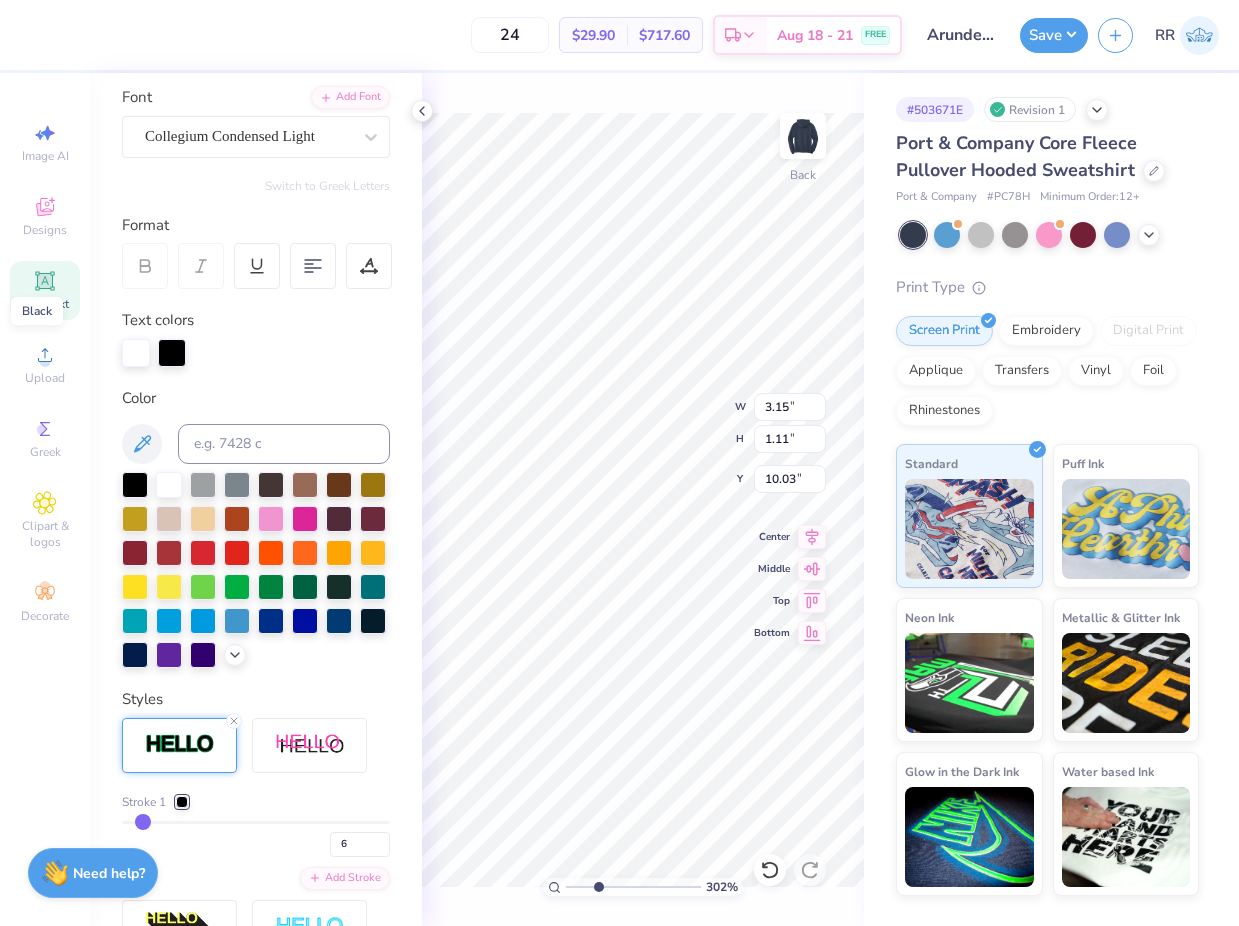 drag, startPoint x: 175, startPoint y: 360, endPoint x: 180, endPoint y: 378, distance: 18.681541 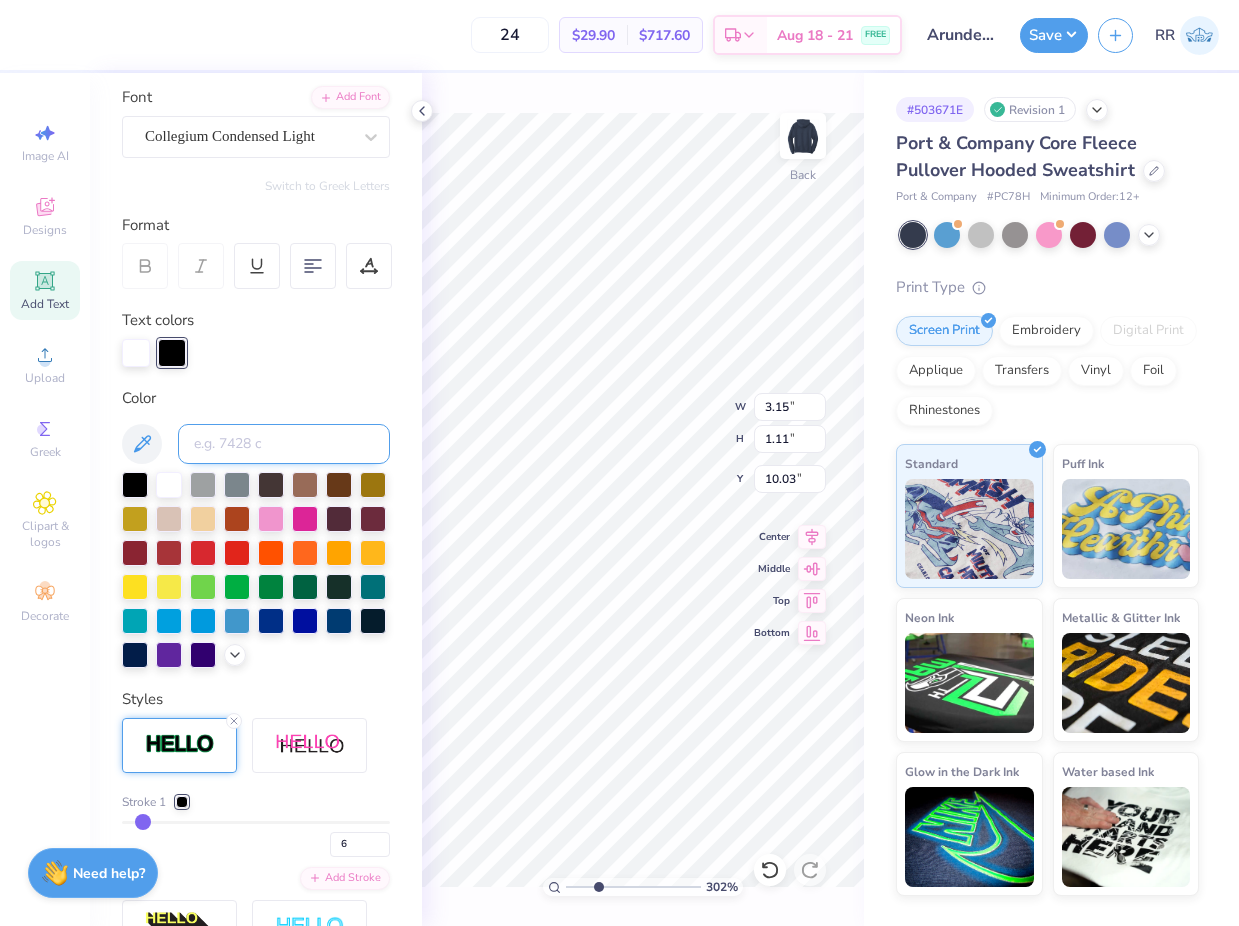 click at bounding box center [284, 444] 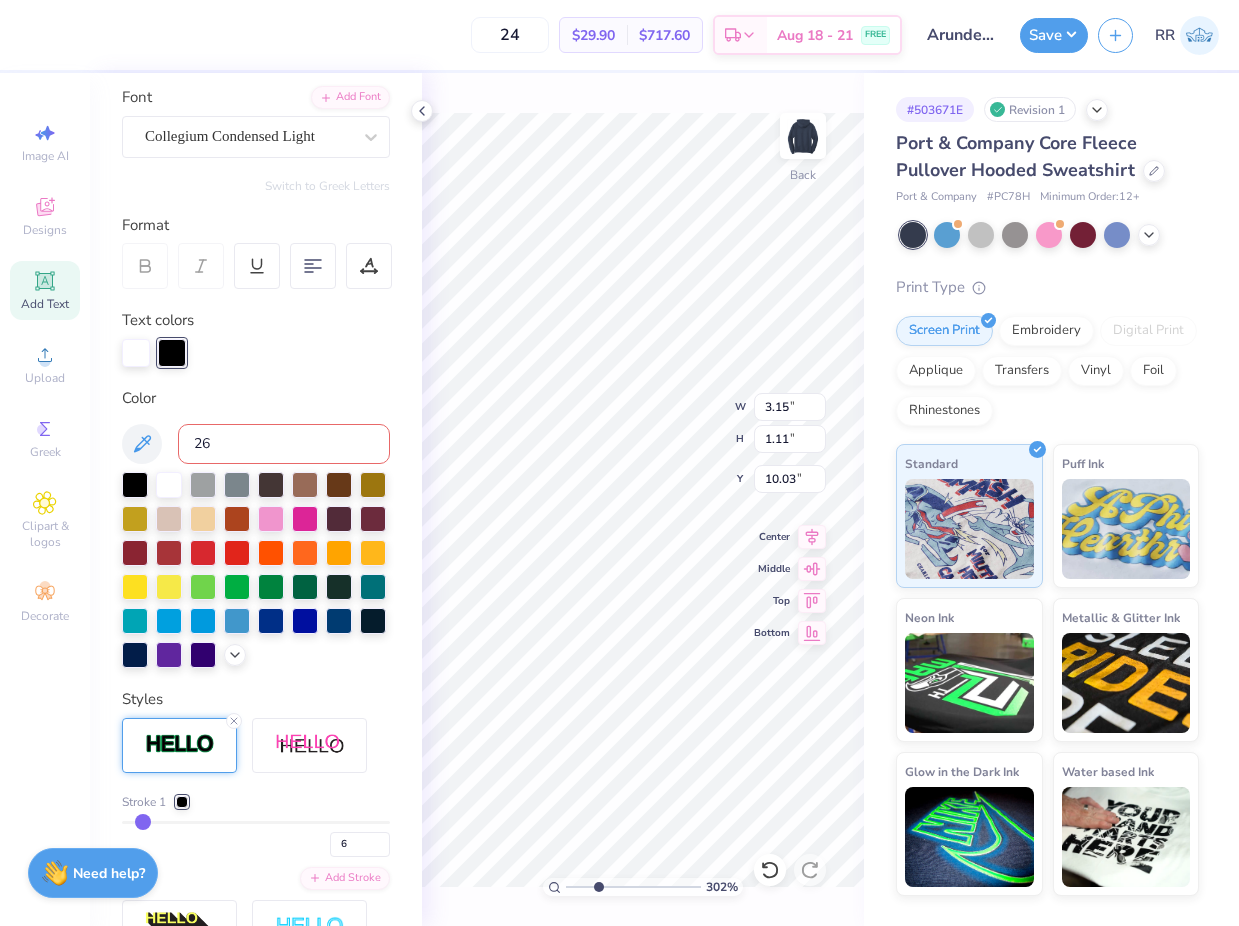 type on "266" 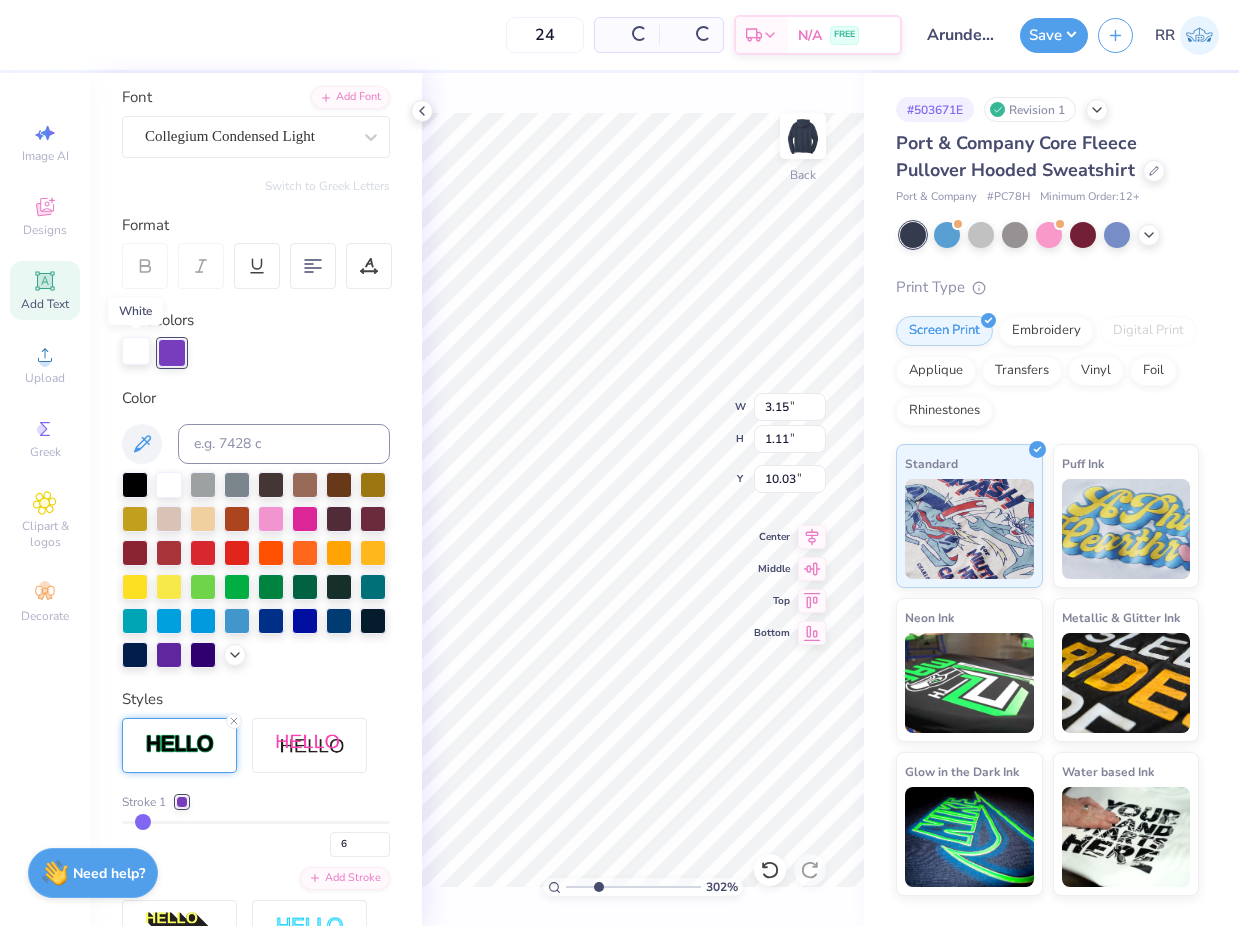 click at bounding box center (136, 351) 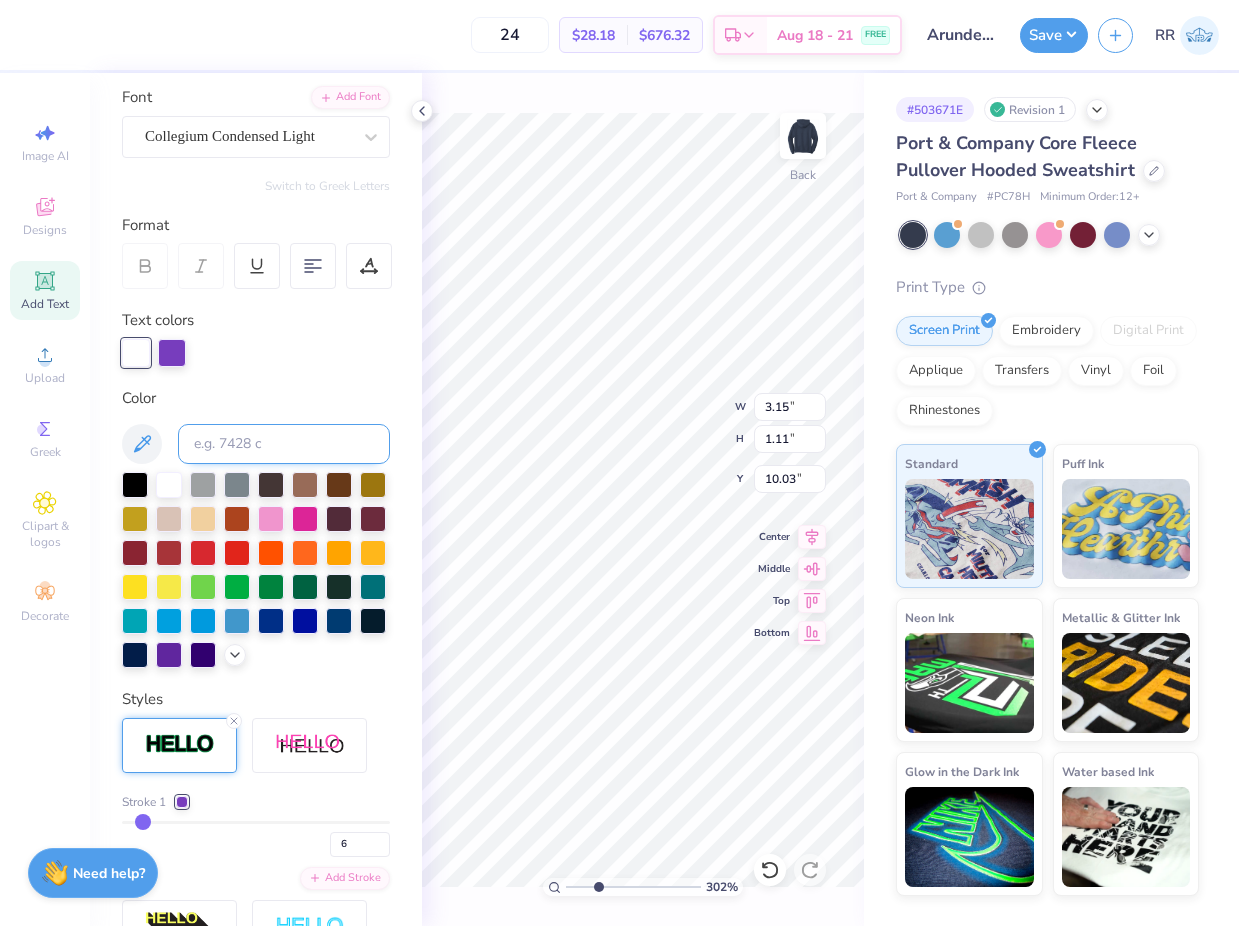 click at bounding box center (284, 444) 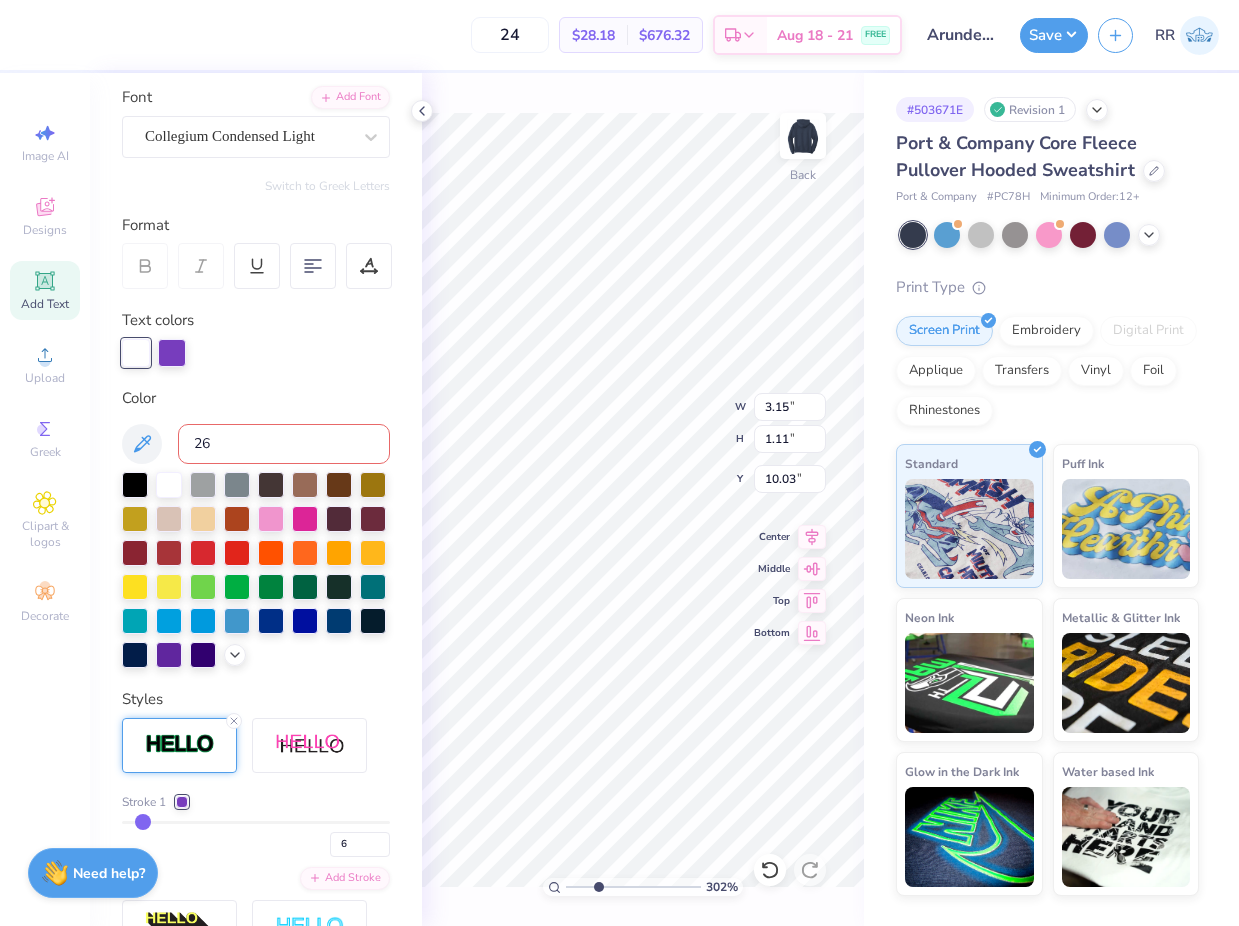 type on "266" 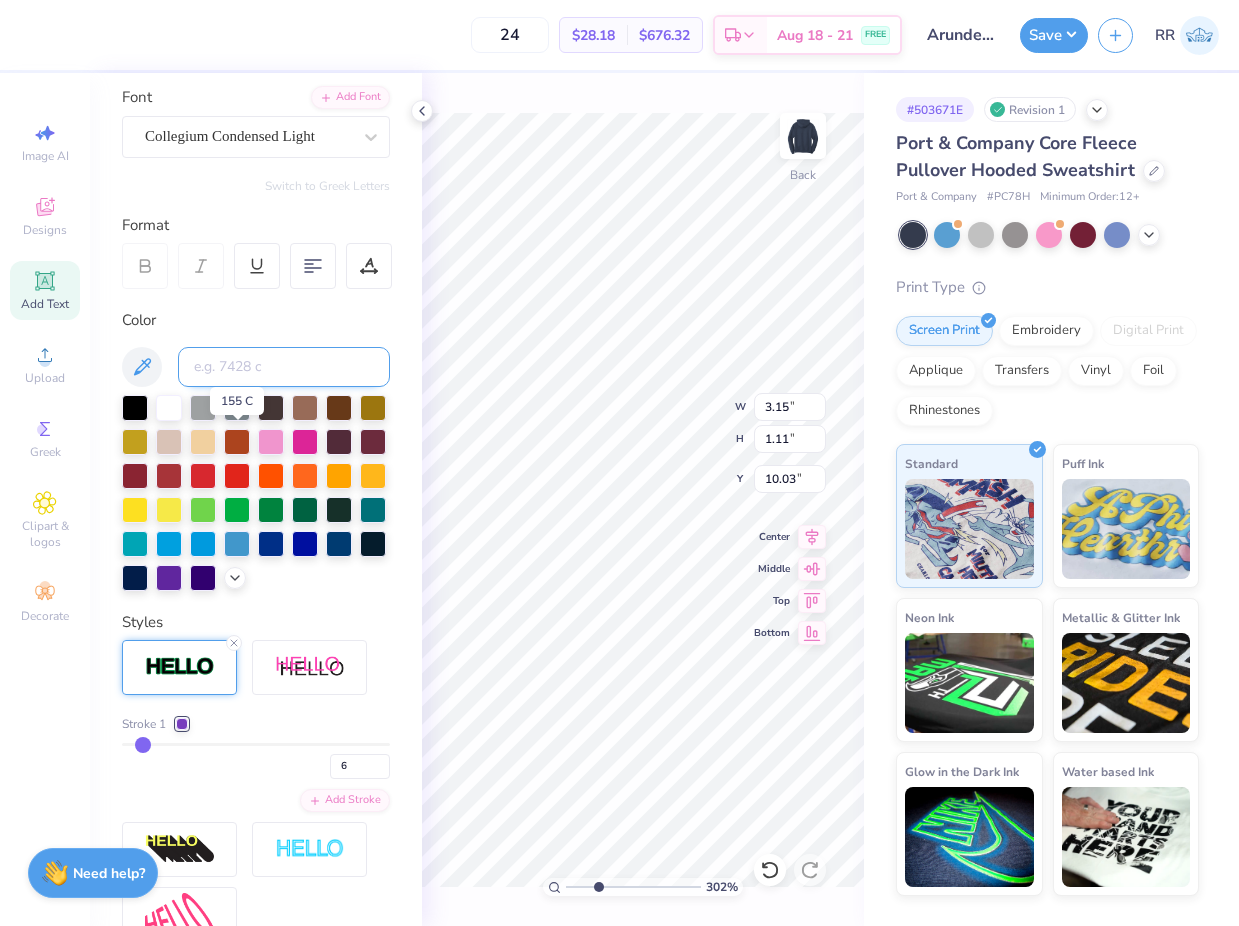 paste on "<?xml version="1.0" encoding="UTF-8"?> <svg id="Layer_1" xmlns="http://www.w3.org/2000/svg" xmlns:xlink="http://www.w3.org/1999/xlink" viewBox="0 0 353 508"> <image width="353" height="508" xlink:href="data:image/png;base64,iVBORw0KGgoAAAANSUhEUgAAAWEAAAH8CAYAAAAABx5KAAABWmlDQ1BJQ0MgUHJvZmlsZQAAKJFtkE9LAlEUxY9lqGUQobuCWUXBKOEfcNHGjCxyMZlBRYvG0cZgnF7PiRDa9A2ibbTrC7QLV+3atImoCGbTsnUgQcl0n1aj1YPL+XE473I5QJ9fZczwAqiaFs9nZ6W19Q3J9wI/fAggjilVq7G0ouQogm/tfc0HeITeRcSueRYI3z6HIvbRjB0+ub/4m+95g6VyTSP9oIlqjFuARyZWDiwm+JA4xOko4mPBeofPBRc7fNnOFPIZ4hviEa2ilohtYrnY5etdXDX2ta8bxPXBsrm6QjpKM4YcspCwgDnkSRNYon7+zyfa+Qx2wVAHxw50VGDRrzQ5DAbKxIswoSEKmTiGaZqk6Pl3f65XfwRSywSbrld4AhoKMHTqepMTwPAWcJ1kKld/WvU0vbXteKzDQQ4MvDnO6zjgawAt7jjvZ47Tog77aefV3iei4mGEx4XguAAAADhlWElmTU0AKgAAAAgAAYdpAAQAAAABAAAAGgAAAAAAAqACAAQAAAABAAABYaADAAQAAAABAAAB/AAAAAA9pRliAABAAElEQVR4AexdBZxU1Rc+28Huskt3d3dLI5ioiH8VUTBAULBATEQEEVFElBBEMZBOEaRTuru7FnbZYjv4n+/uvuHN7JtY2NniHH7LvLj5vTfnnnvunfO53GYhEUFAEBAEBIFsQcA1W2qVSgUBQUAQEAQUAqKE5UUQBAQBQSAbERAlnI3gS9W..." 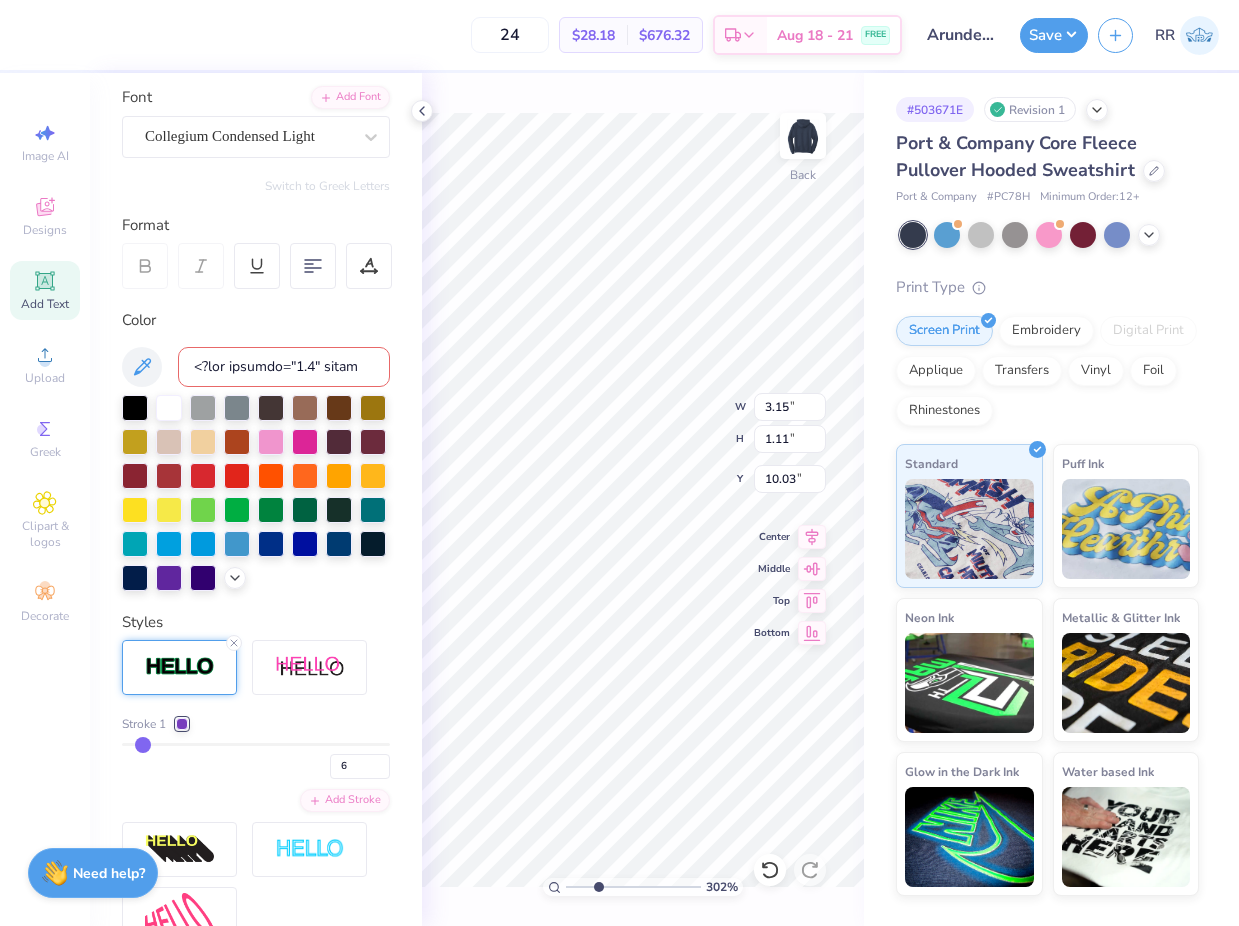 scroll, scrollTop: 0, scrollLeft: 563936, axis: horizontal 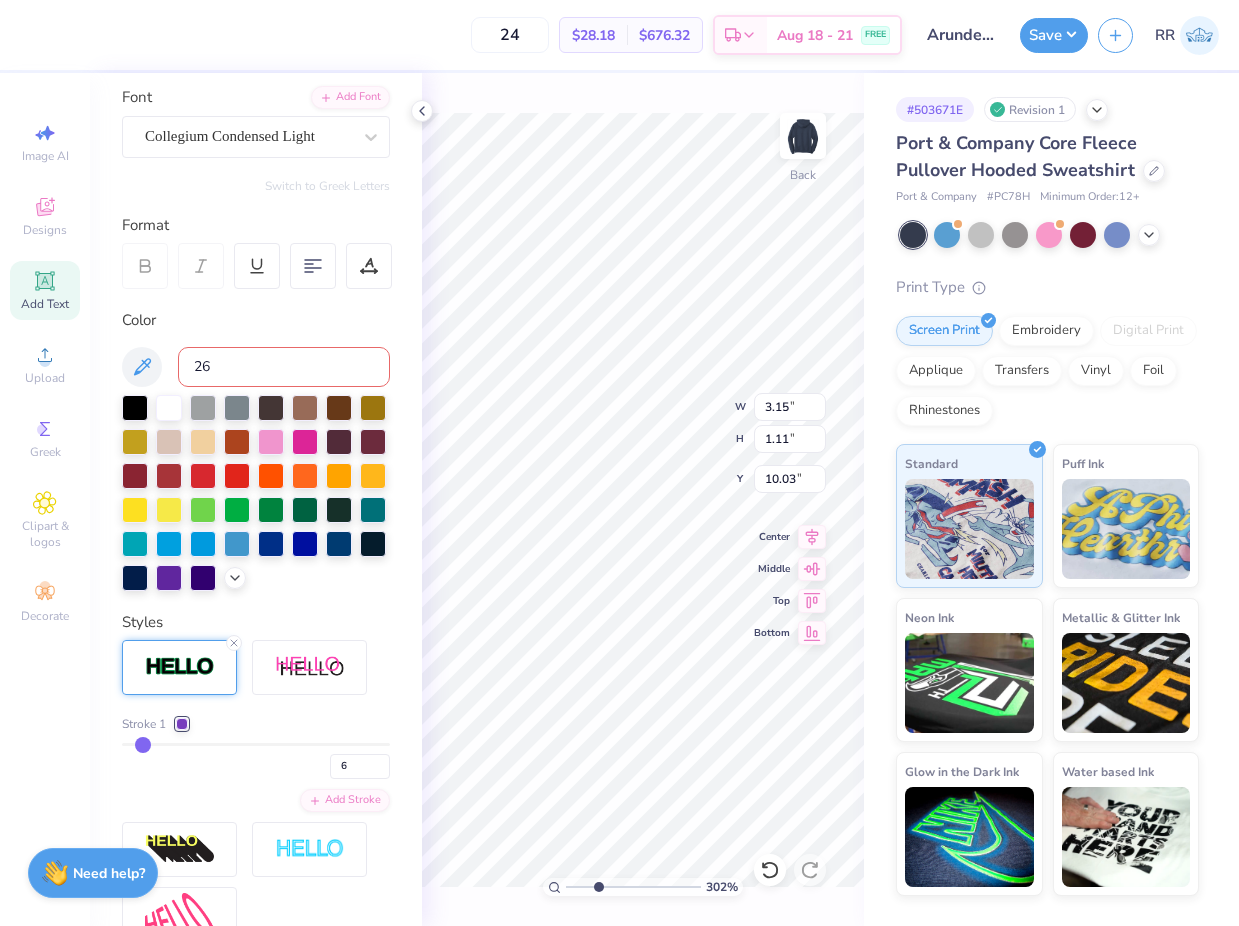 type on "266" 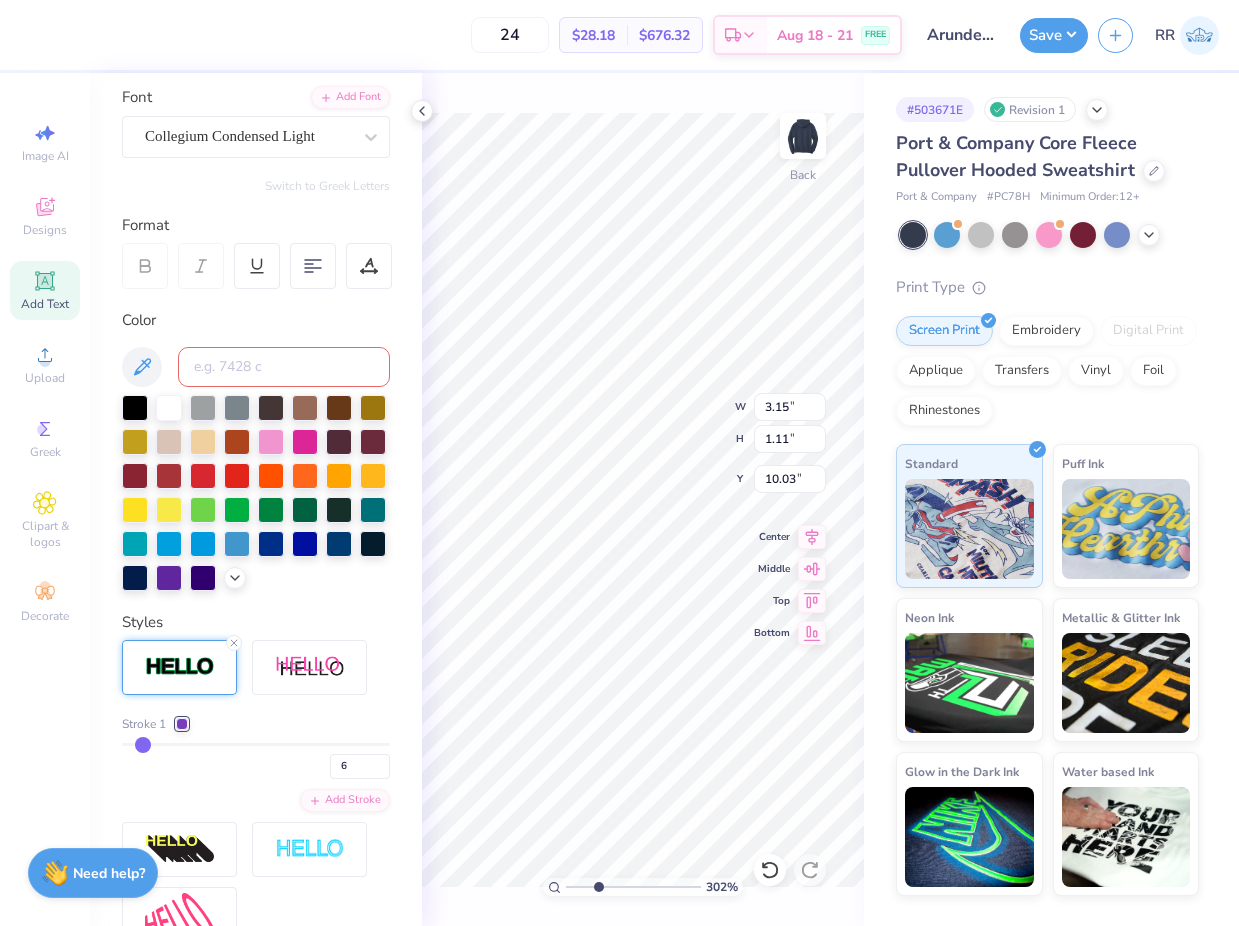 click at bounding box center (284, 367) 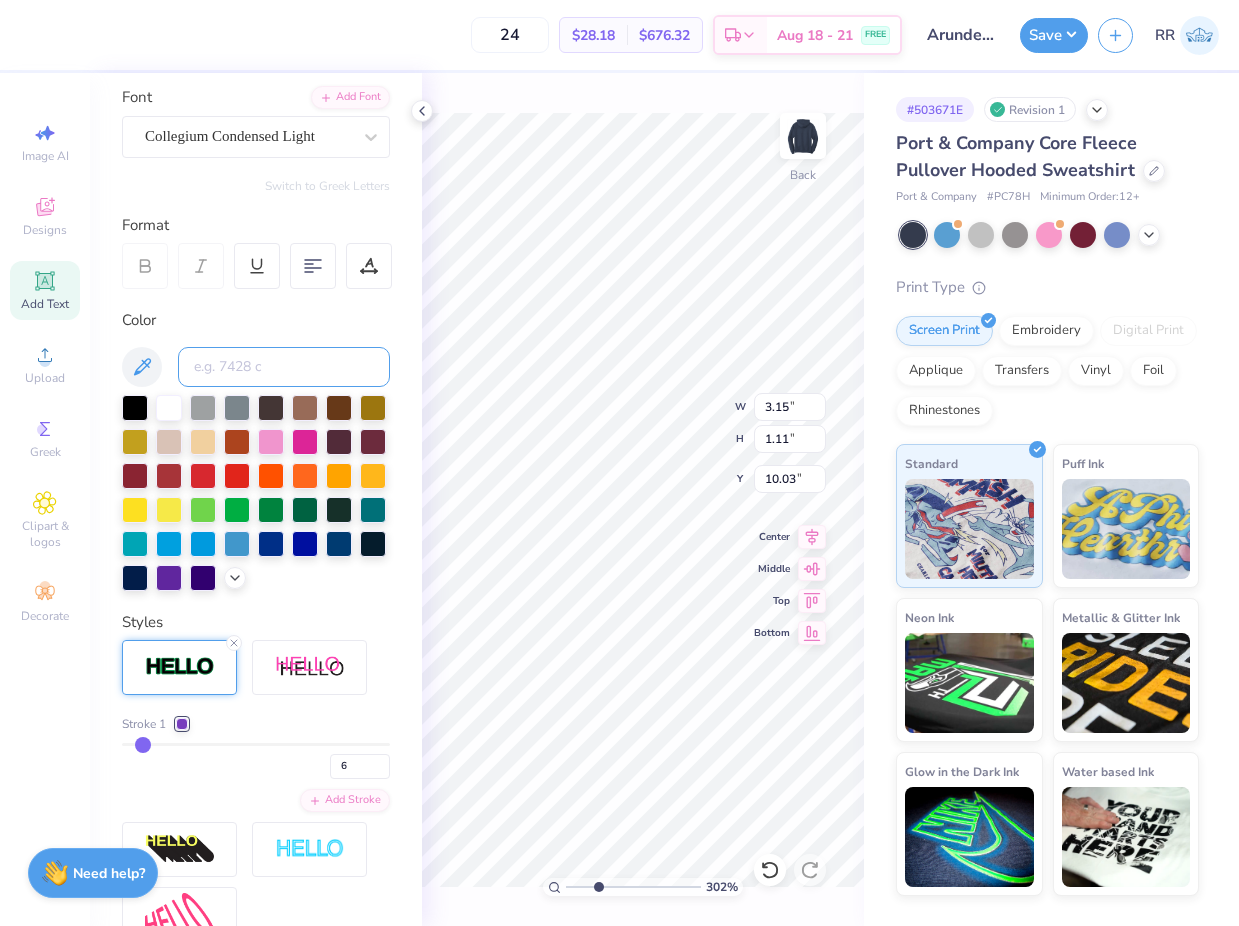 scroll, scrollTop: 0, scrollLeft: 0, axis: both 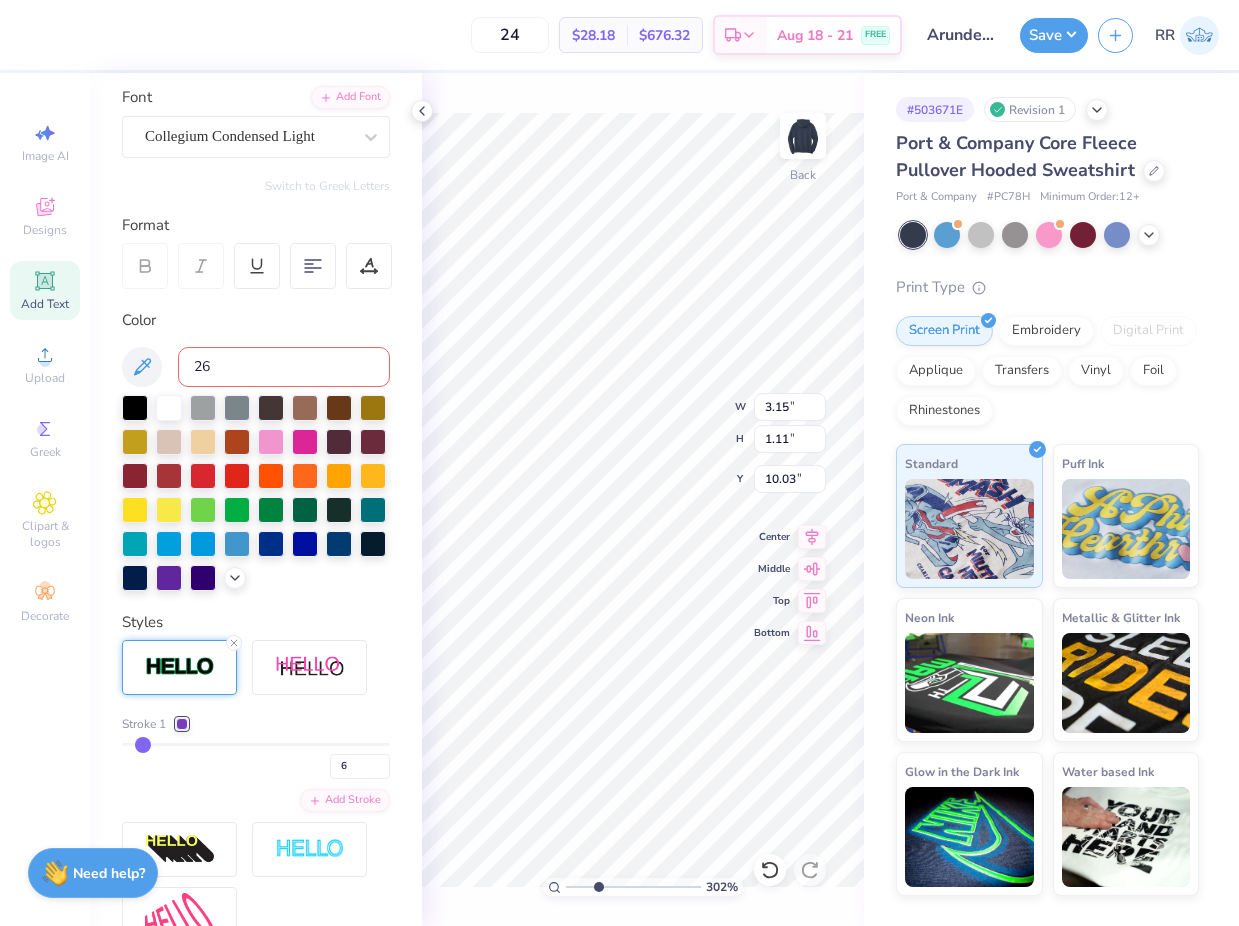 type on "266" 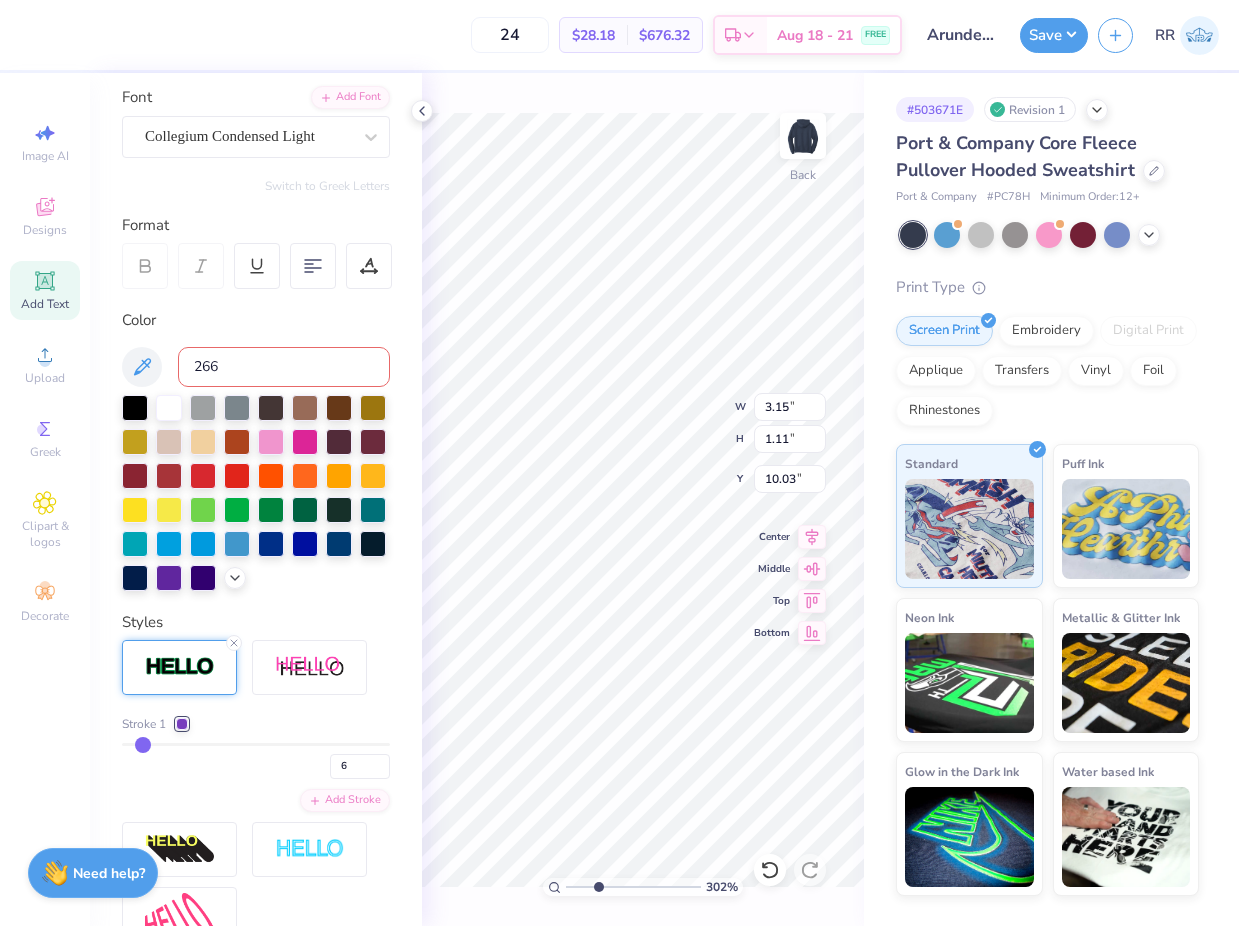 type 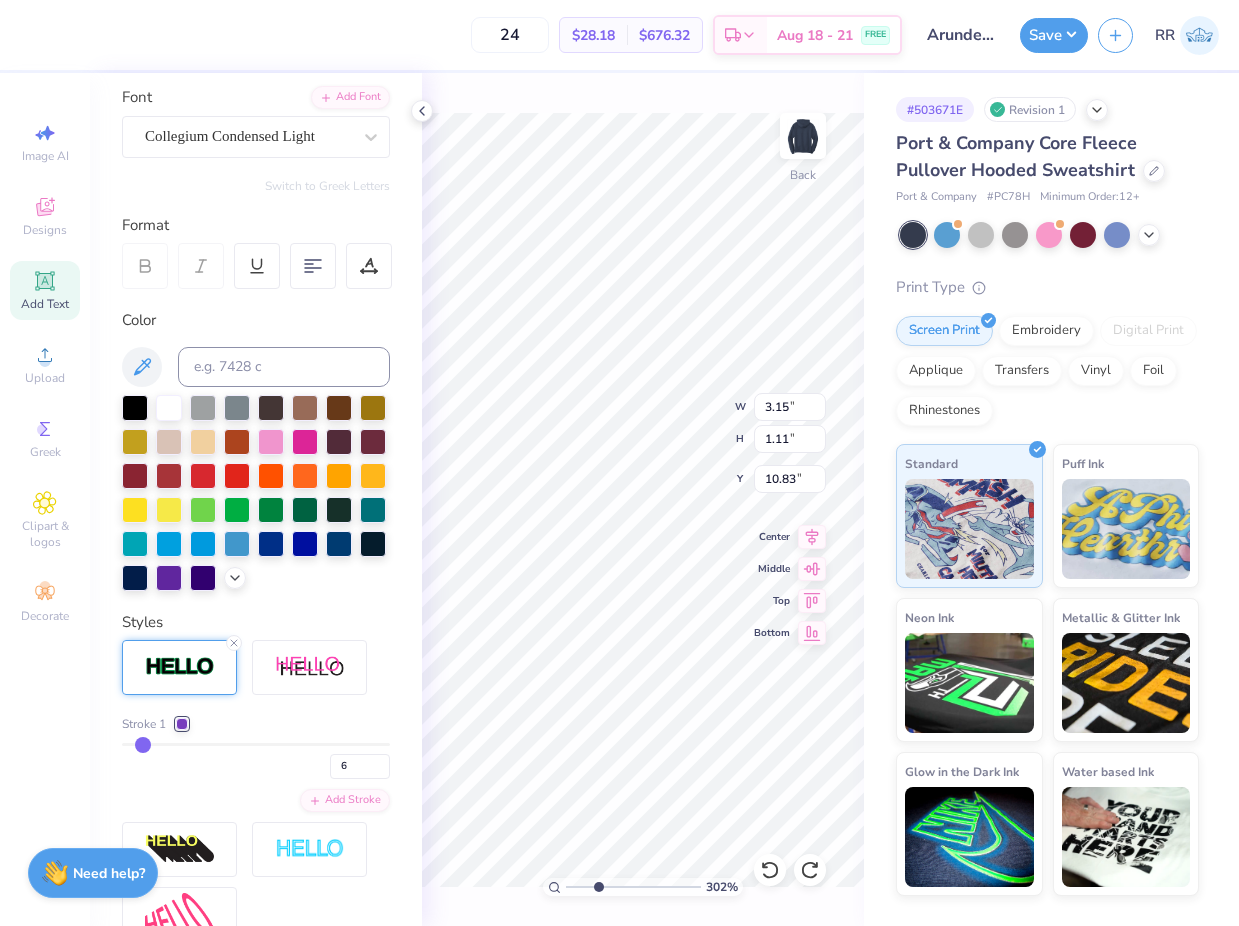 type on "10.03" 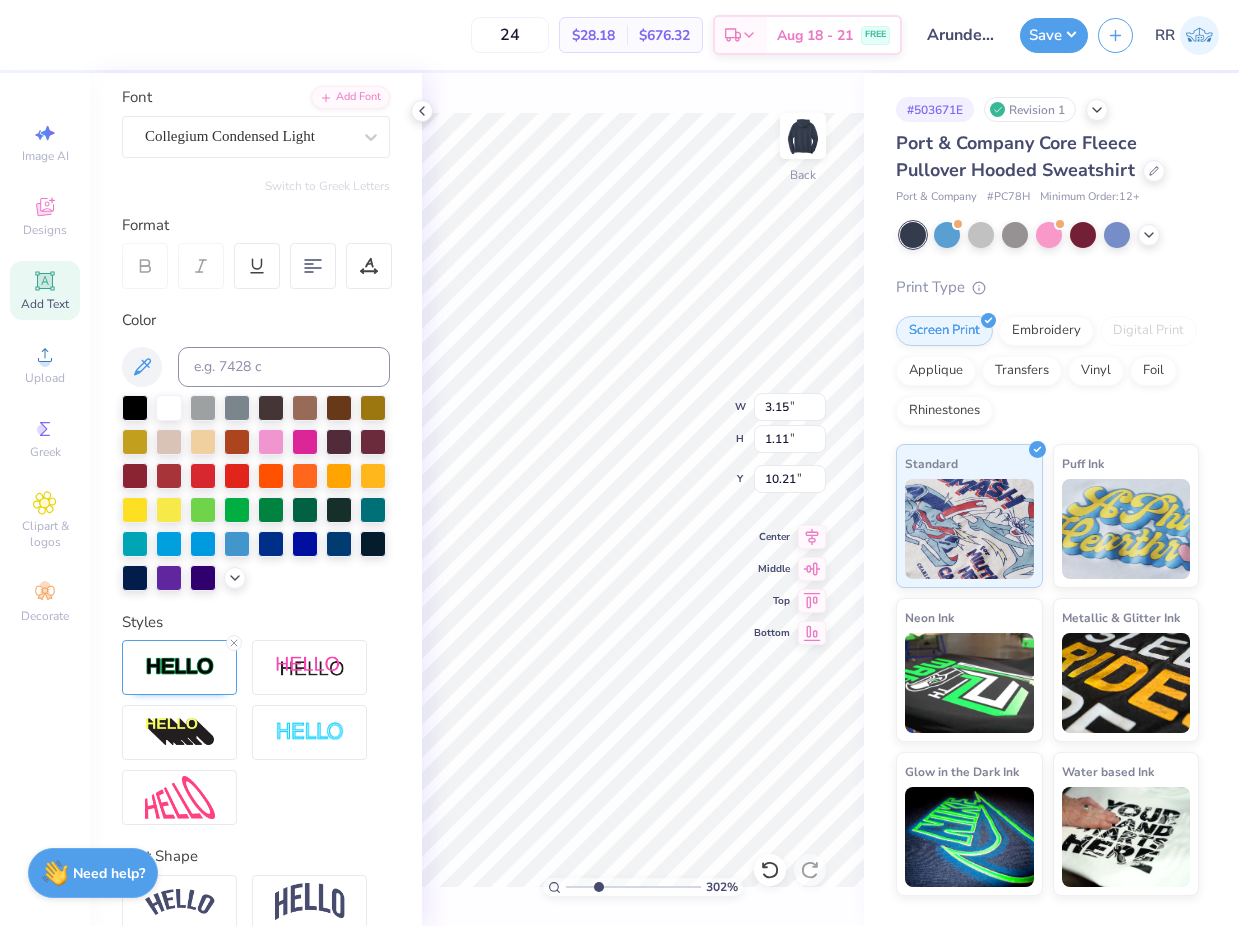 type on "9.91" 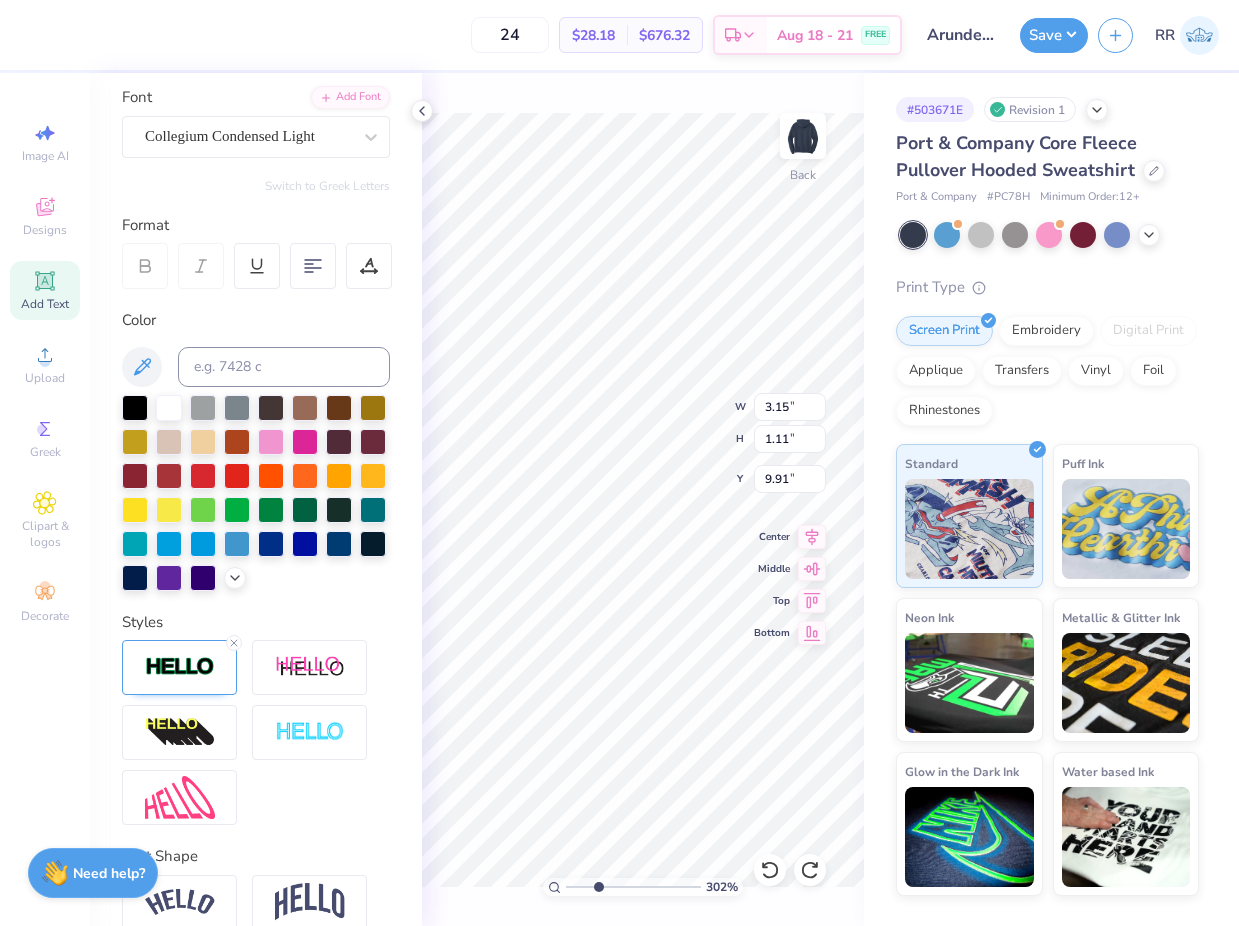 type on "3.11" 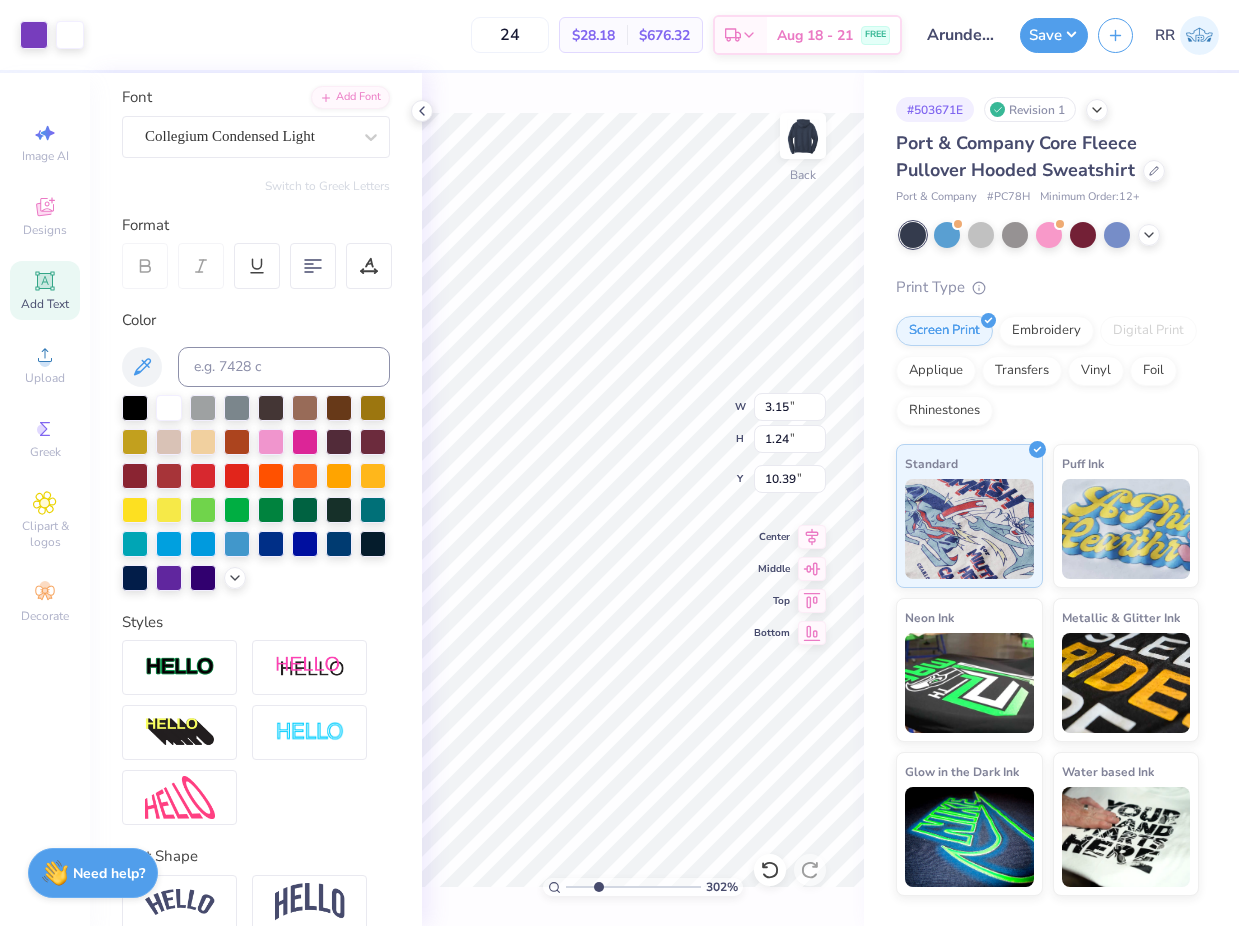type on "10.39" 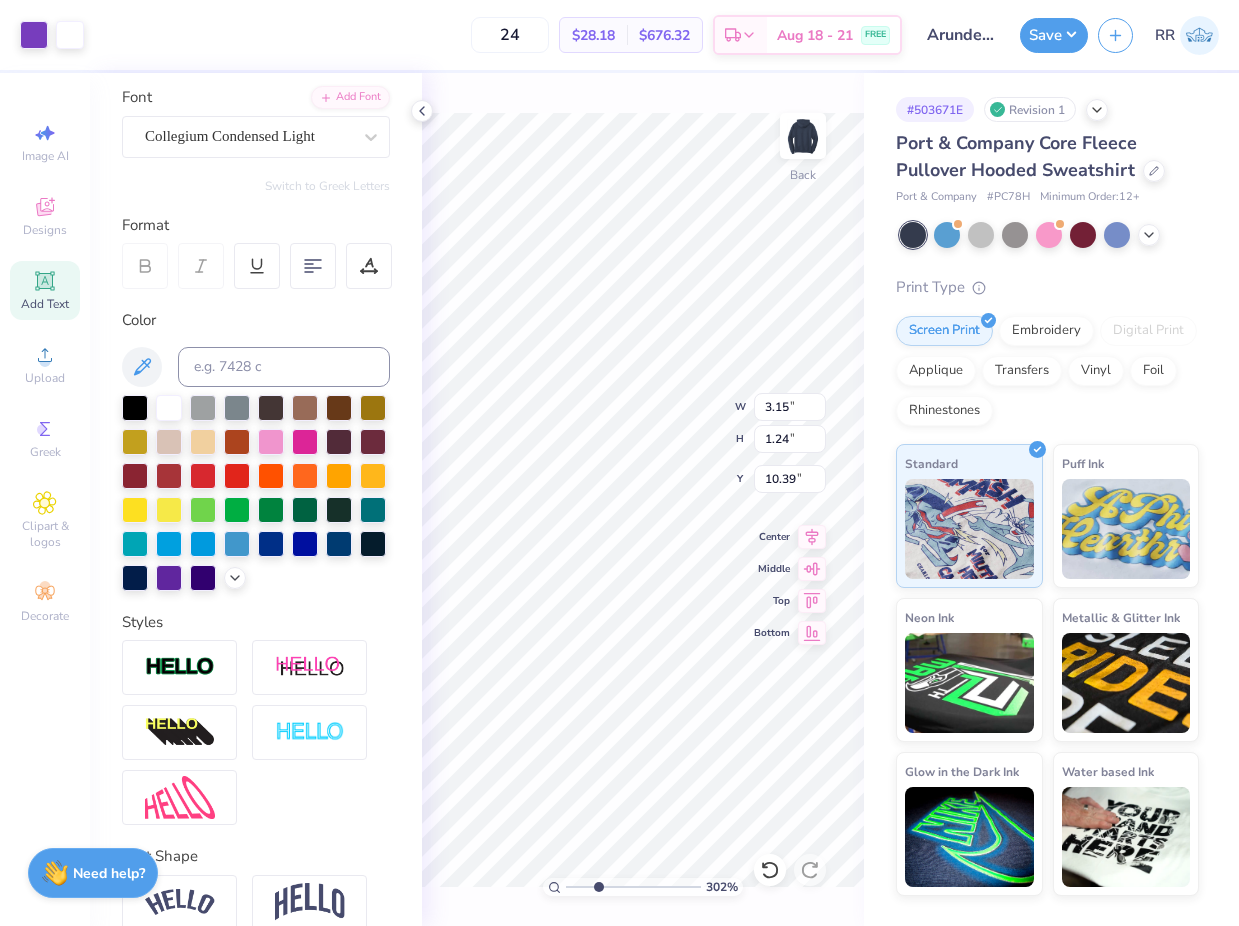 type on "6.96" 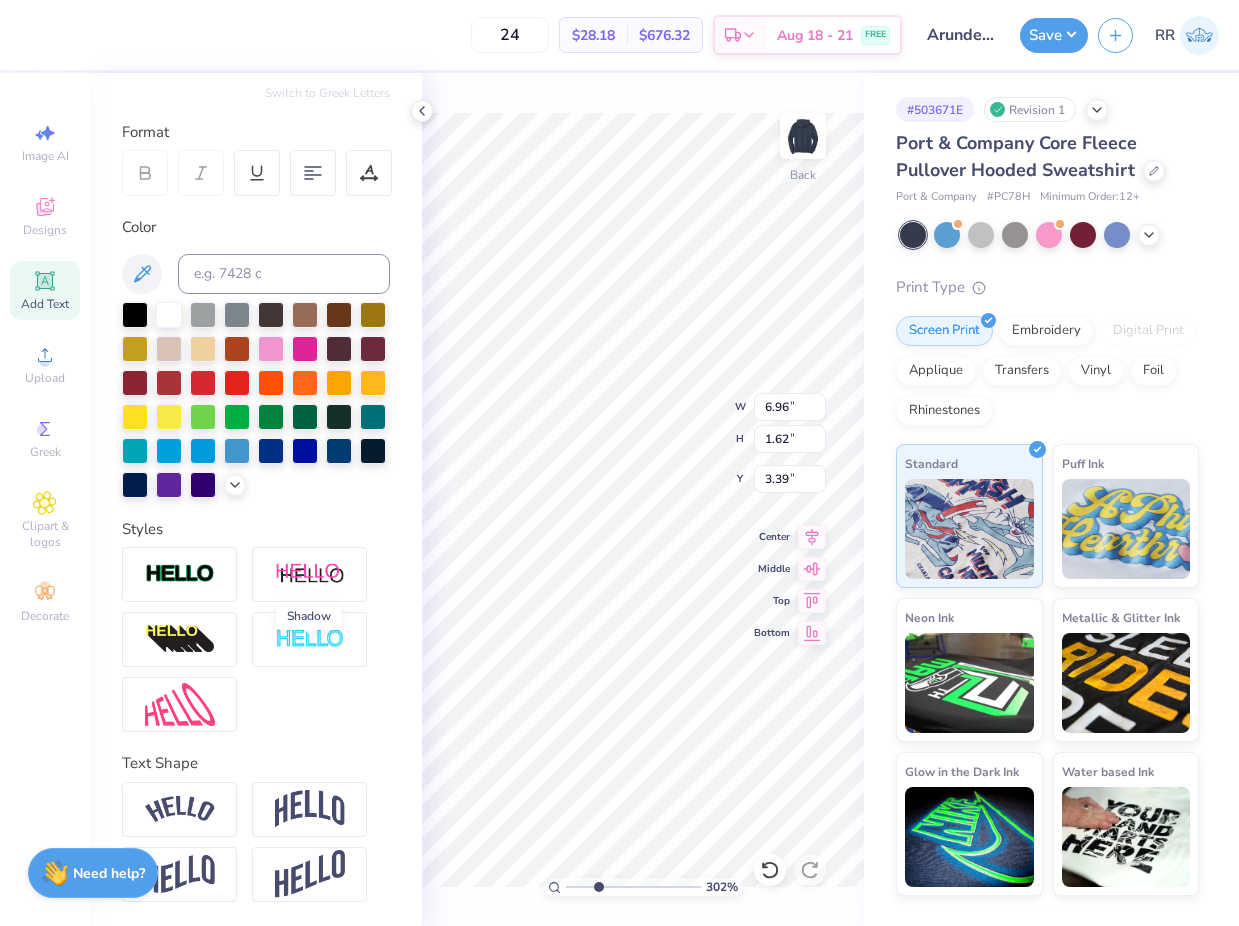 scroll, scrollTop: 271, scrollLeft: 0, axis: vertical 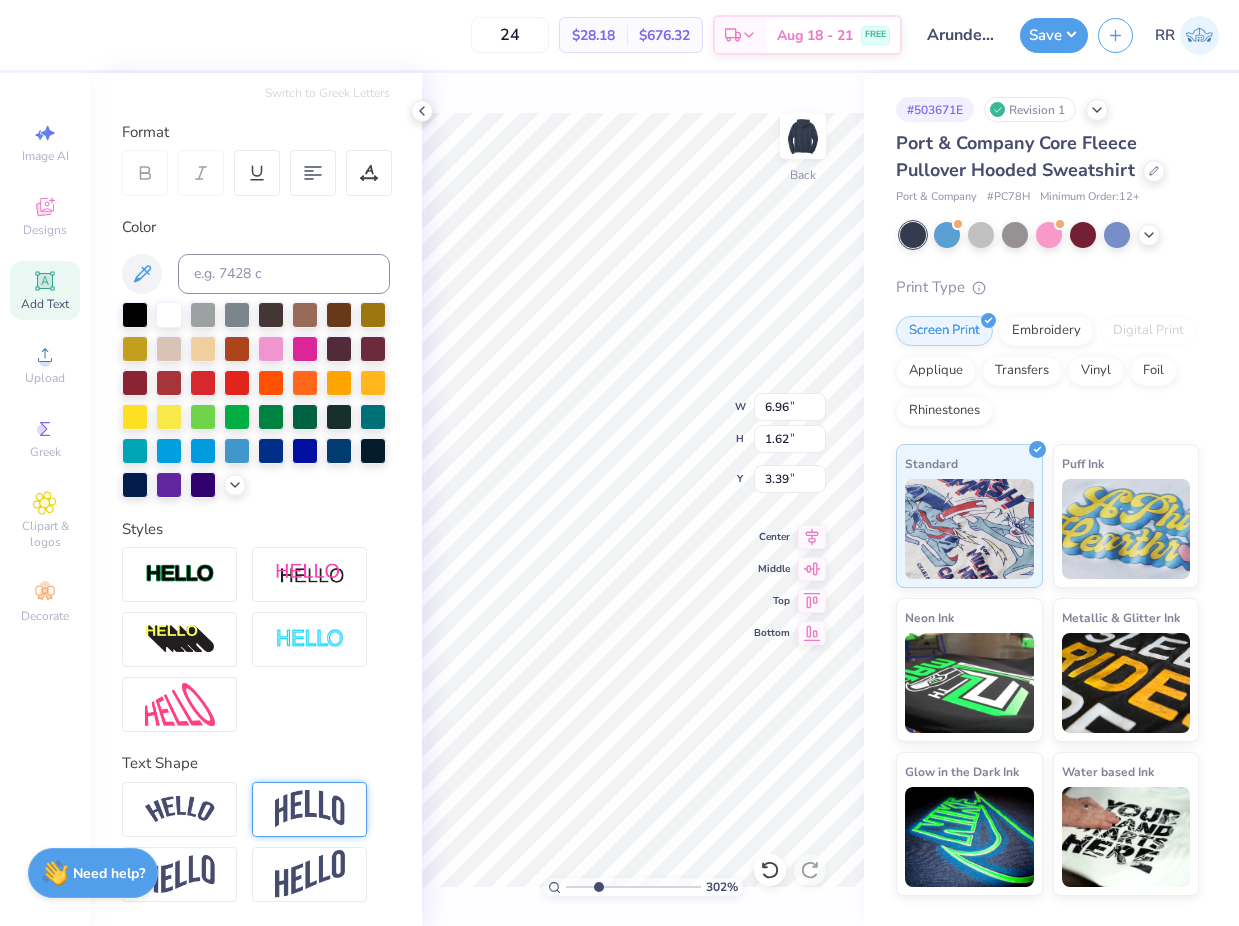 click at bounding box center [310, 809] 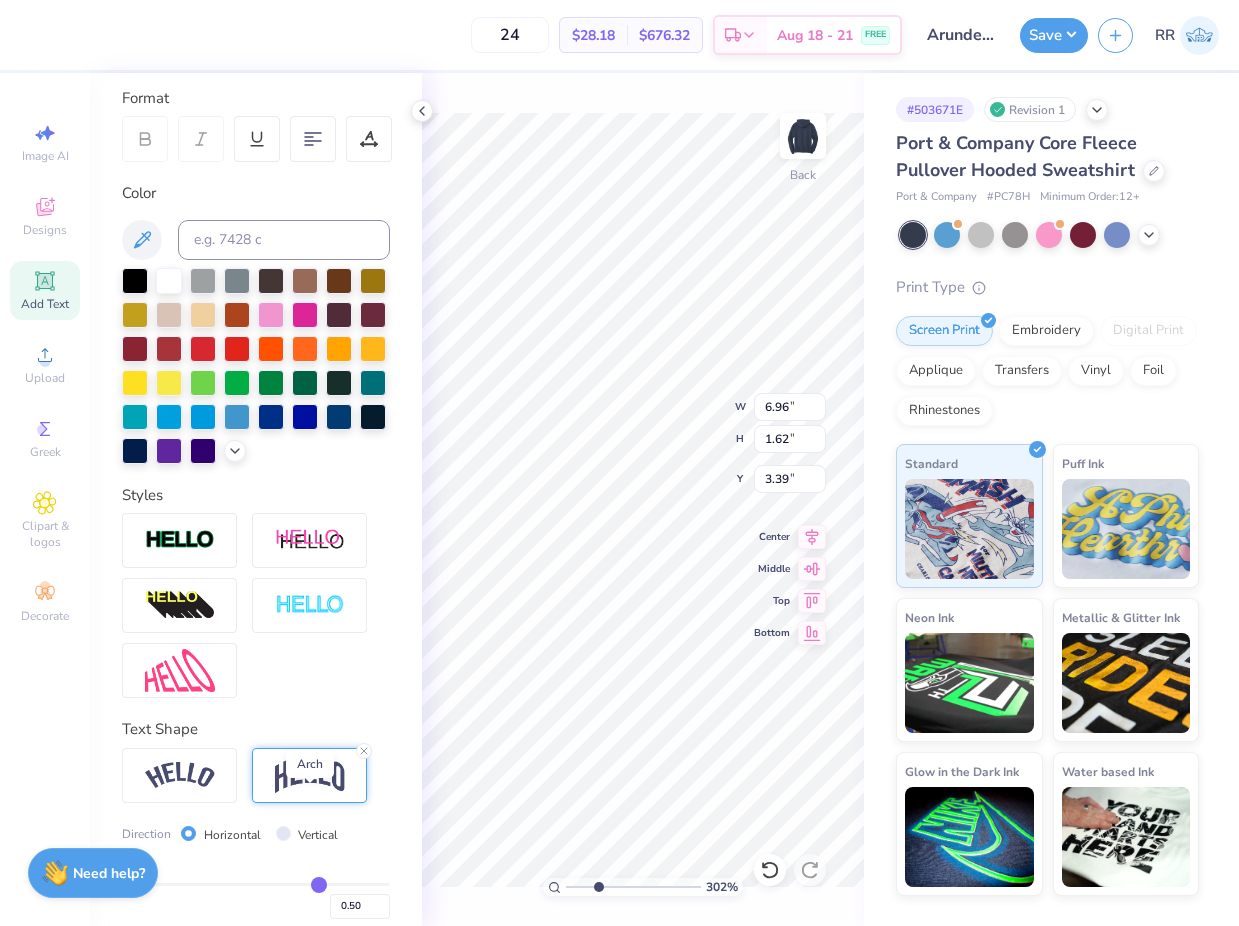 type on "6.95" 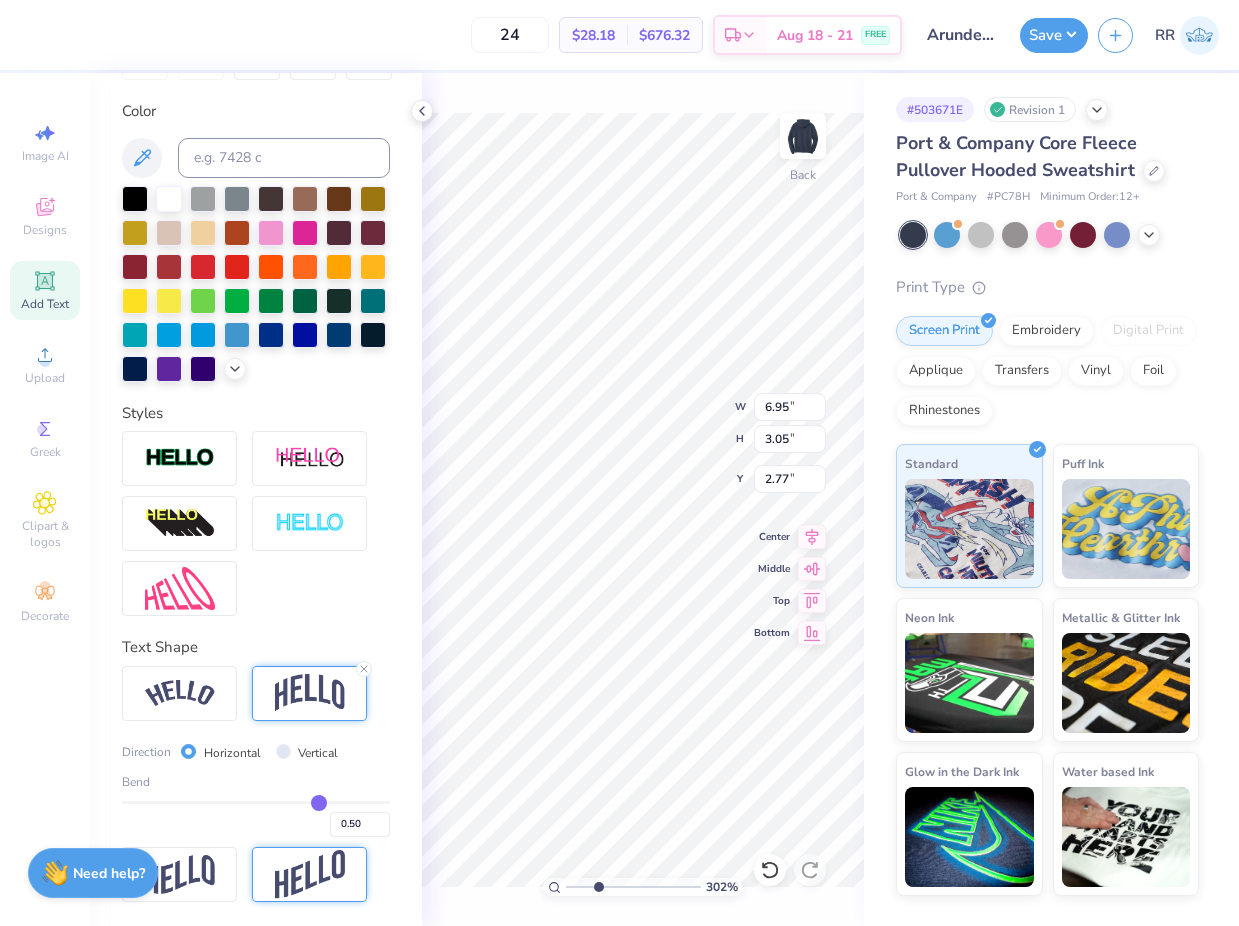 scroll, scrollTop: 387, scrollLeft: 0, axis: vertical 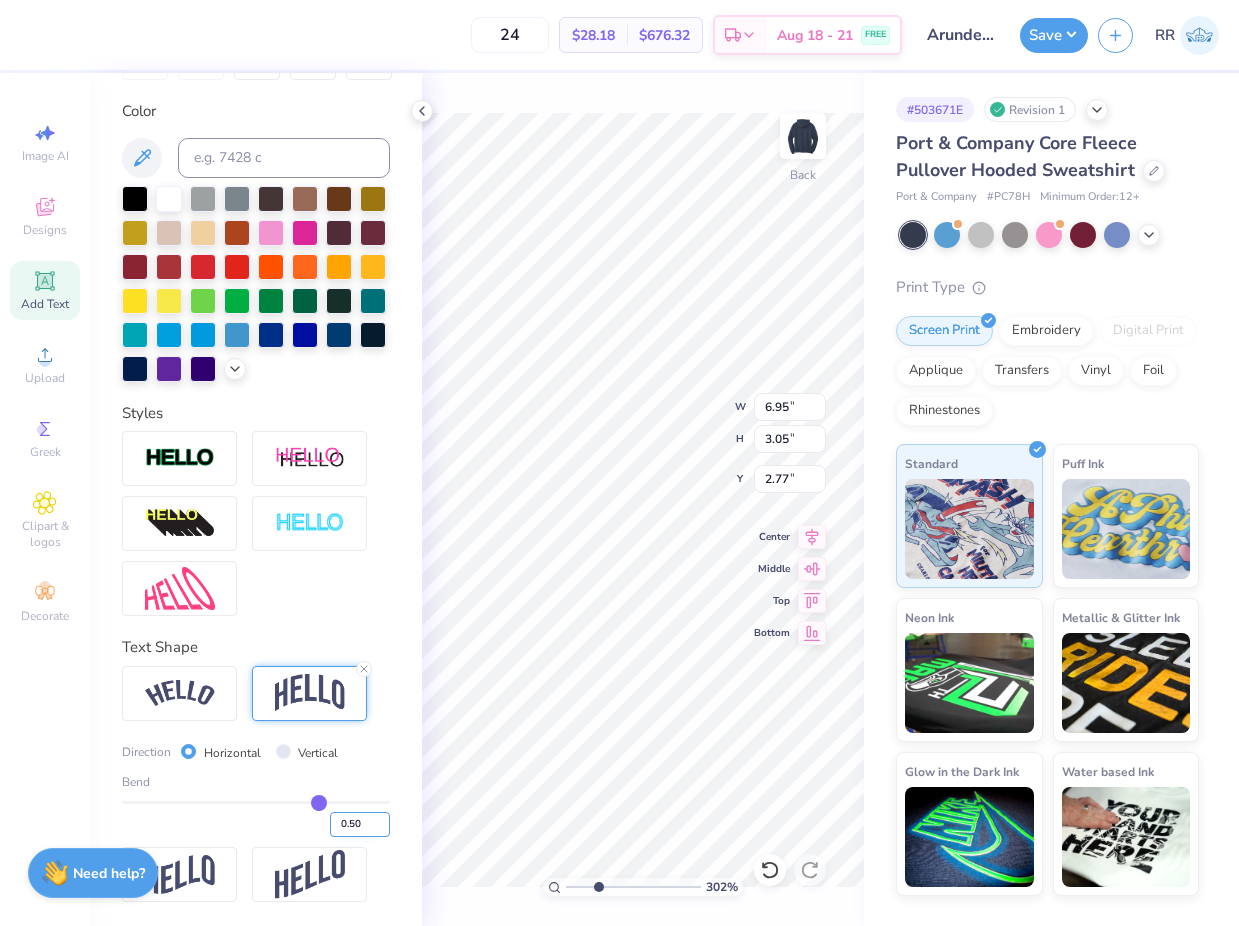 click on "0.50" at bounding box center (360, 824) 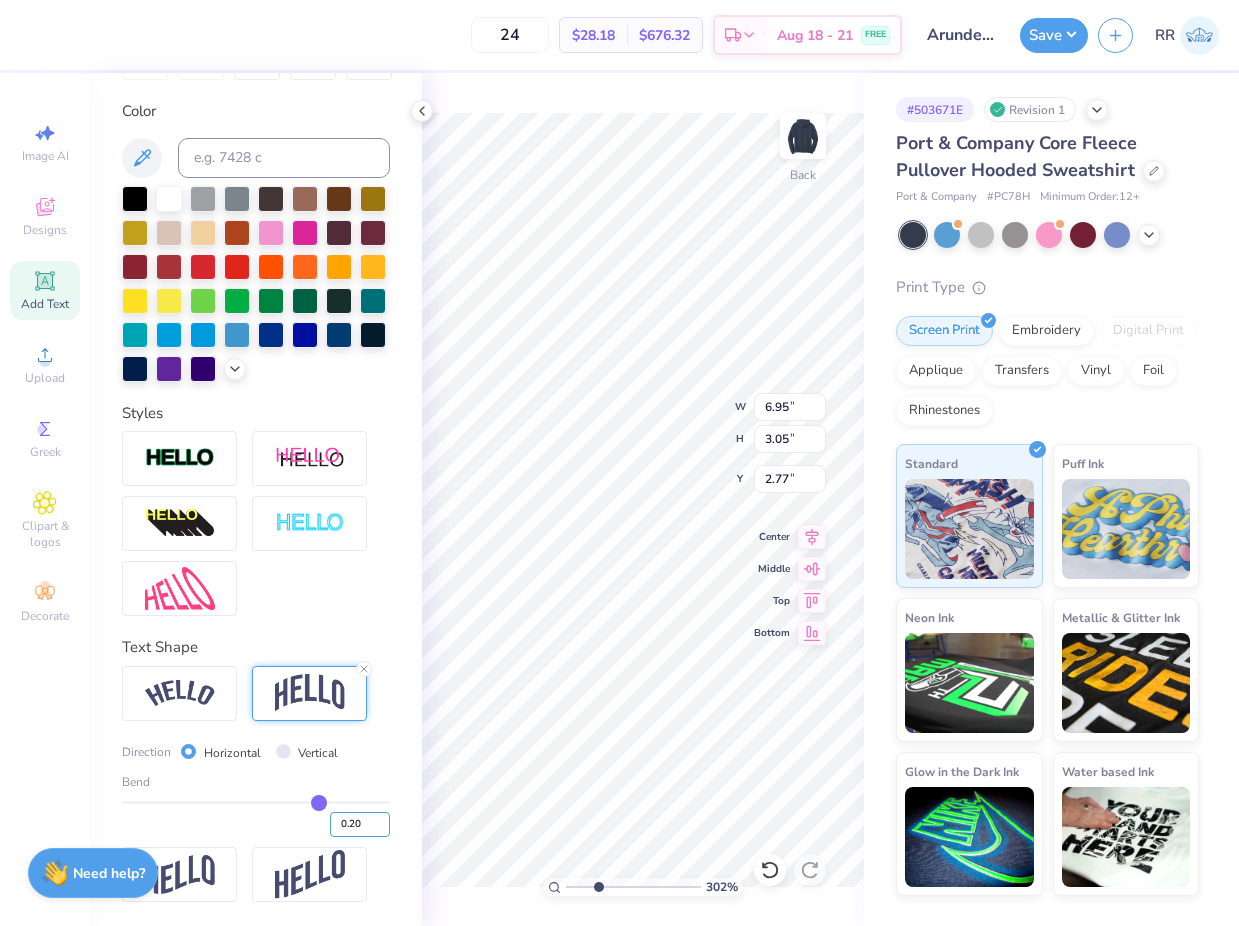type on "0.20" 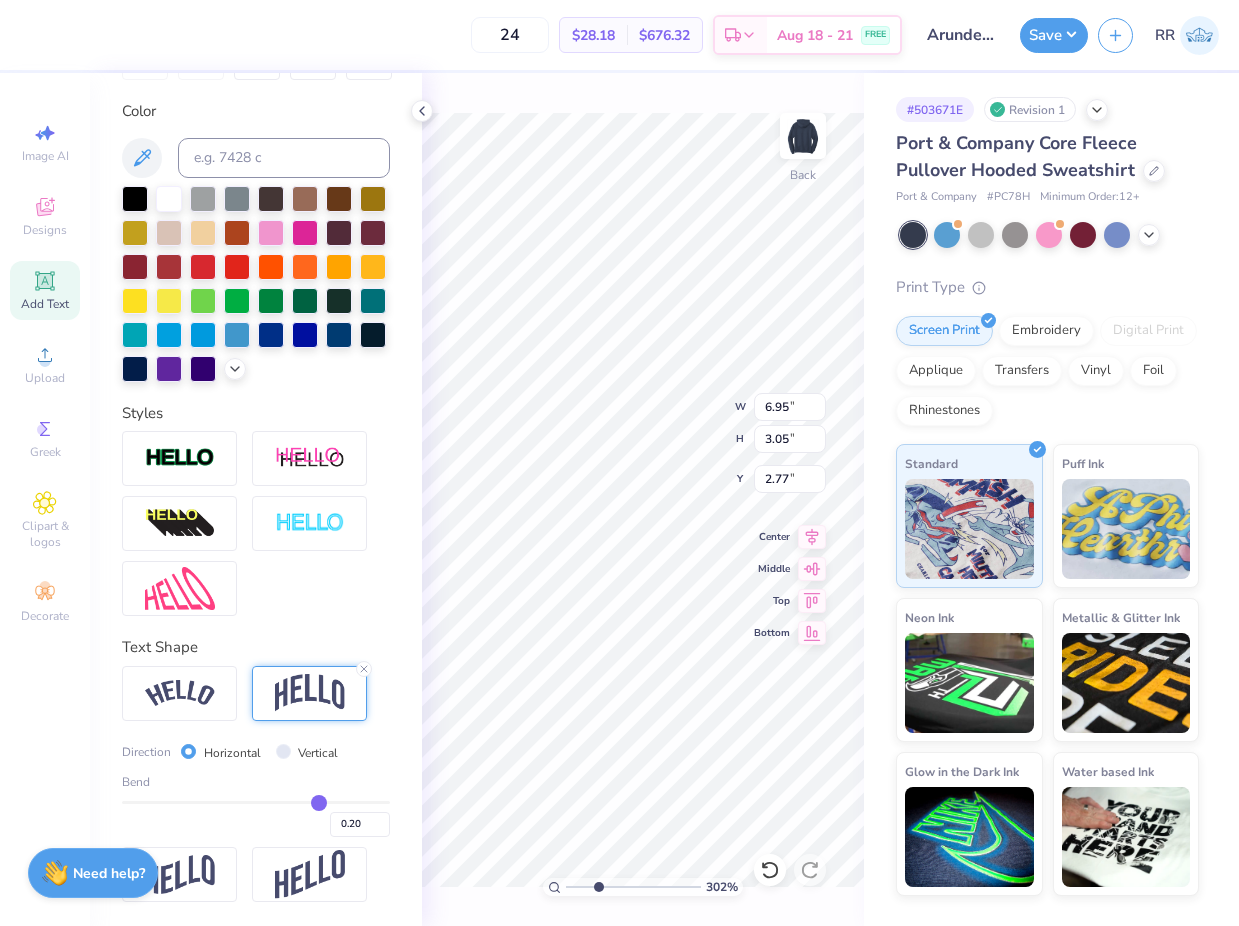 type on "0.2" 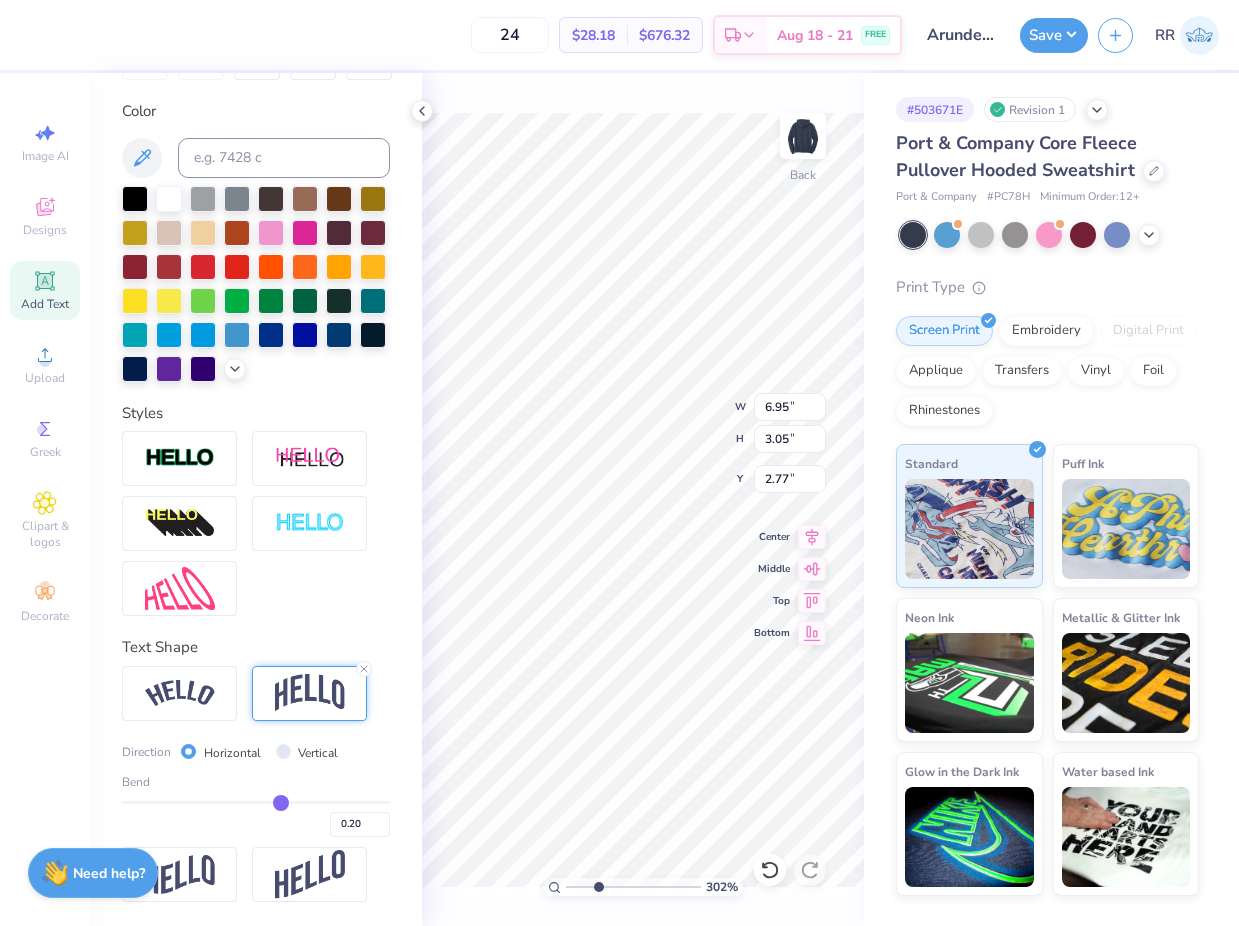 type on "2.16" 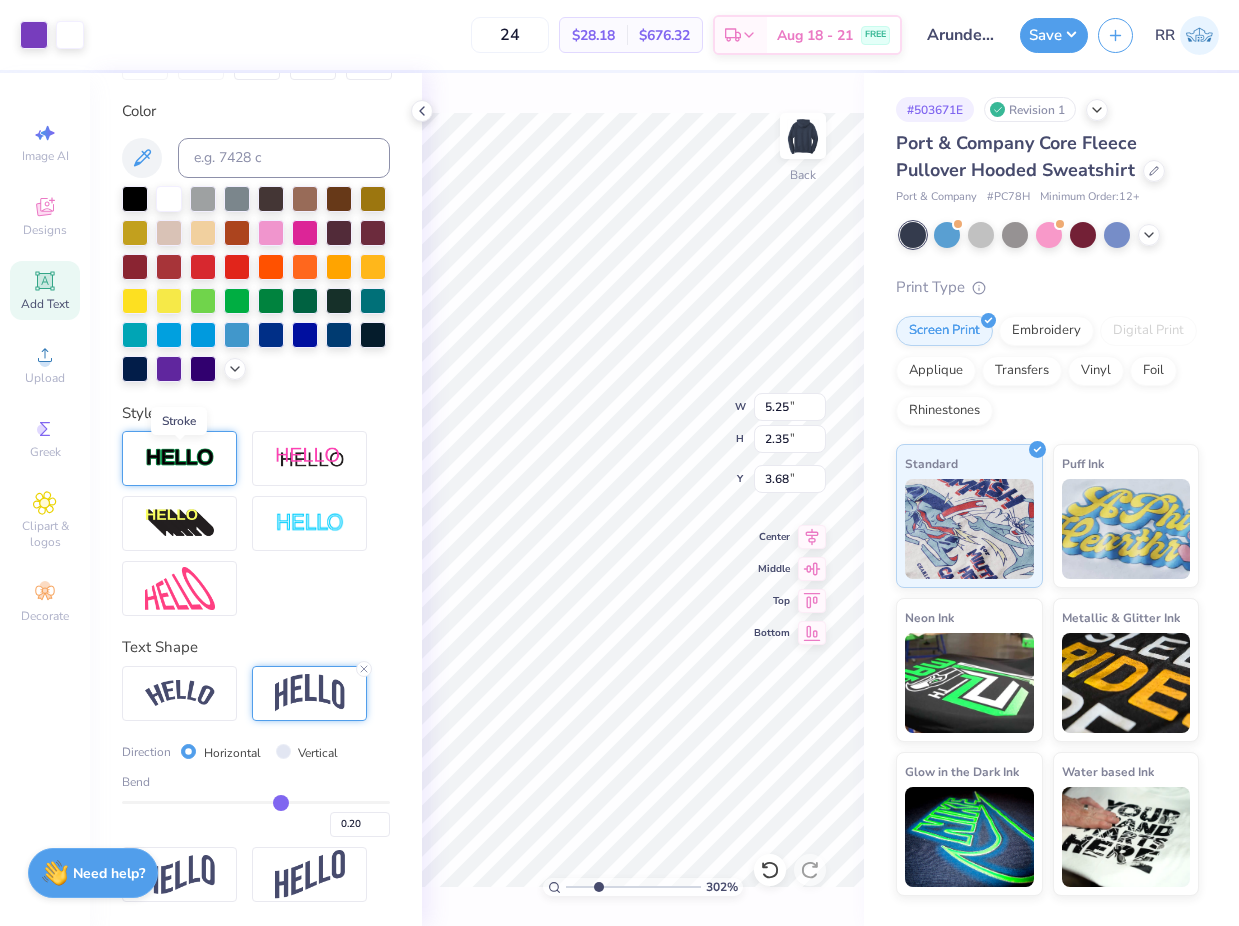 click at bounding box center (180, 458) 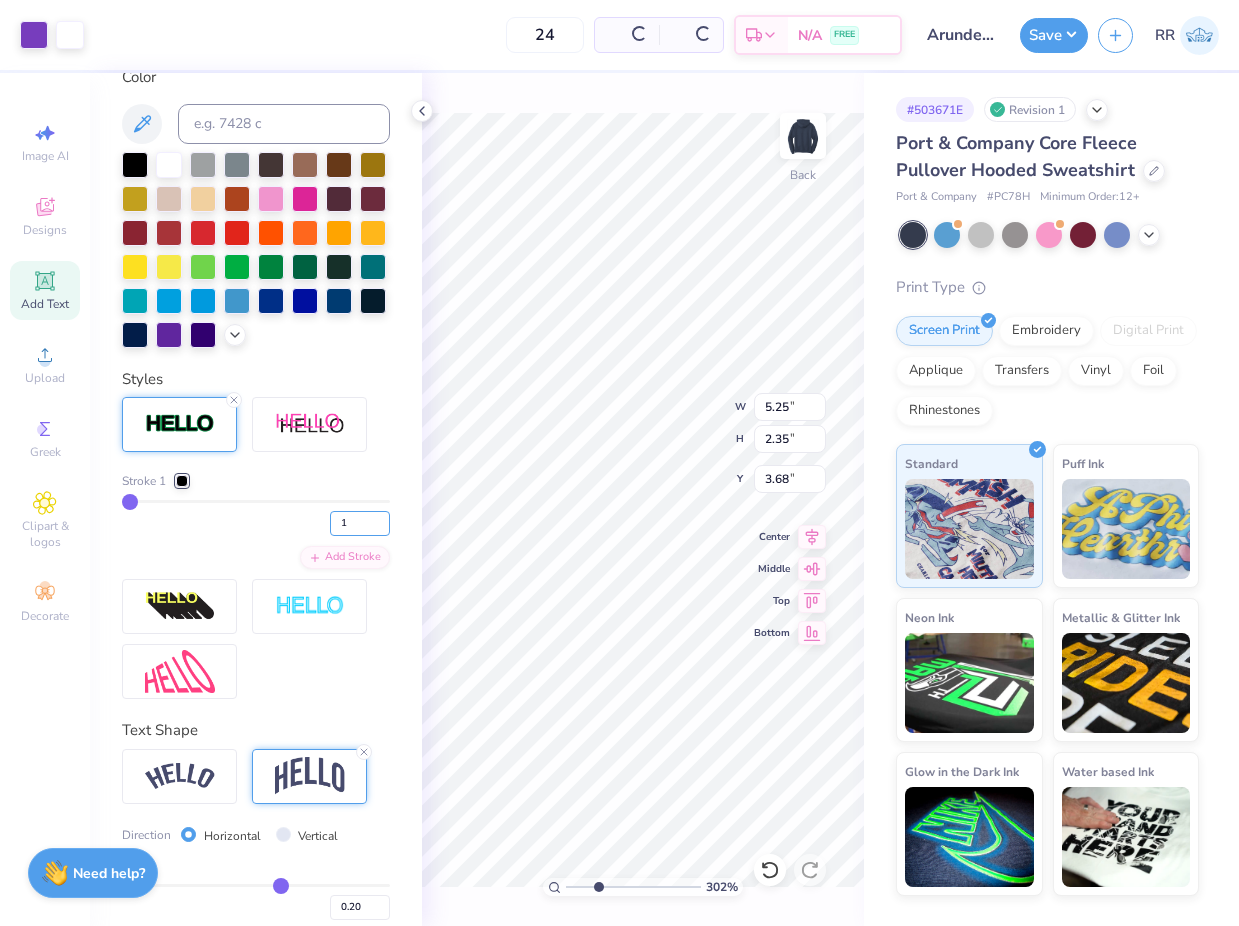 drag, startPoint x: 337, startPoint y: 556, endPoint x: 261, endPoint y: 549, distance: 76.321686 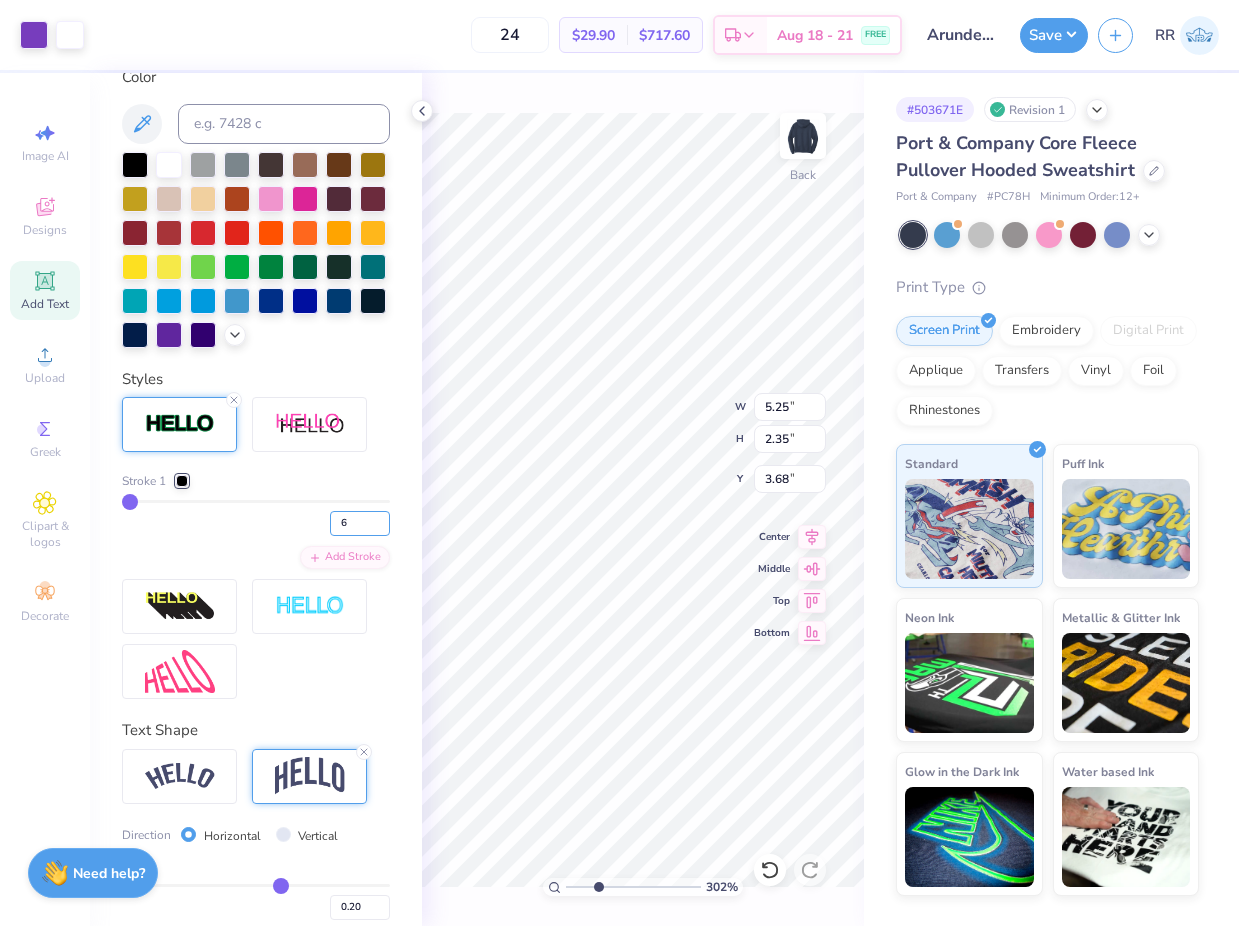 type on "6" 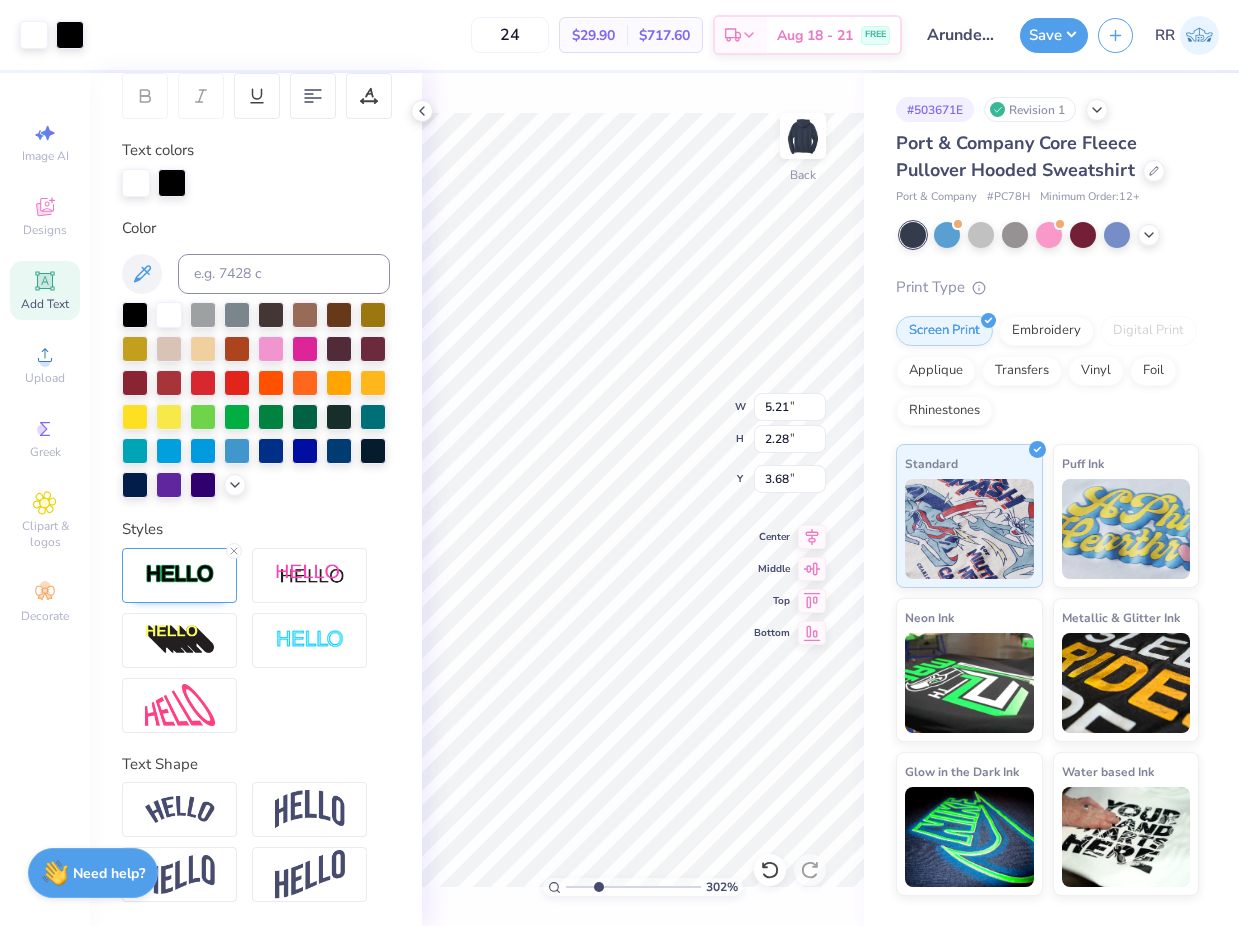type on "5.30" 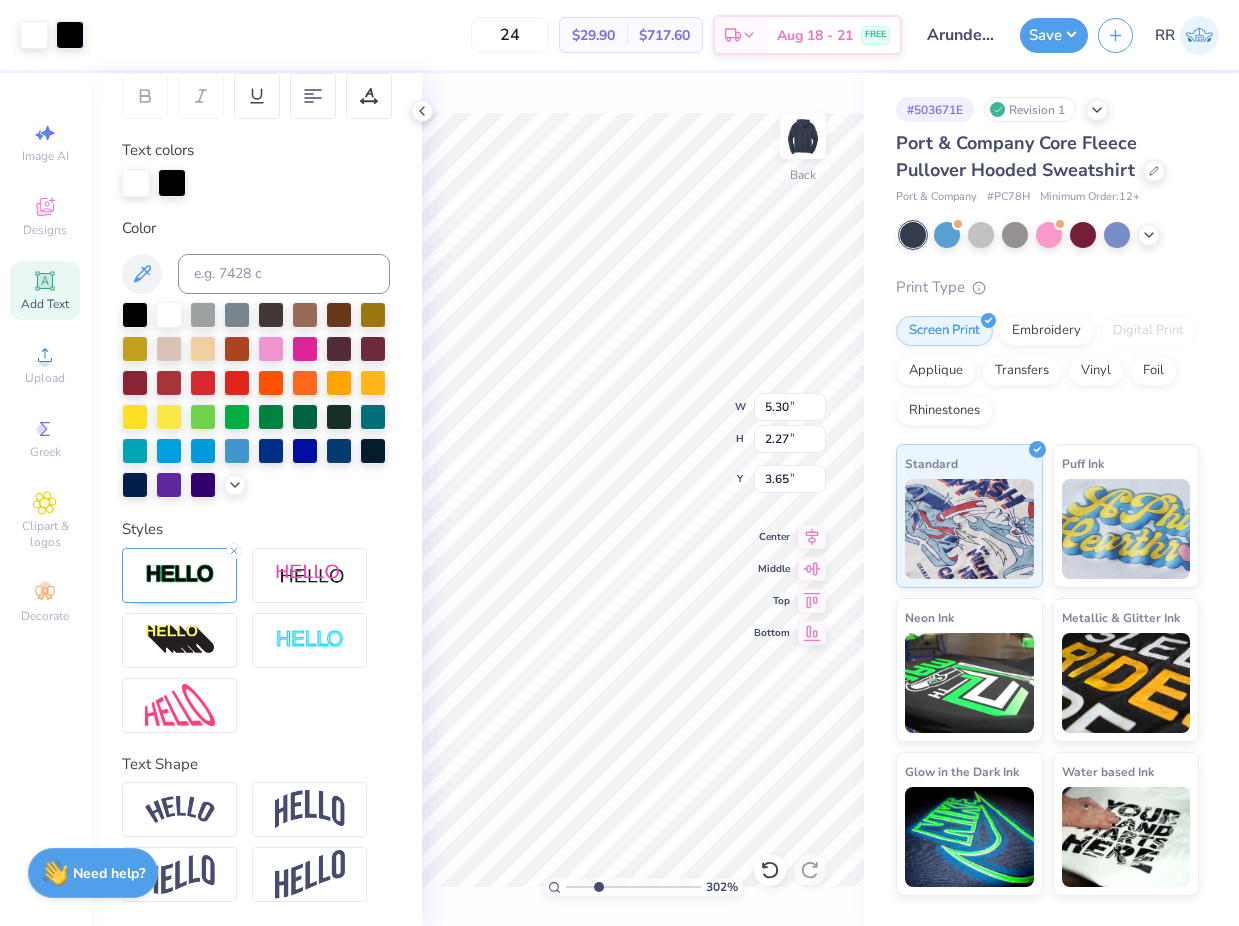 scroll, scrollTop: 348, scrollLeft: 0, axis: vertical 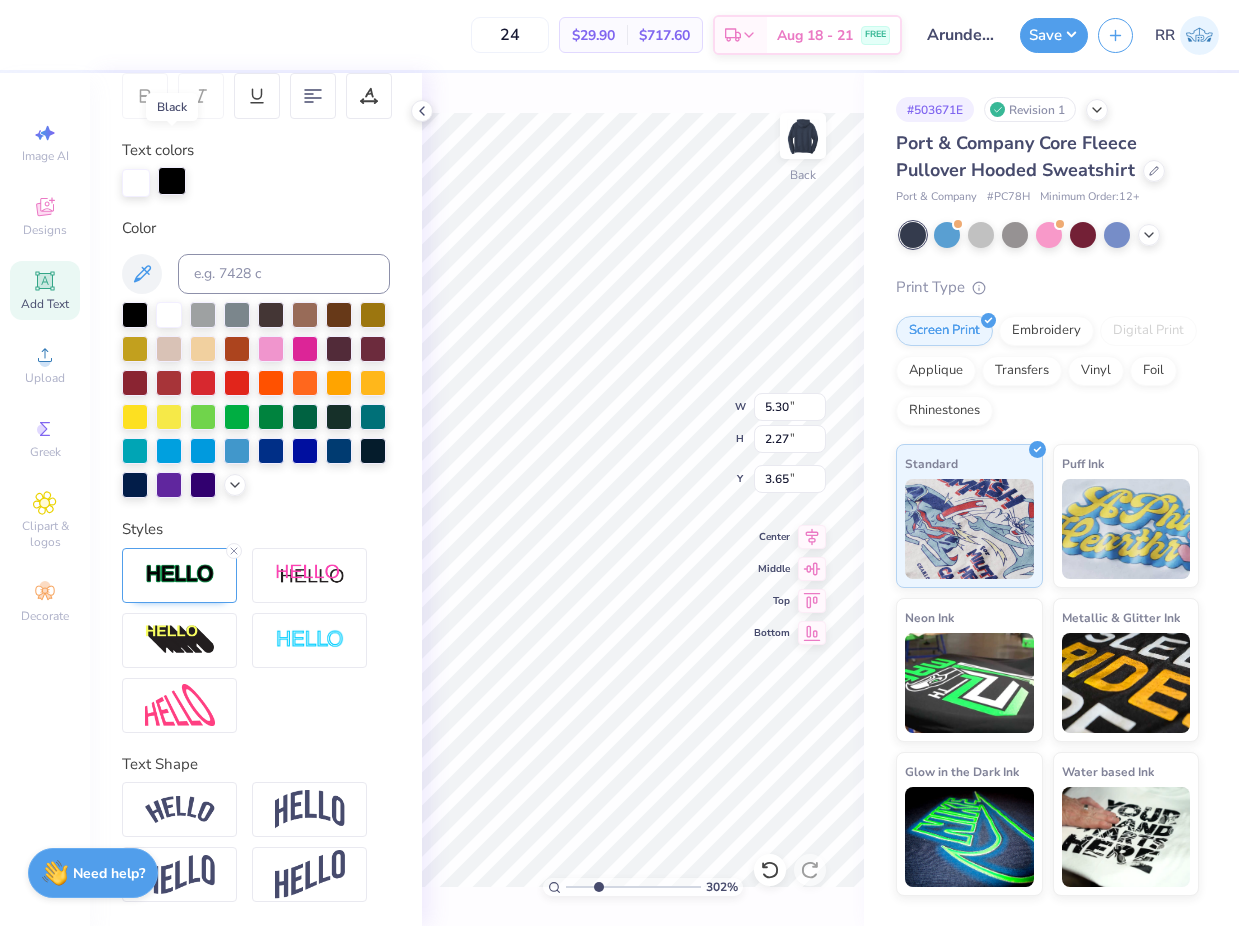 click at bounding box center [172, 181] 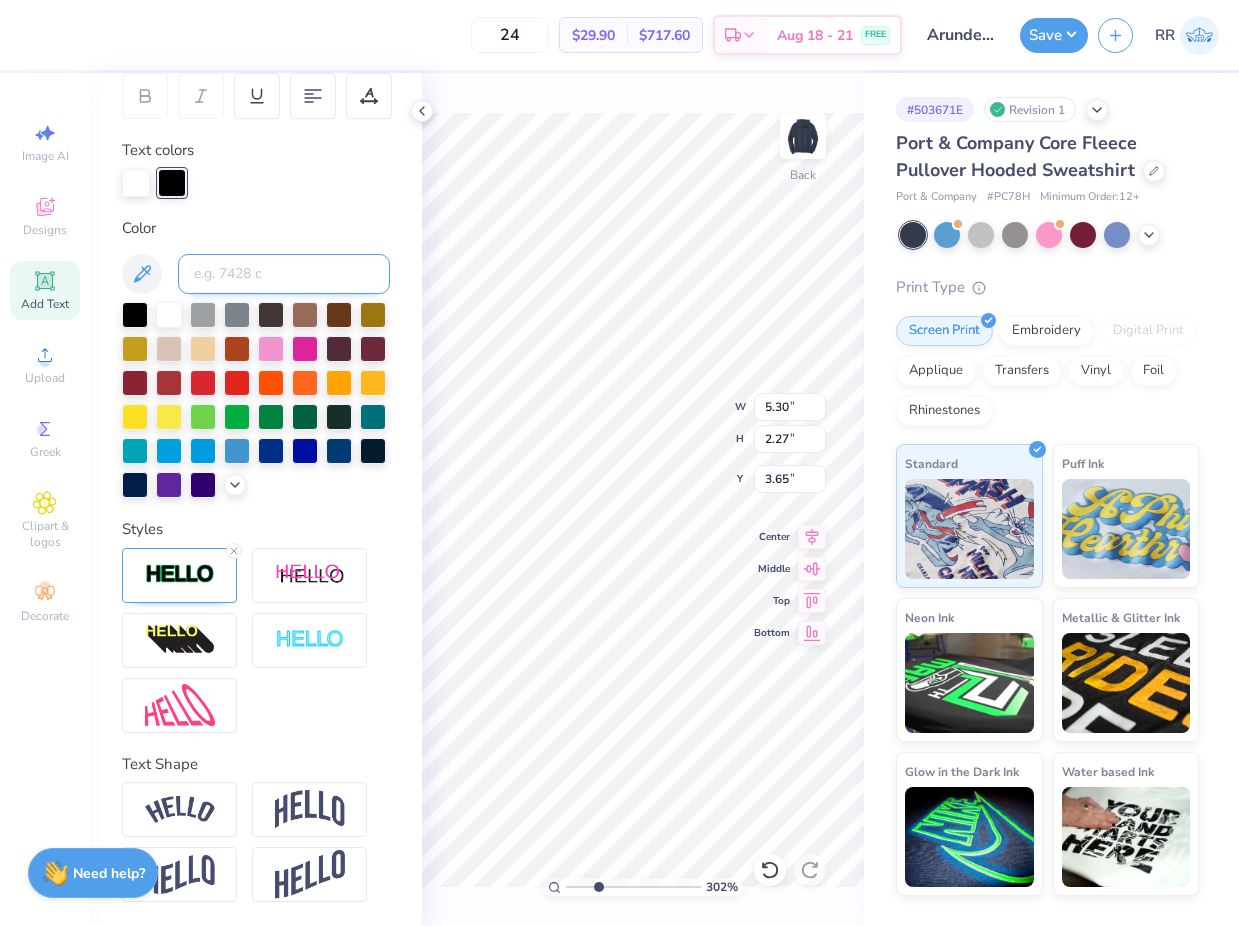 click at bounding box center (284, 274) 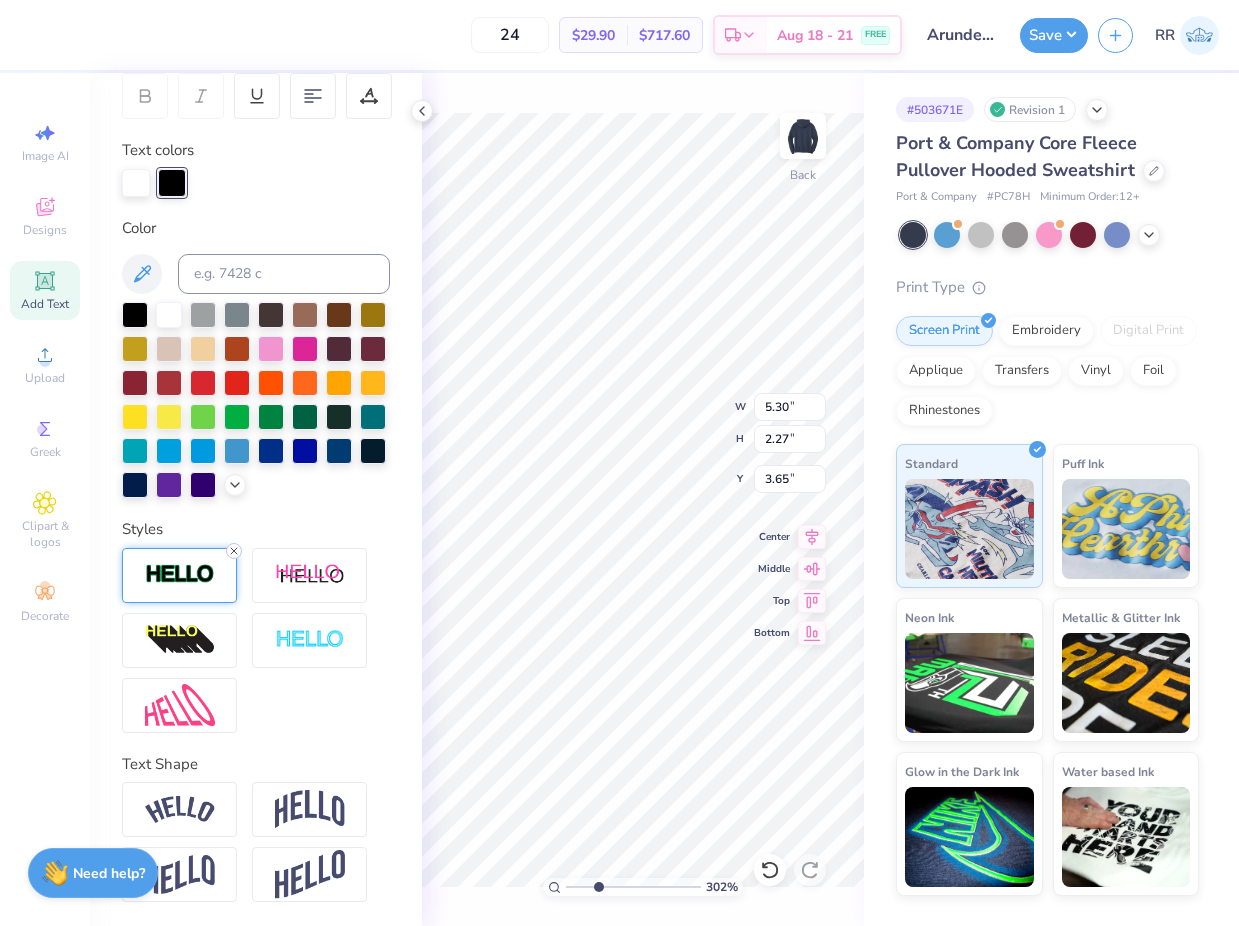 click 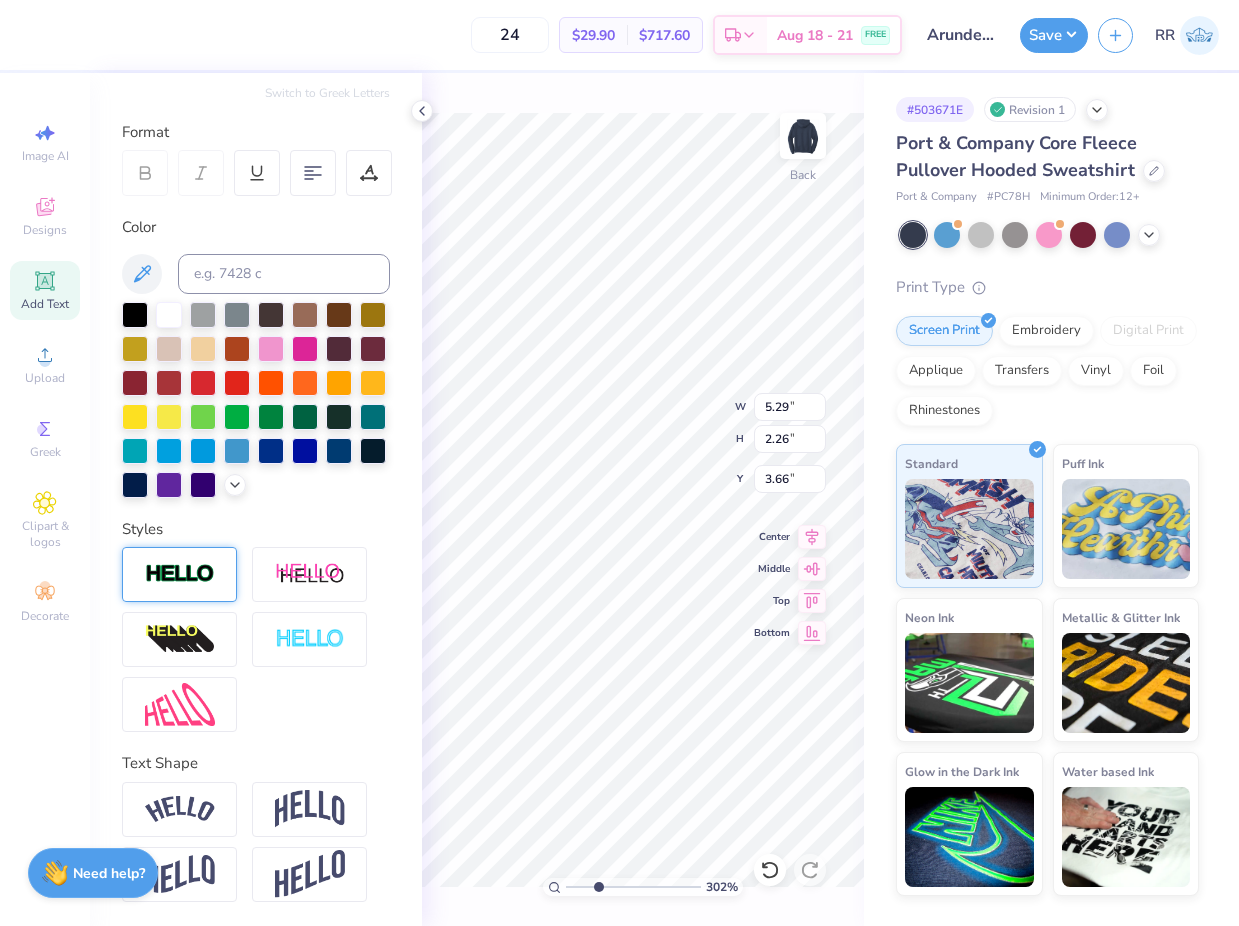 scroll, scrollTop: 271, scrollLeft: 0, axis: vertical 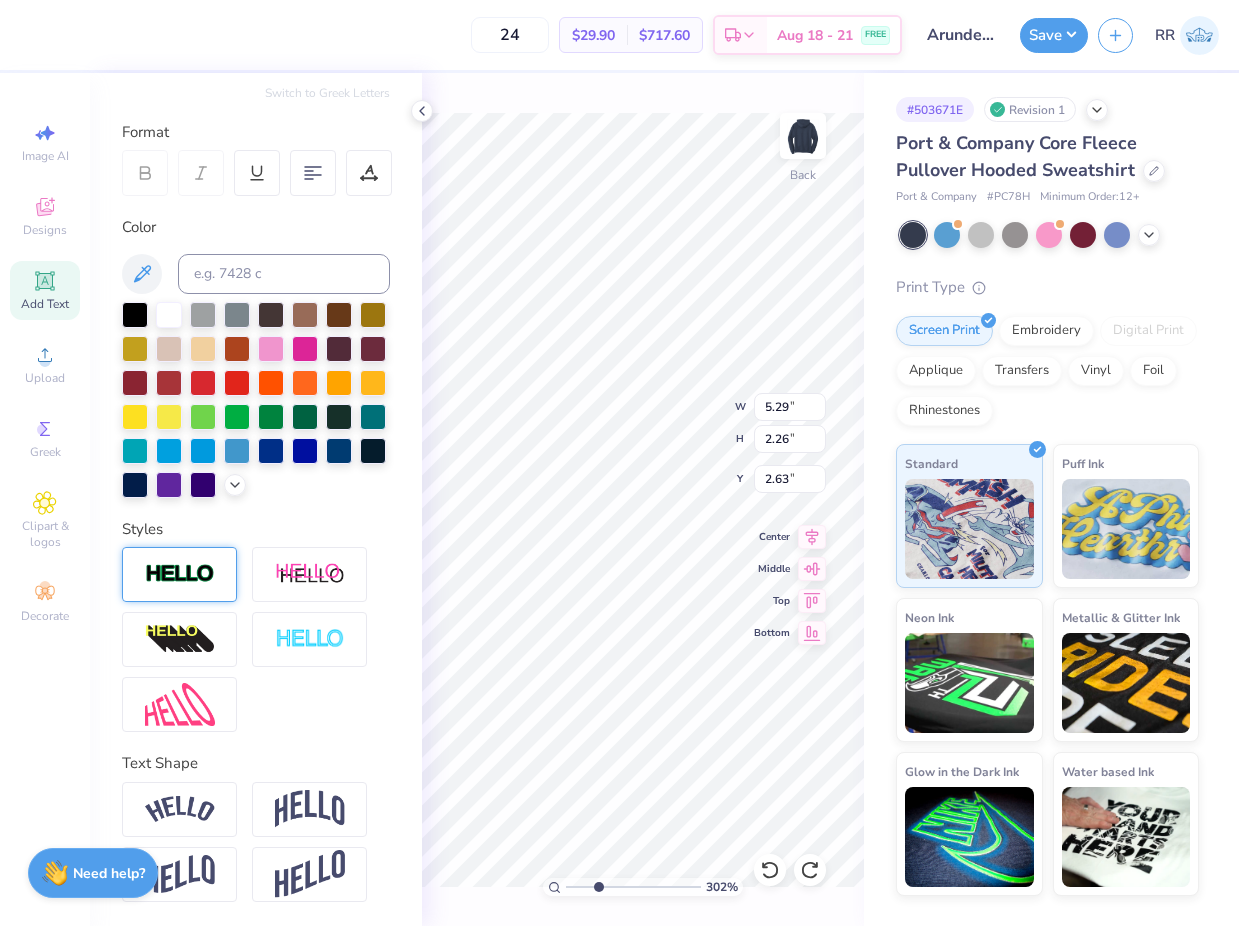 type on "3.66" 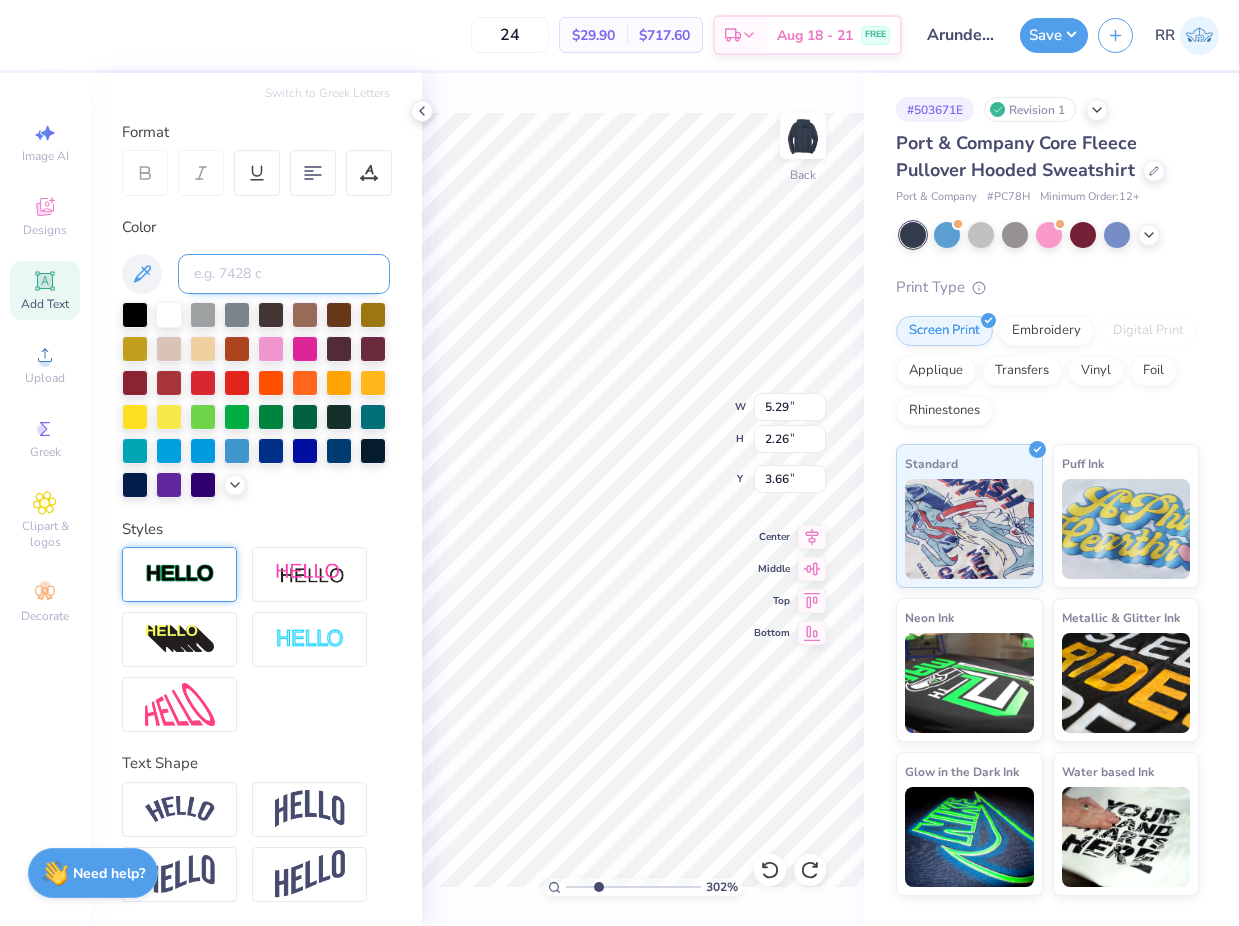 click at bounding box center (284, 274) 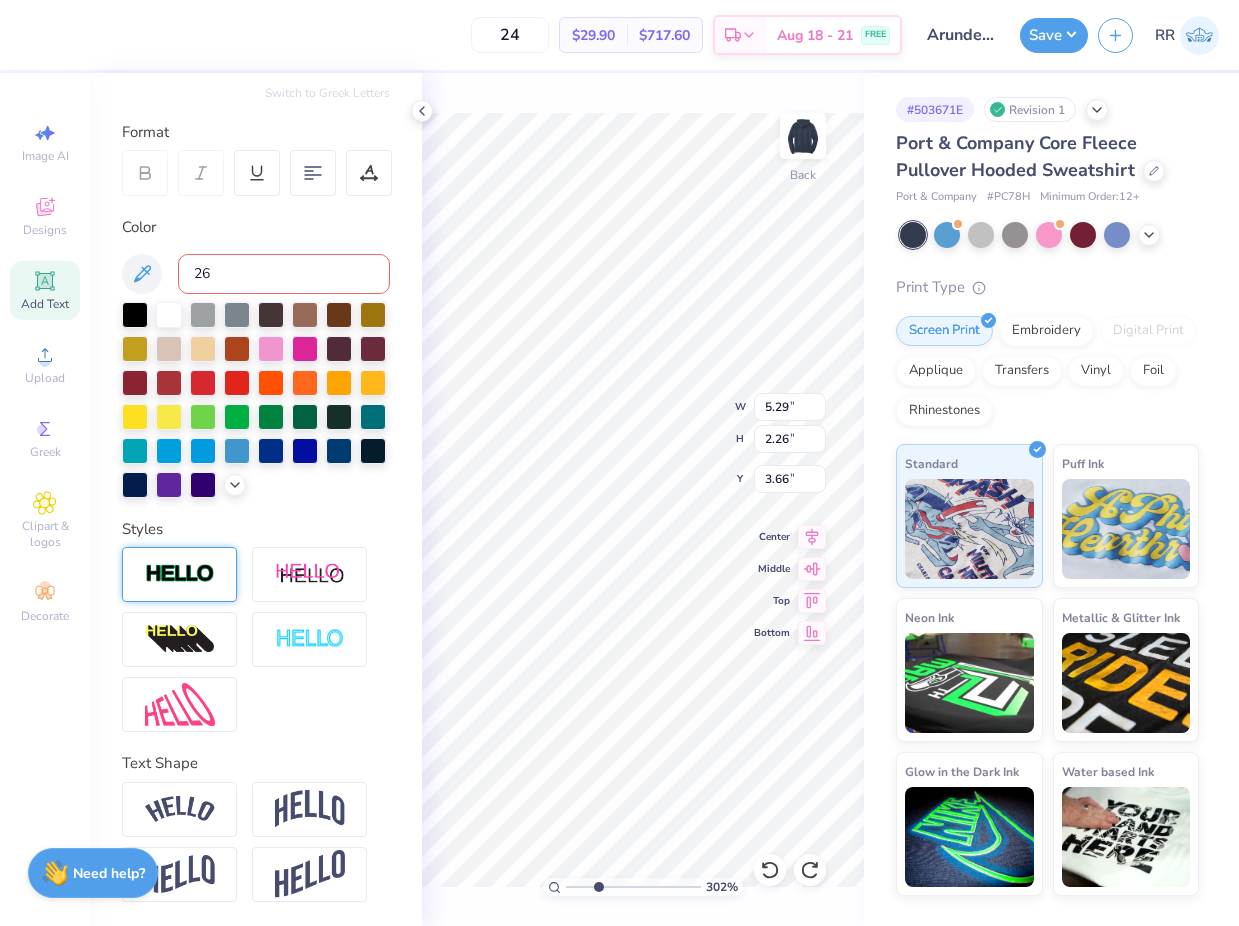 type on "266" 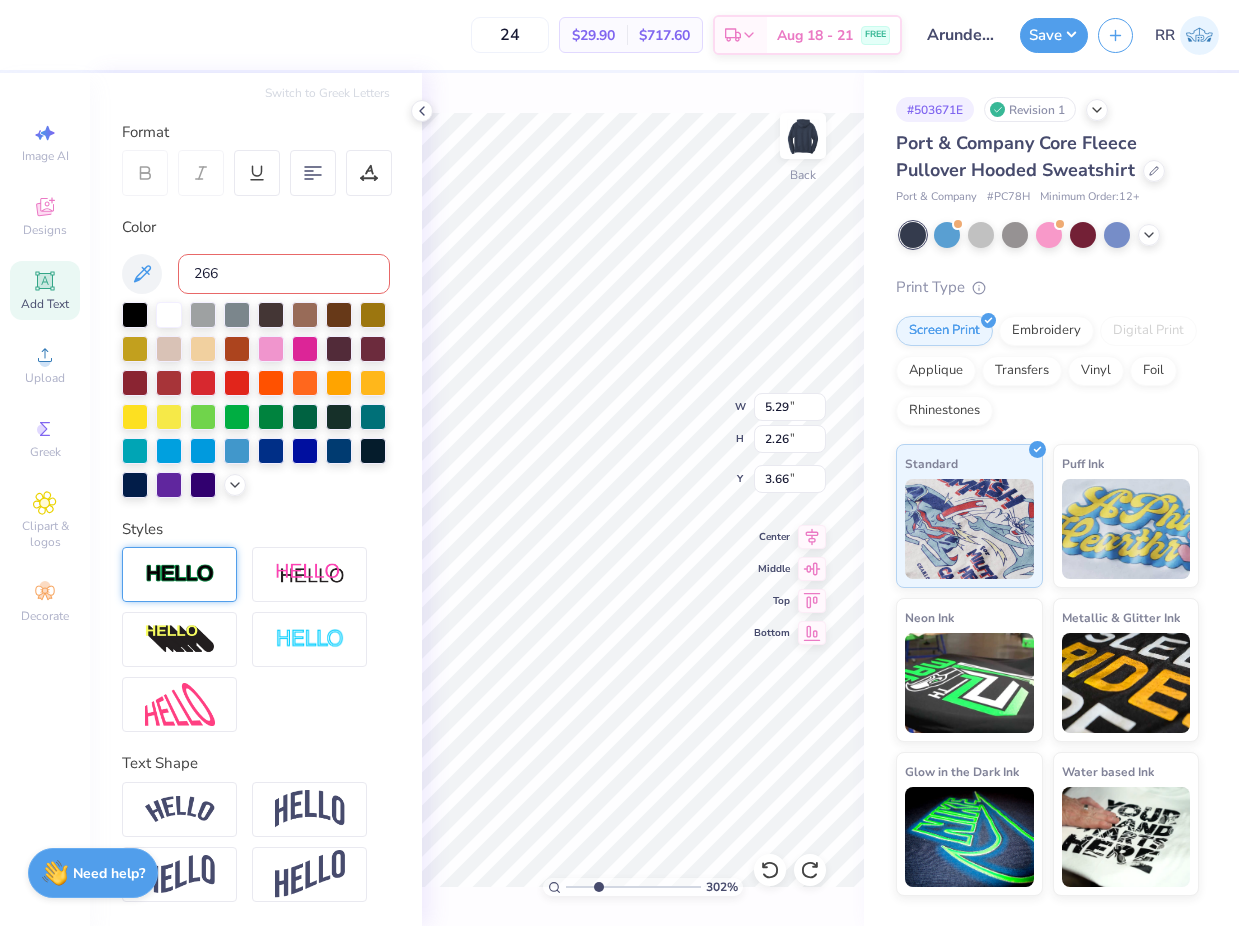 type 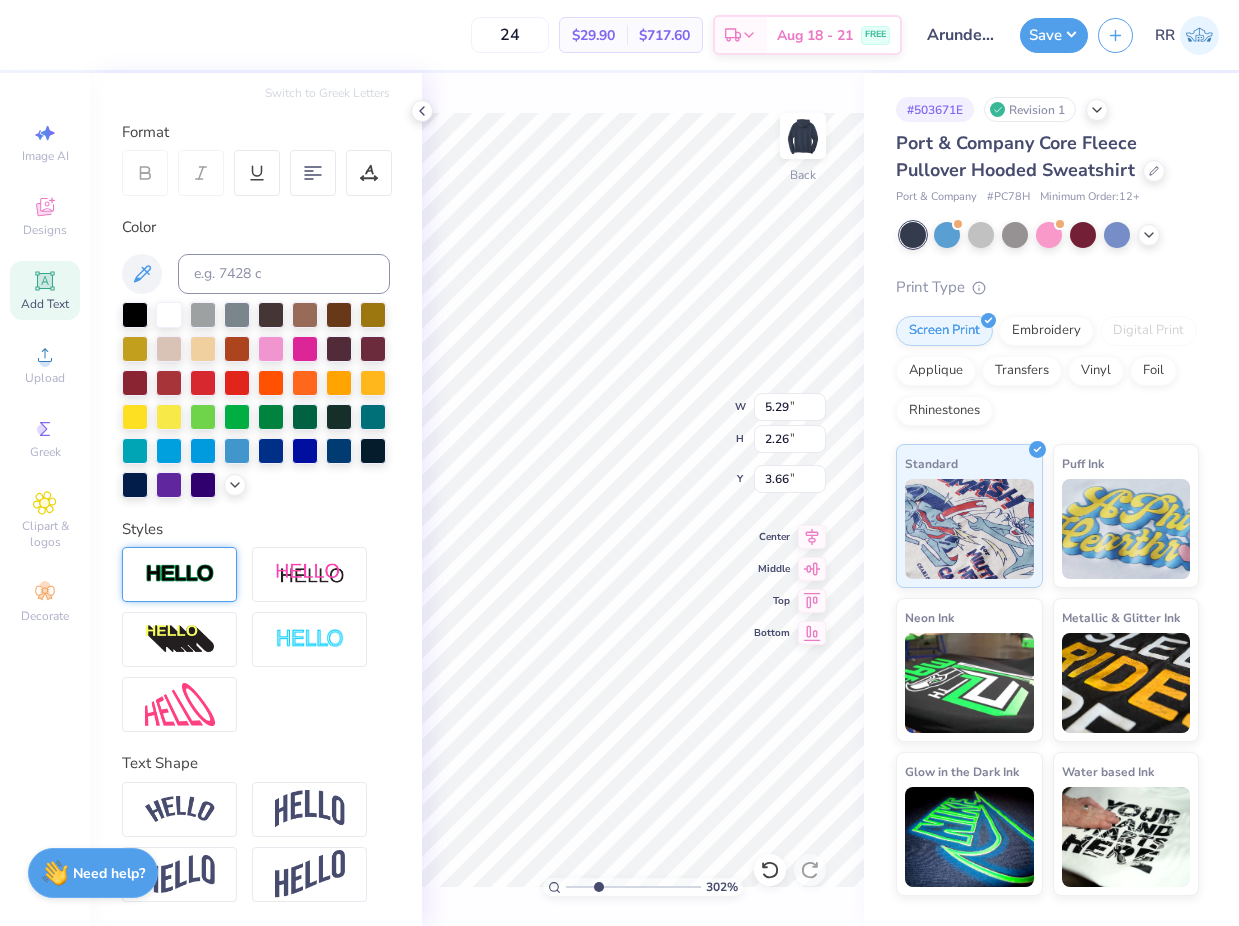 click at bounding box center [179, 574] 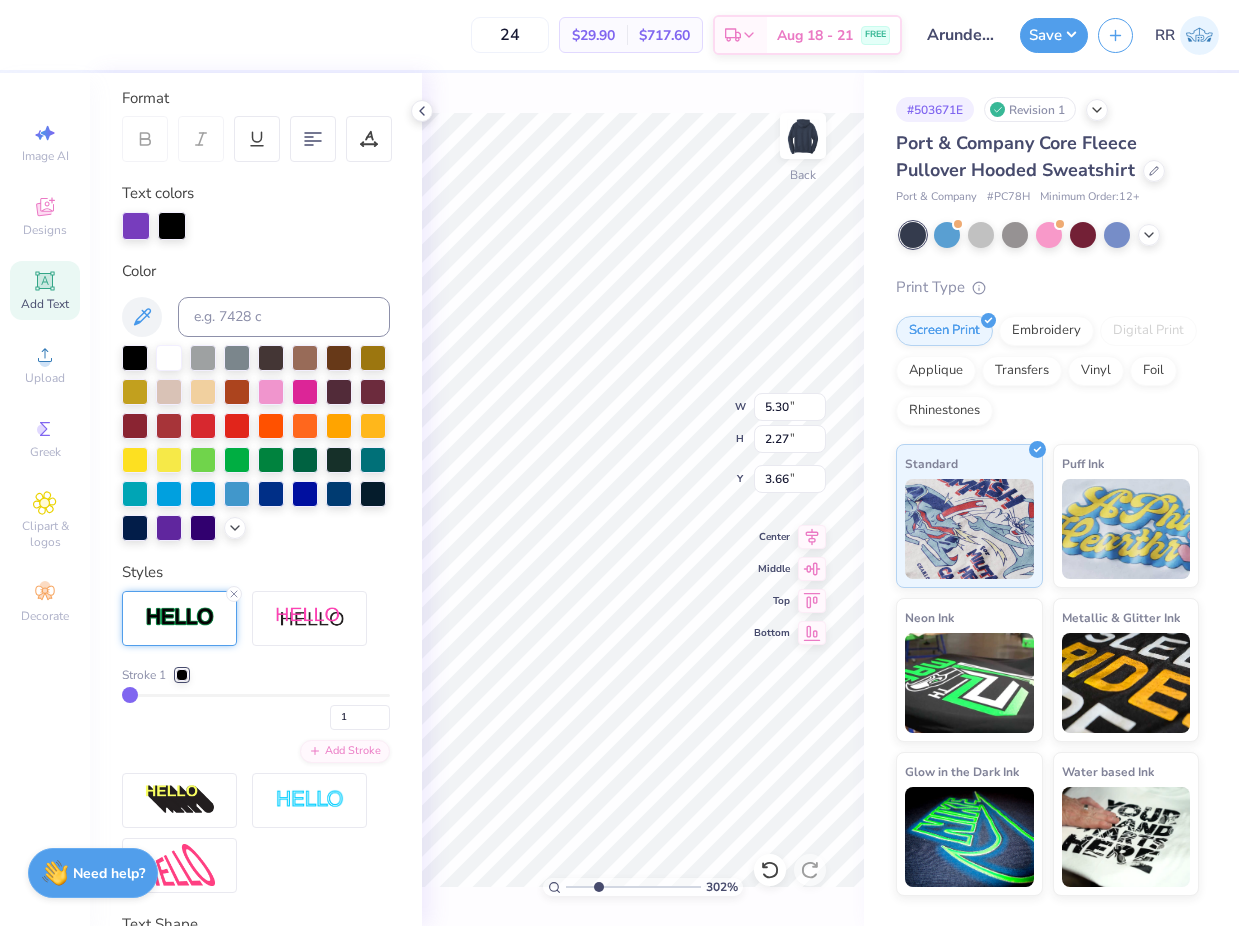type on "5.30" 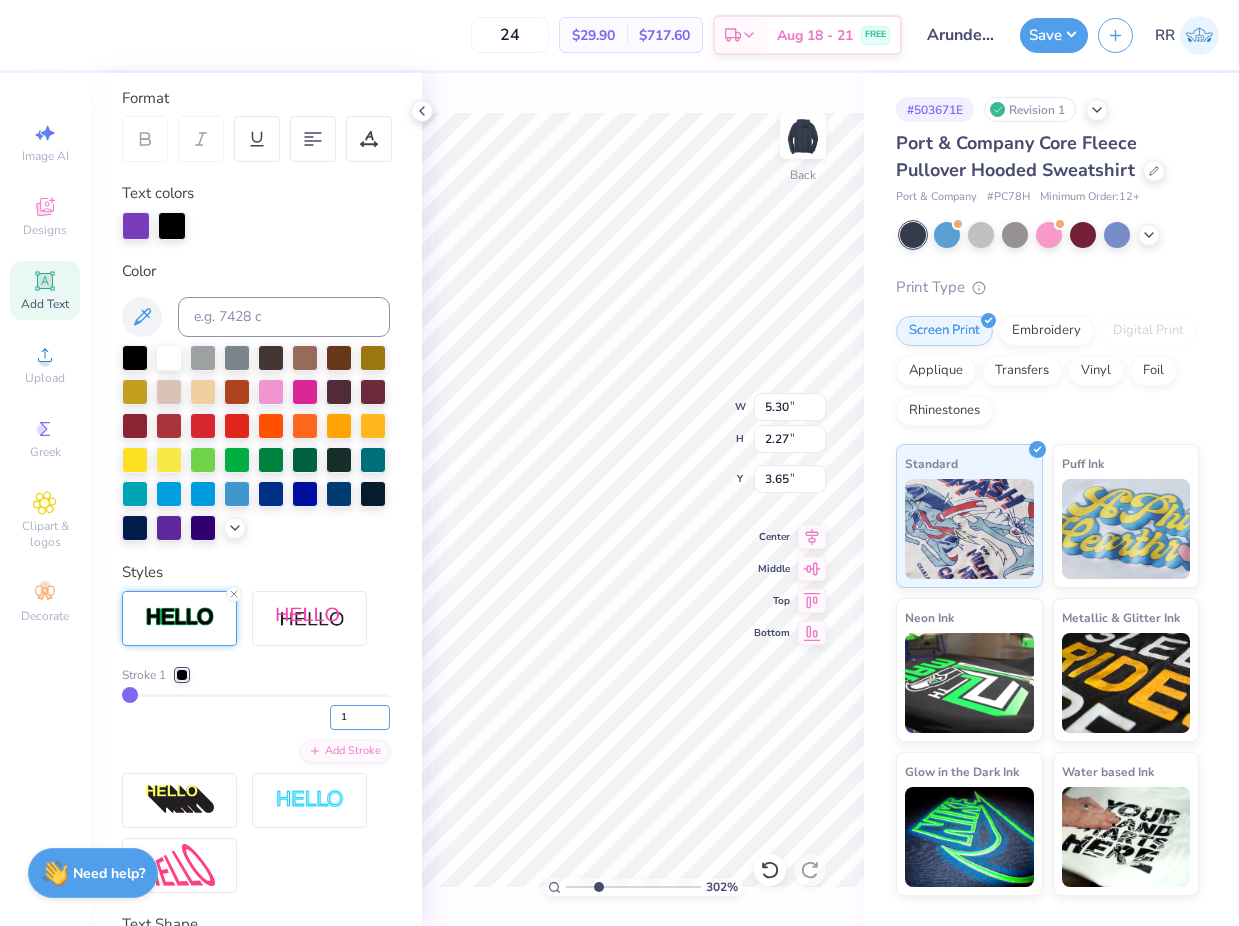 click on "1" at bounding box center (360, 717) 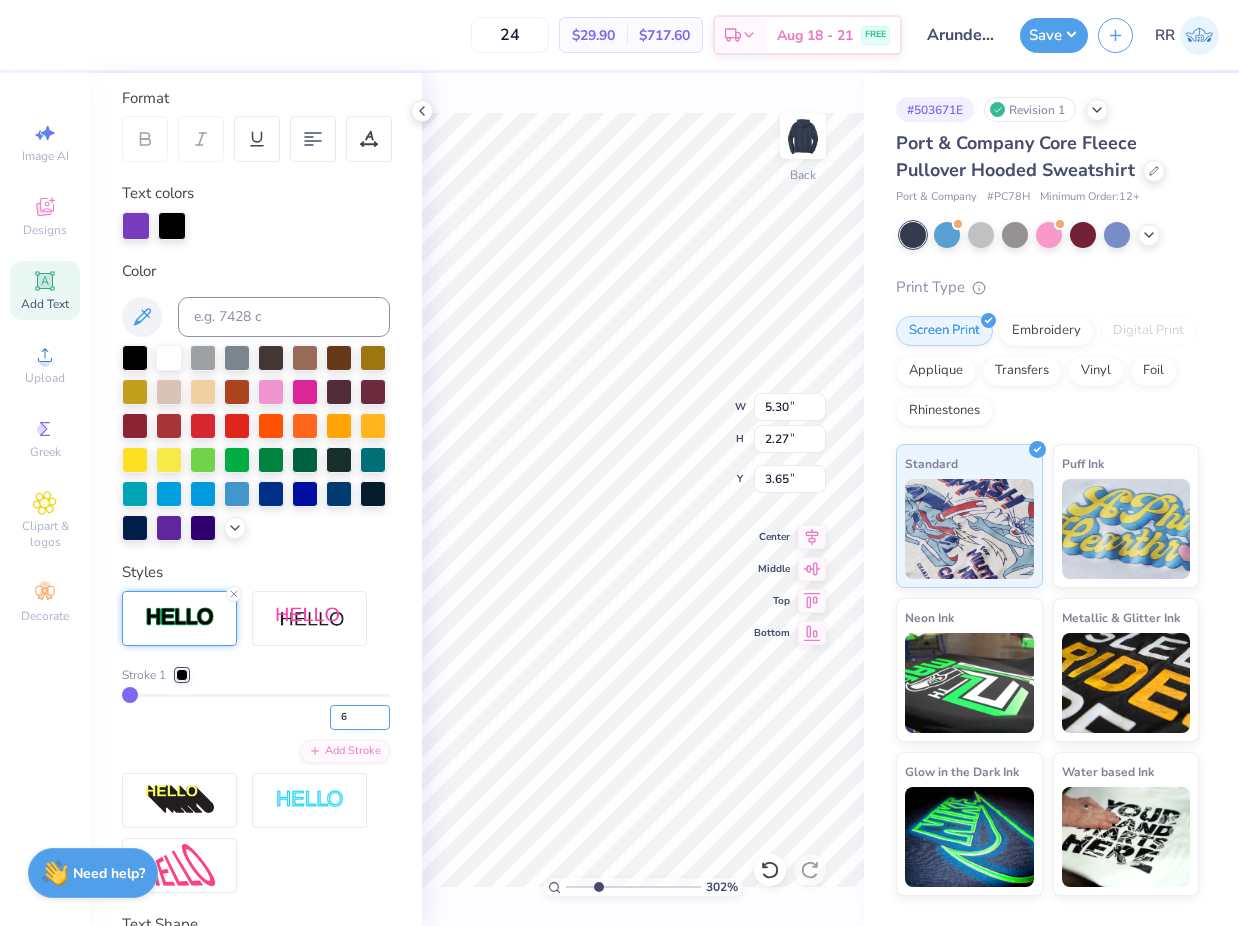 type on "6" 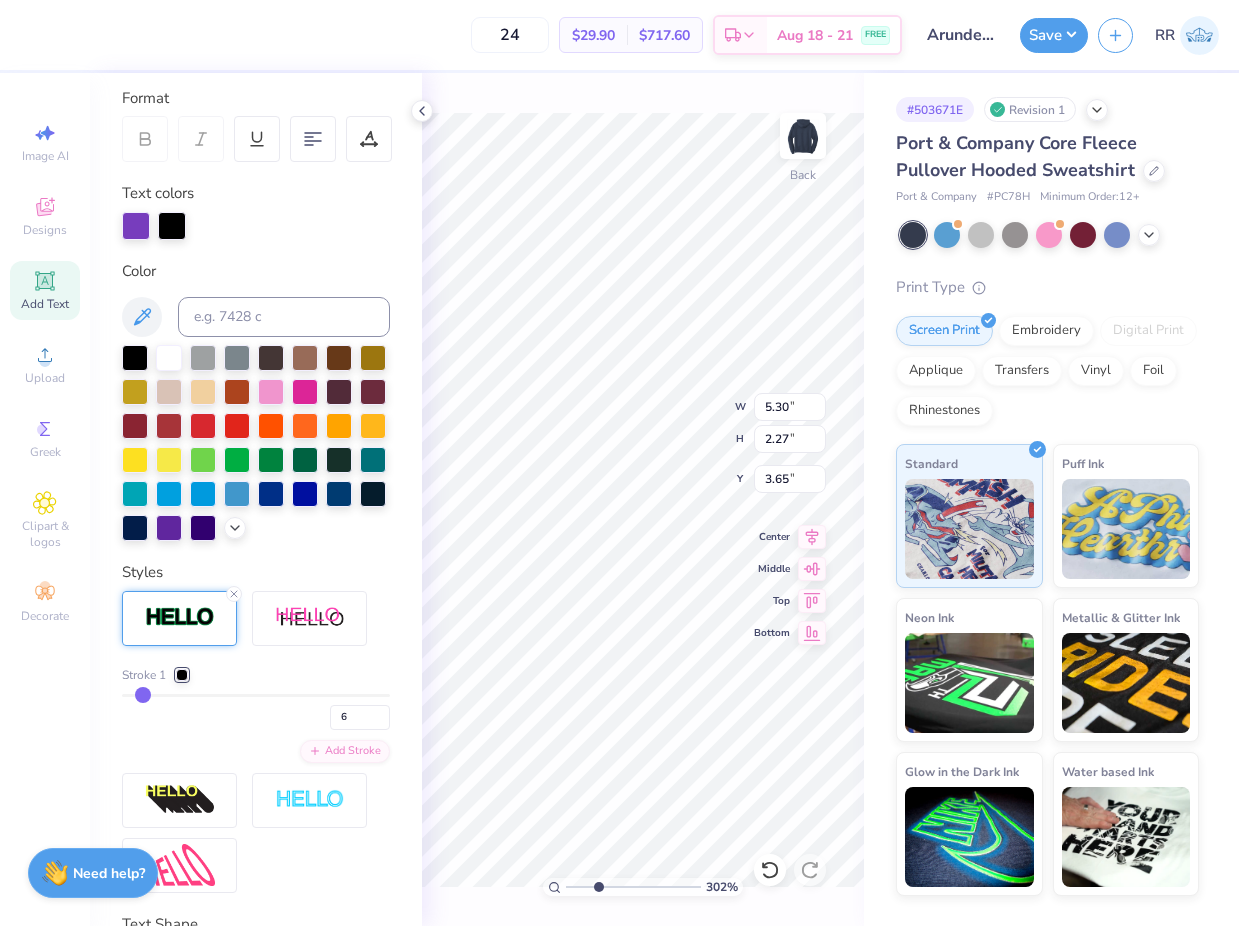 type on "5.34" 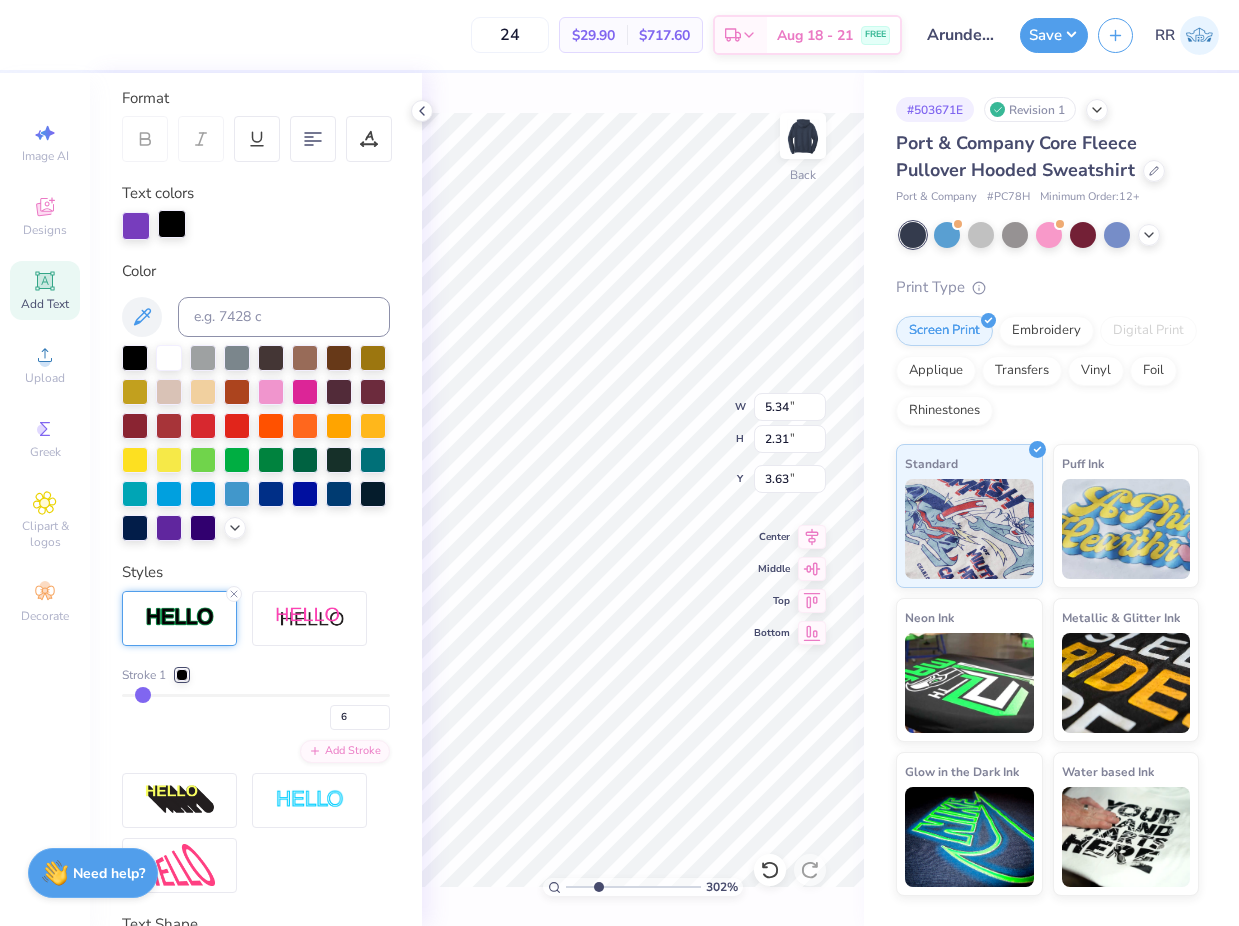 click at bounding box center [172, 224] 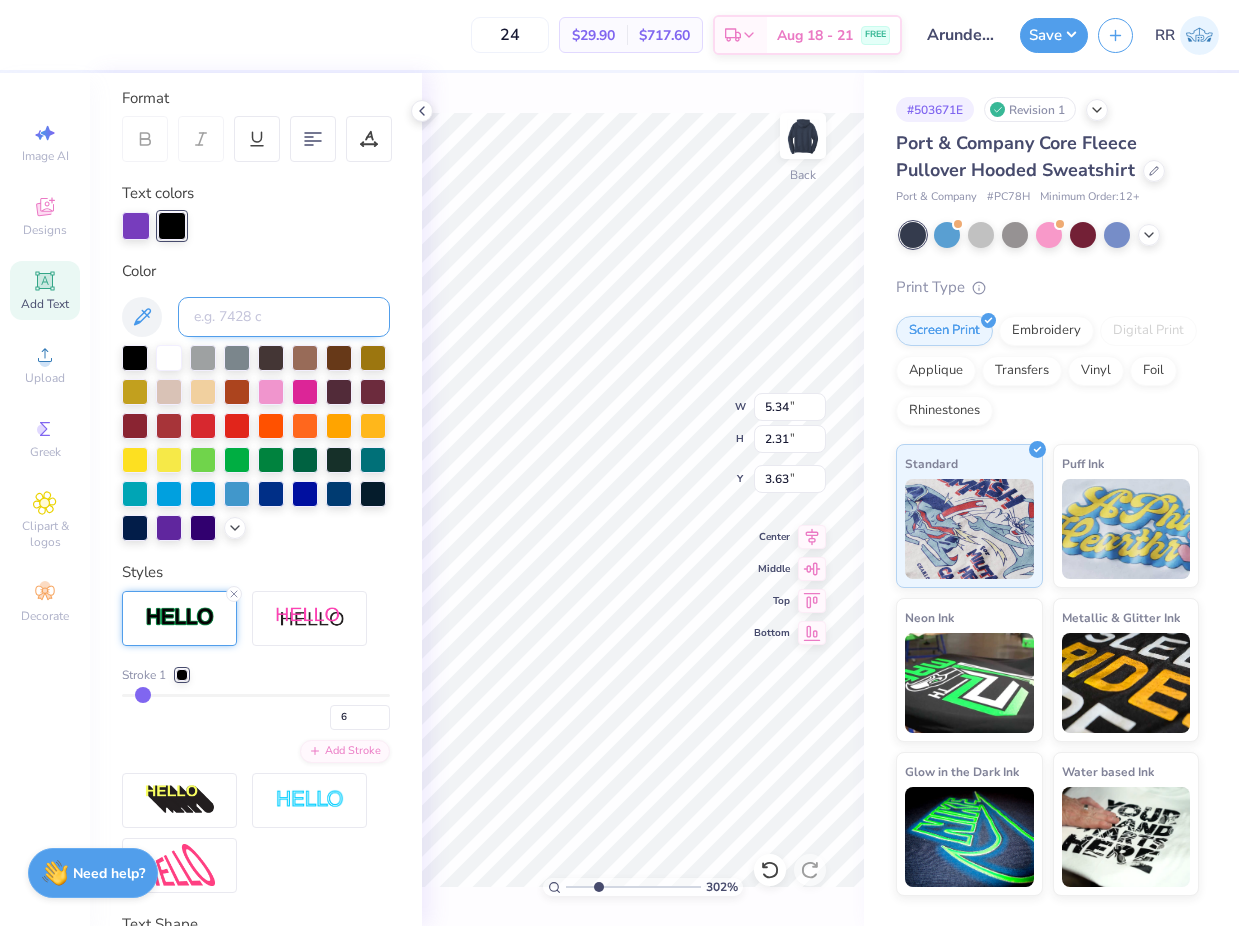 click at bounding box center (284, 317) 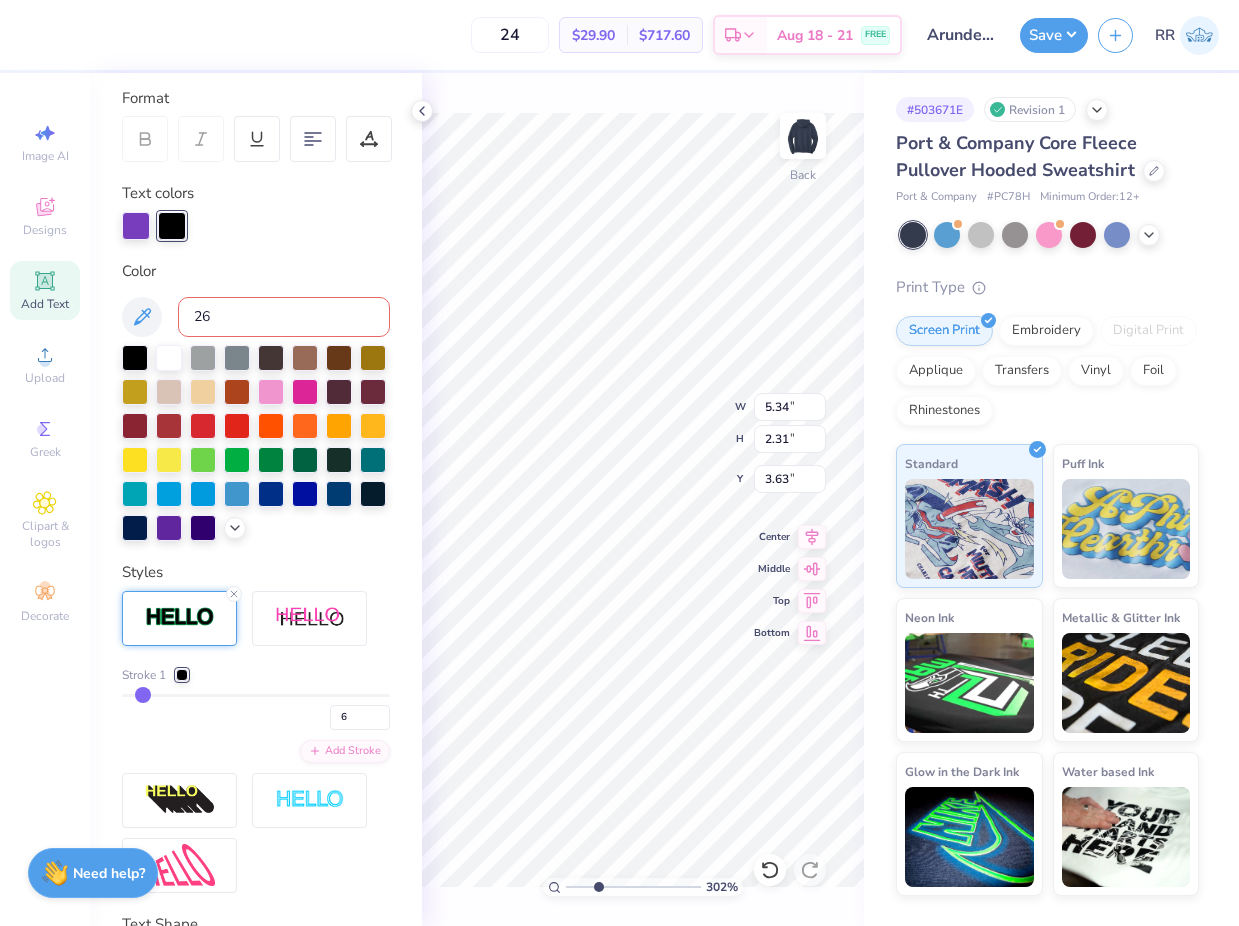 type on "266" 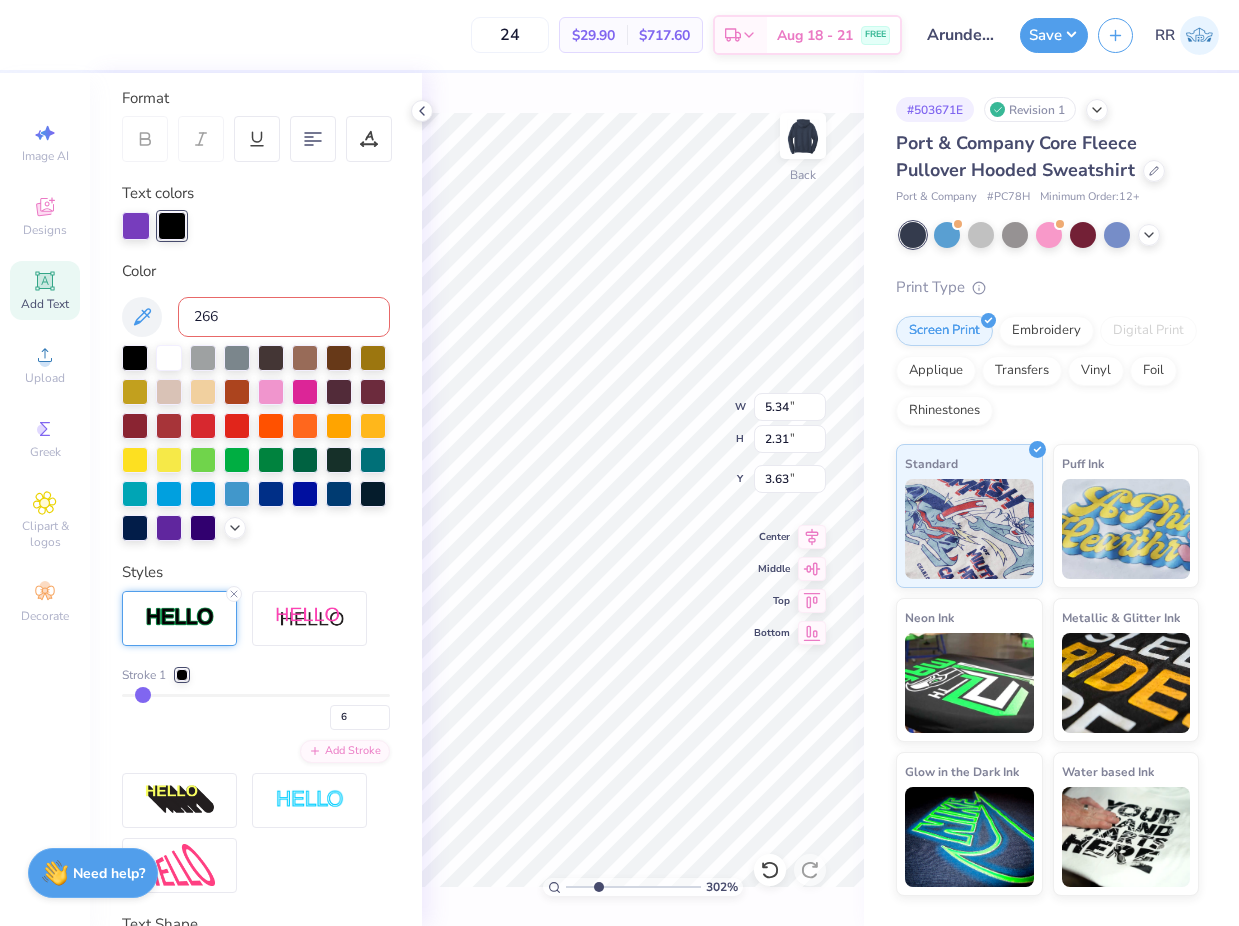 type 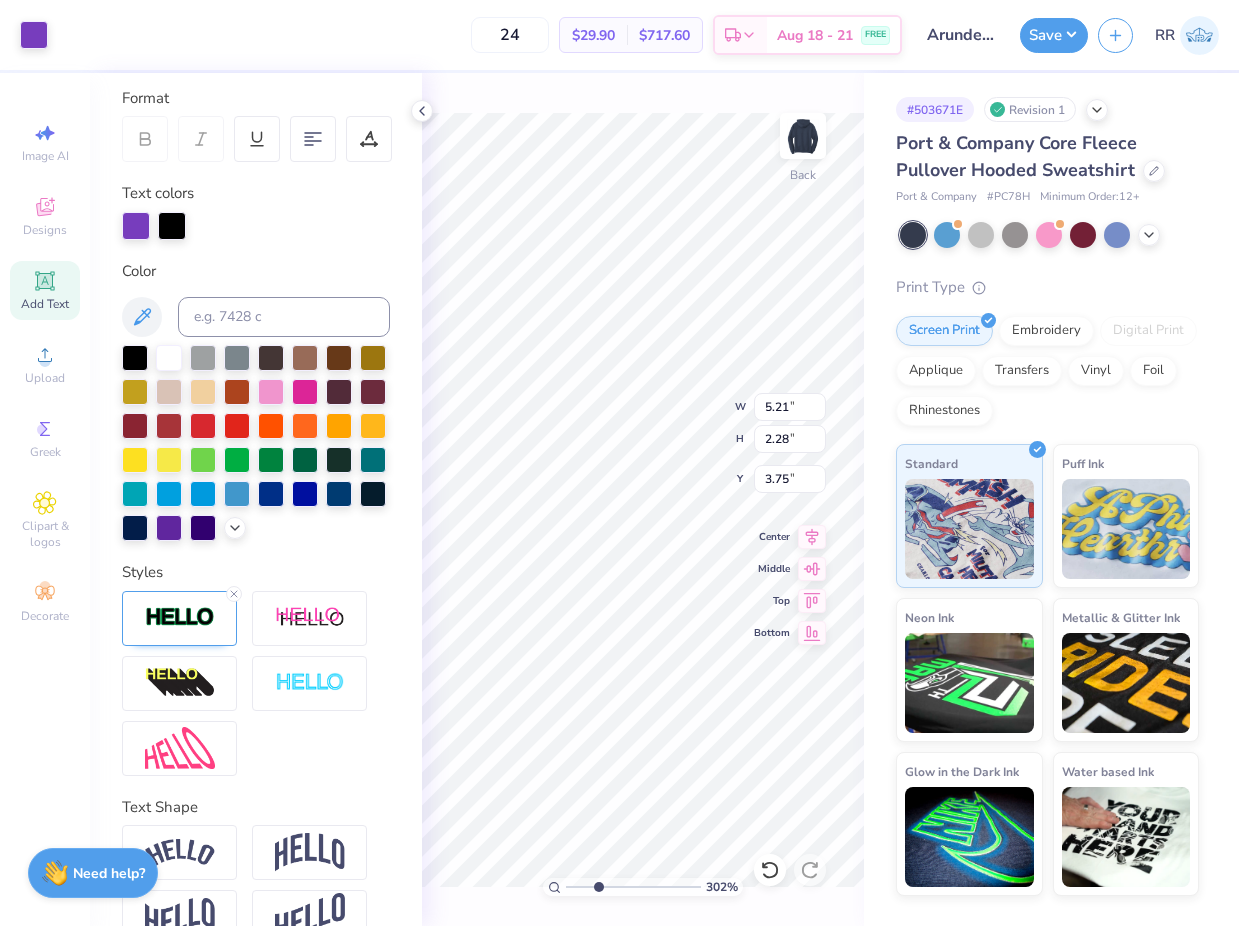 type on "5.30" 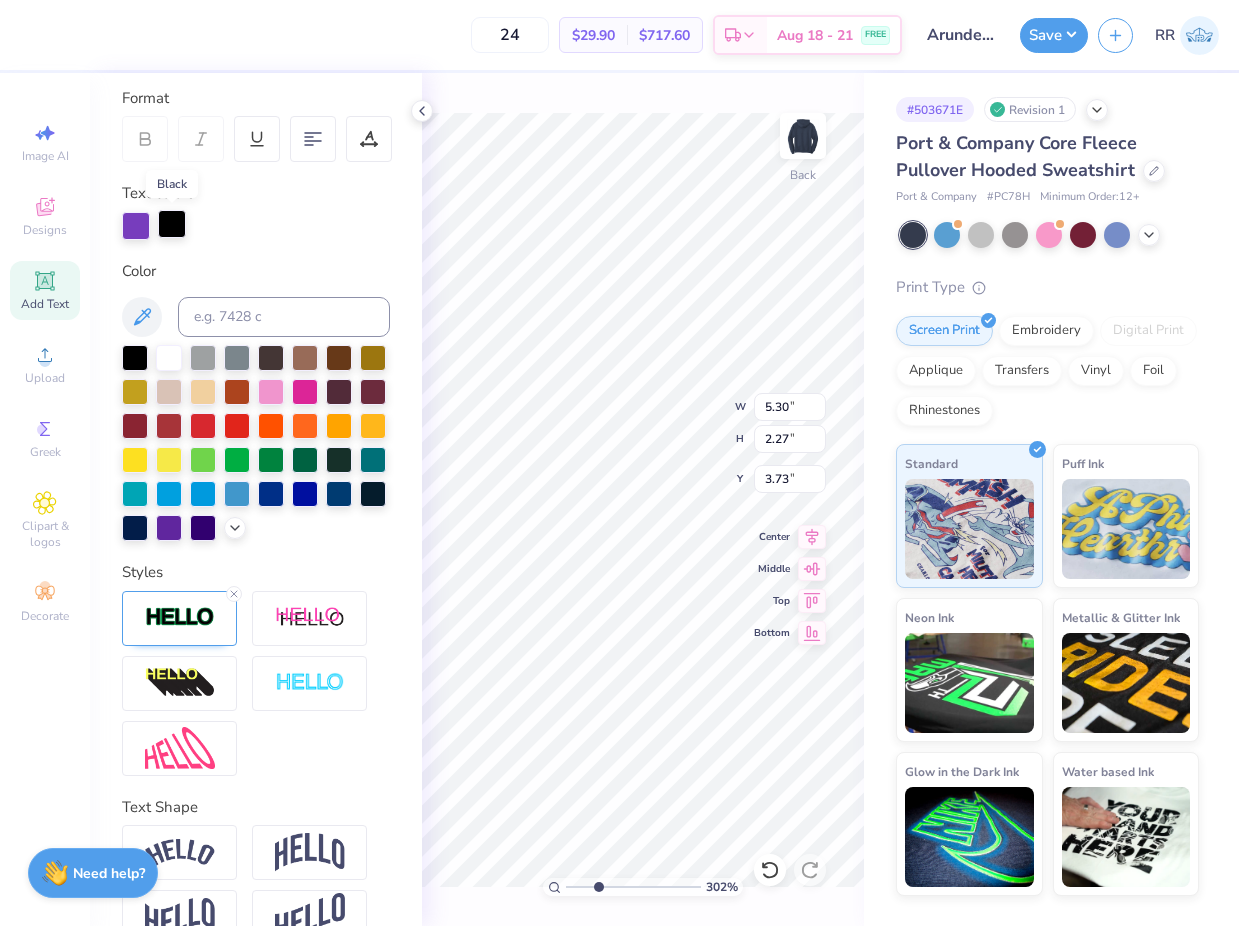 click at bounding box center [172, 224] 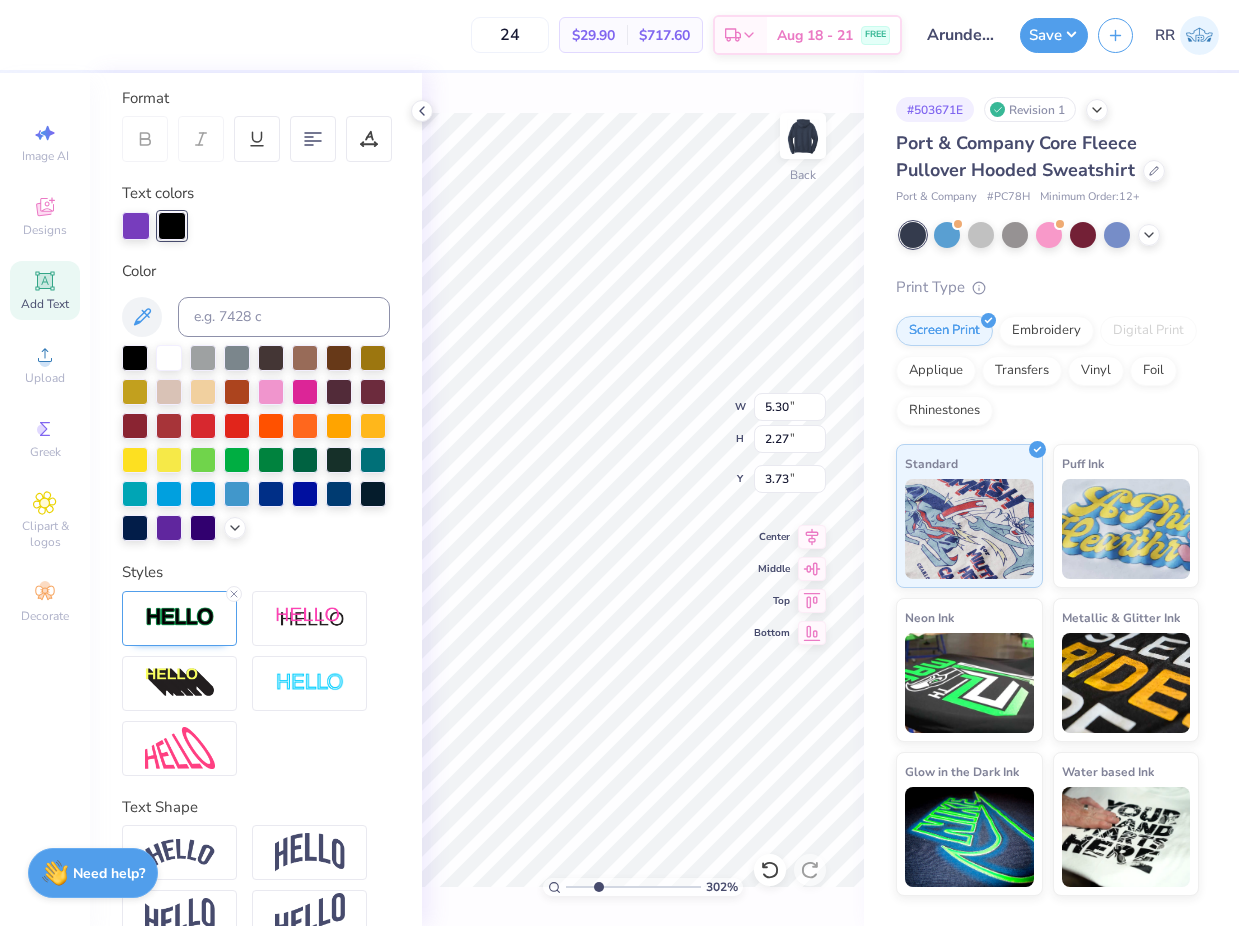 type on "5.21" 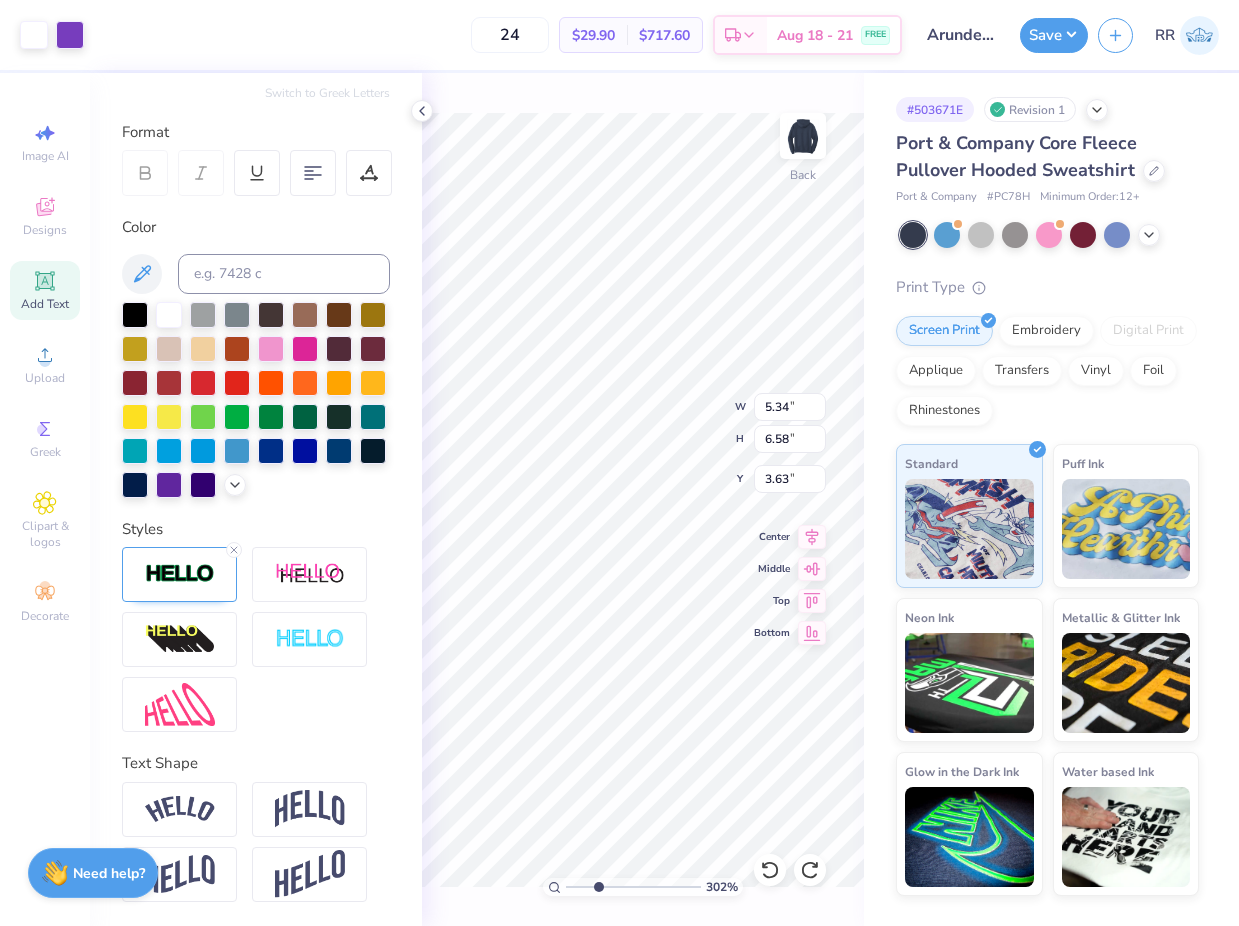 type on "5.21" 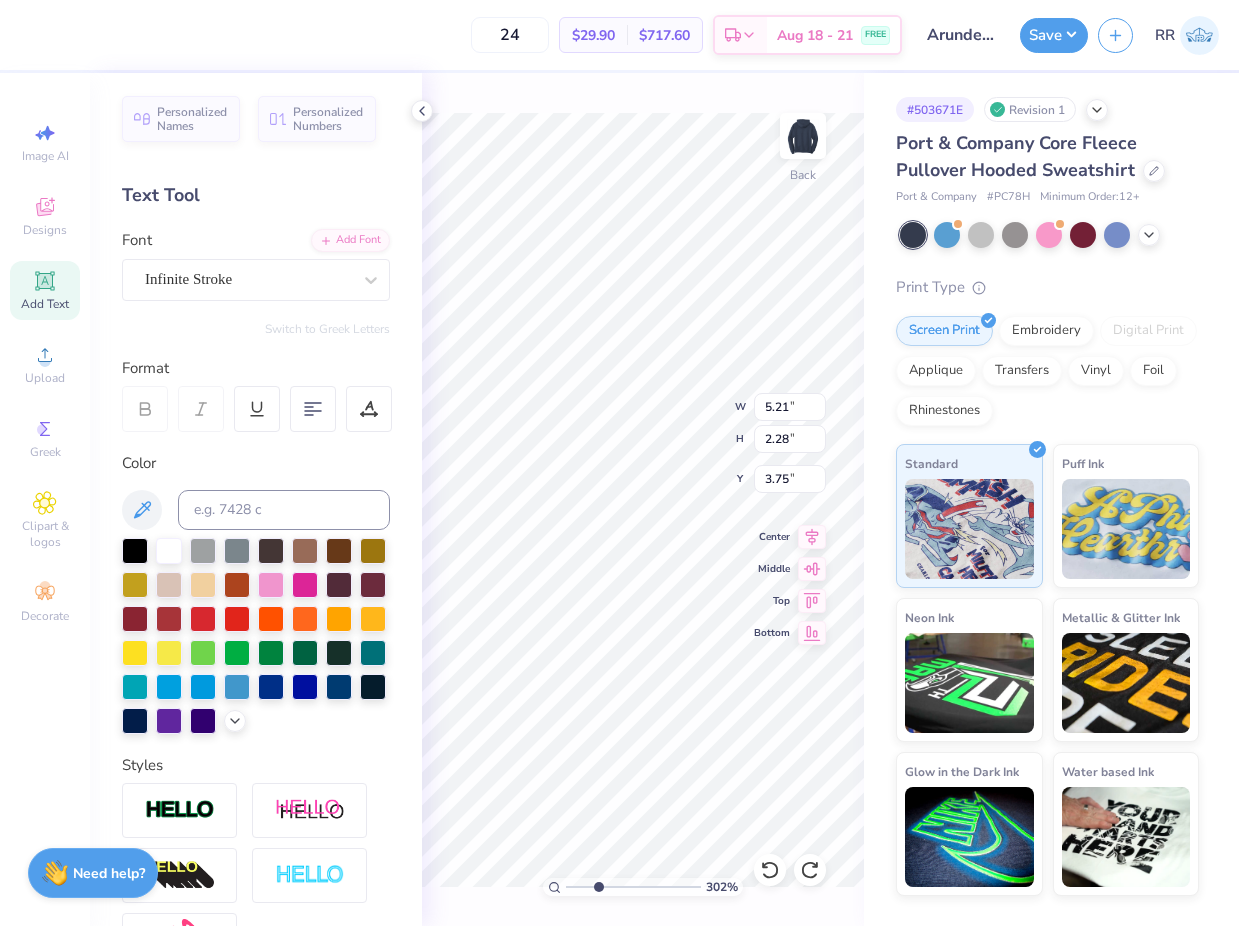 scroll, scrollTop: 0, scrollLeft: 0, axis: both 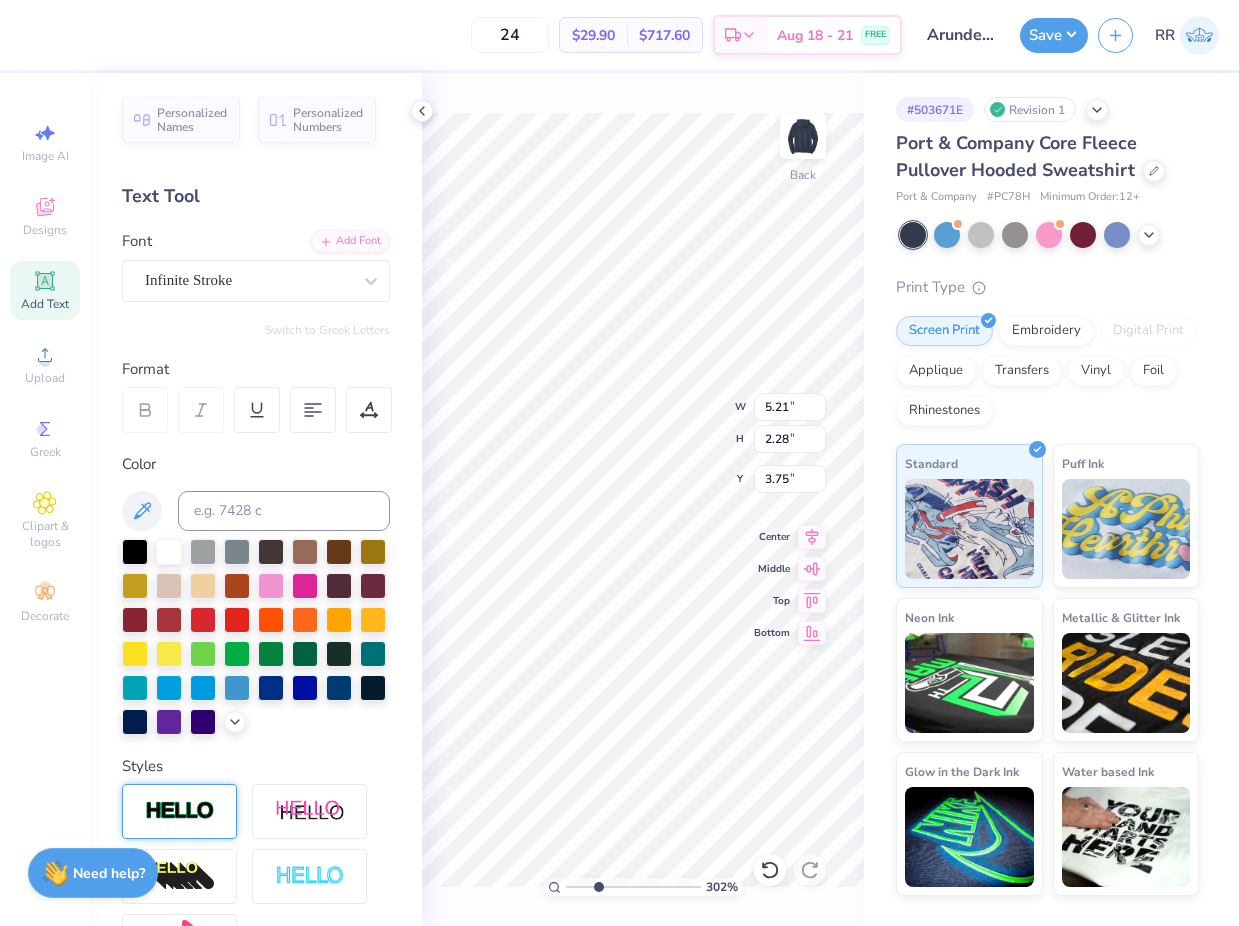 click at bounding box center [179, 811] 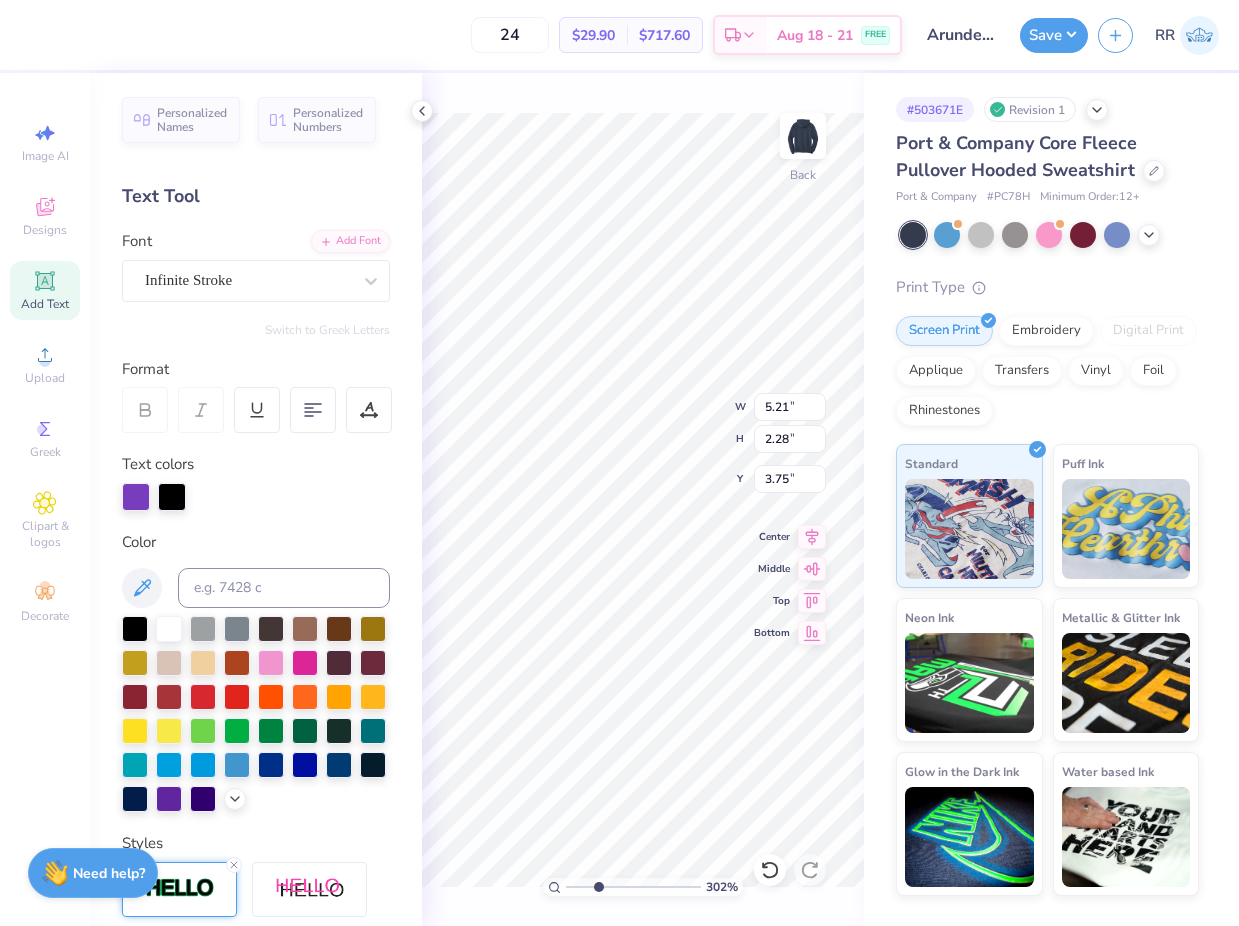 type on "5.30" 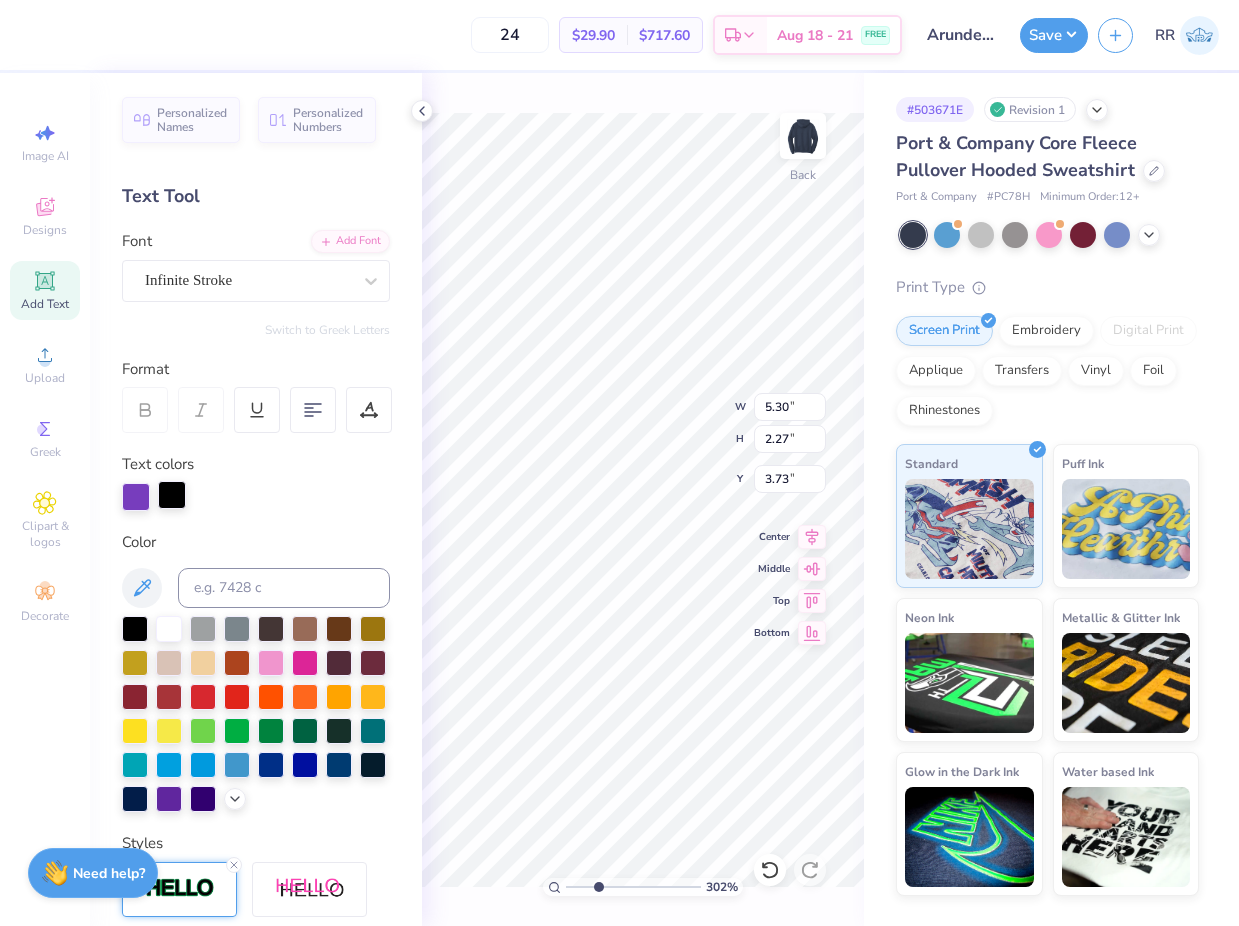 click at bounding box center [172, 495] 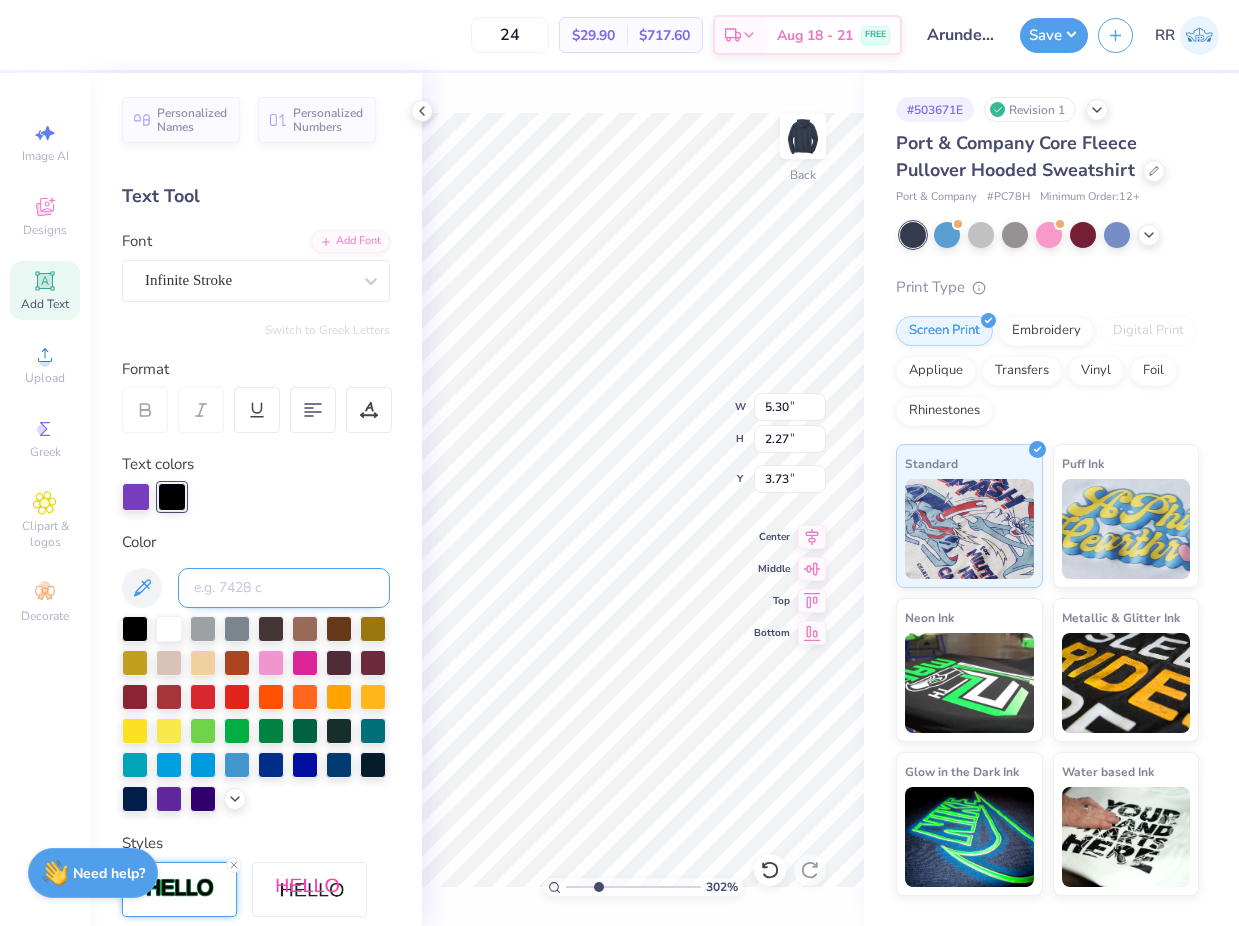 click at bounding box center (284, 588) 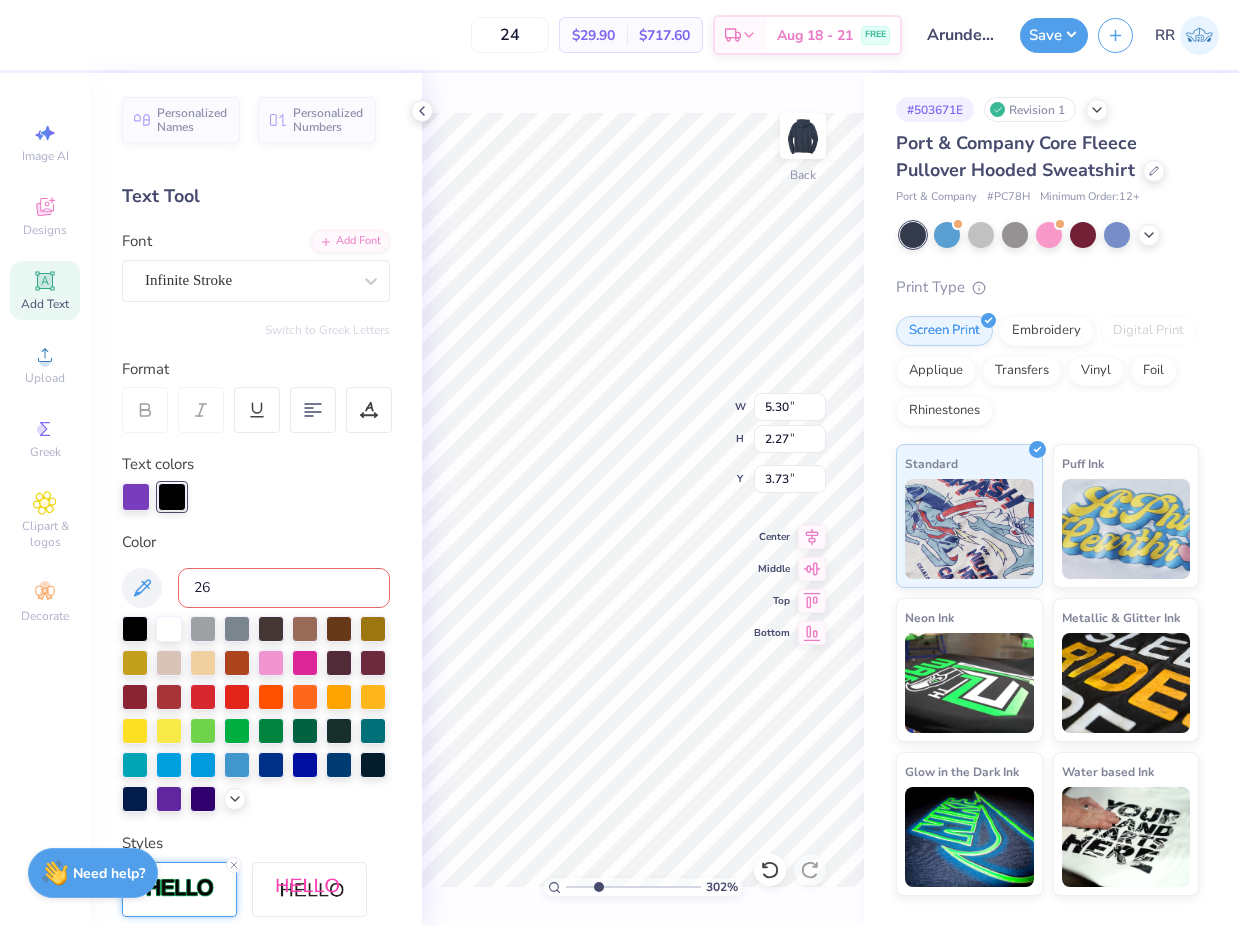 type on "266" 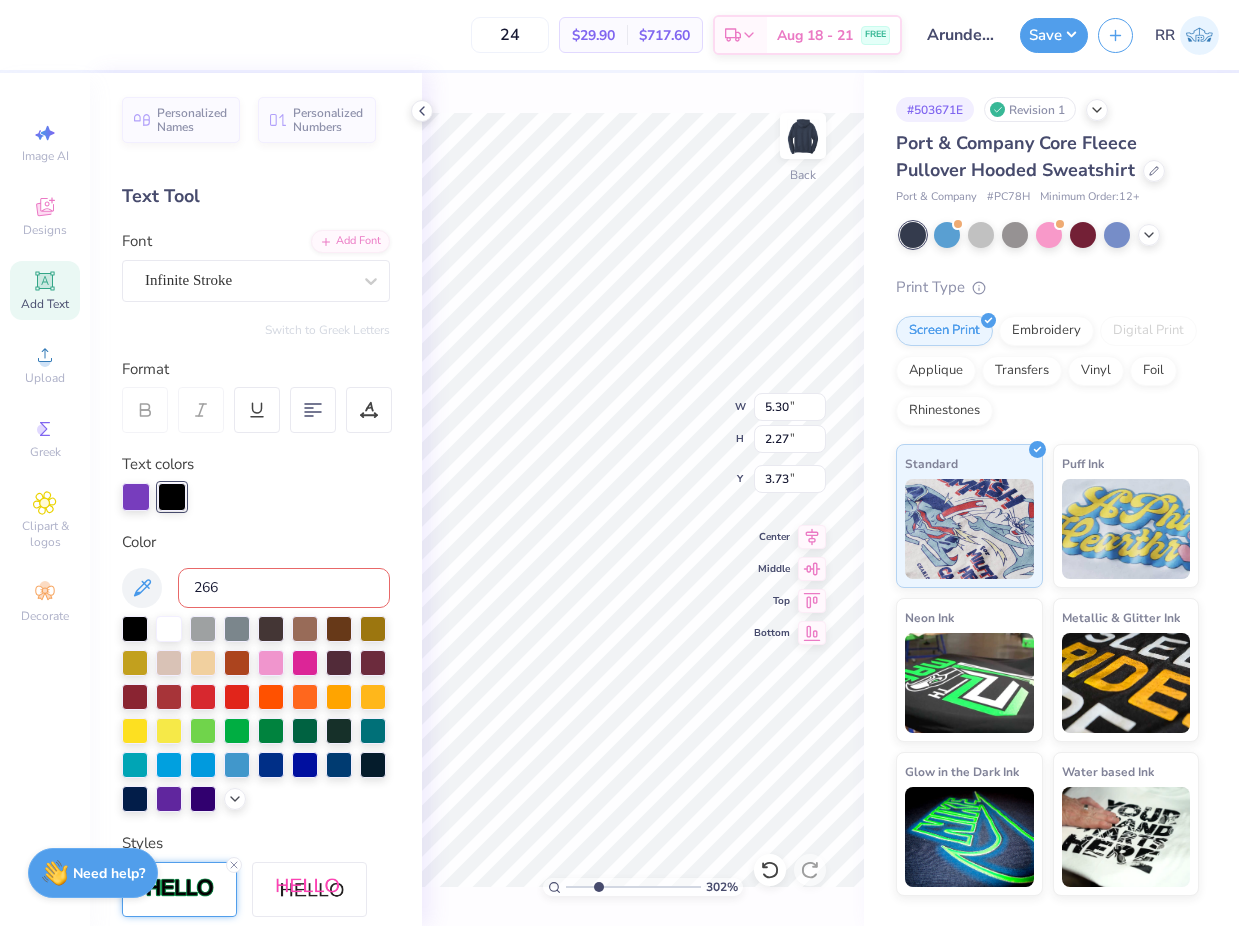 type 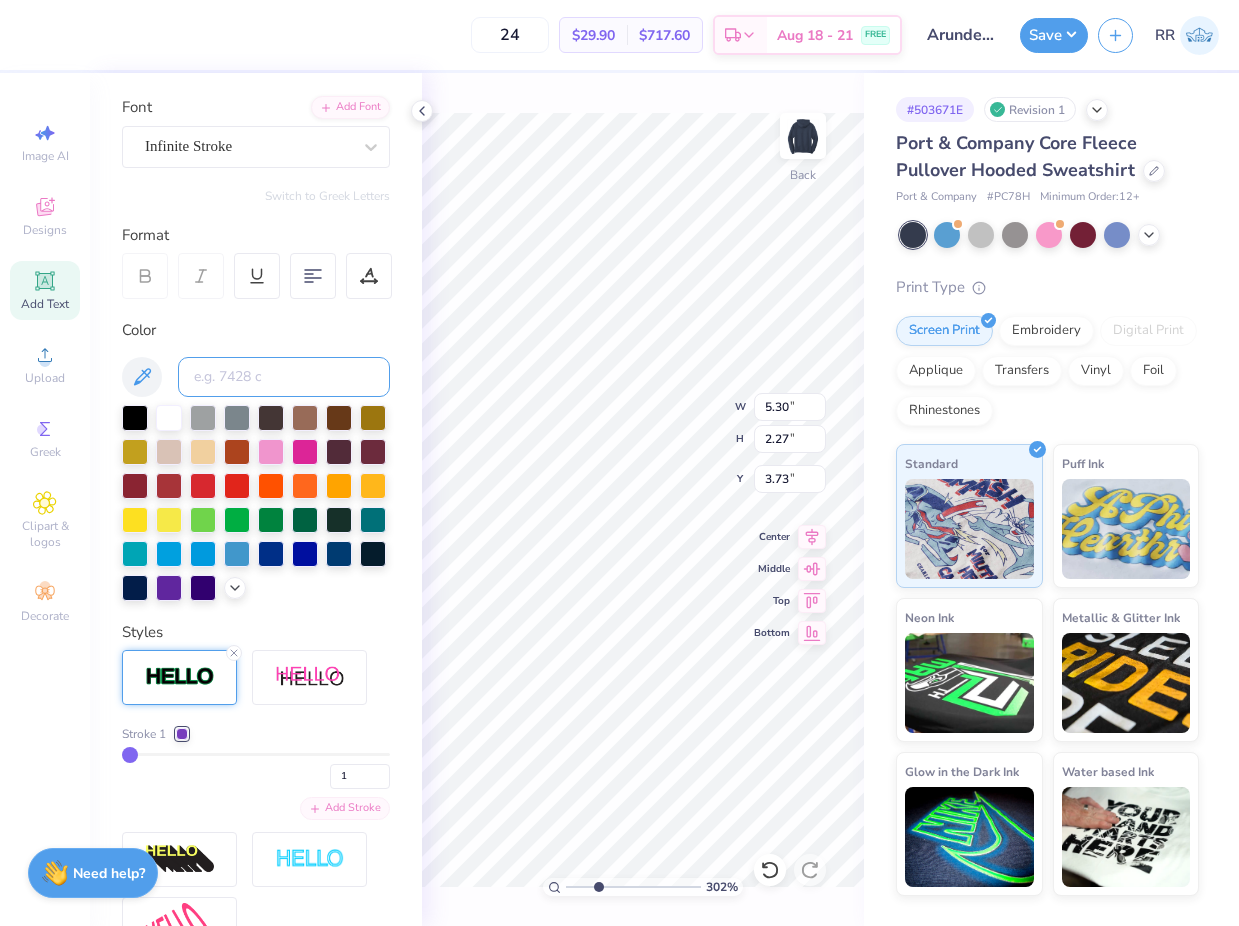 scroll, scrollTop: 138, scrollLeft: 0, axis: vertical 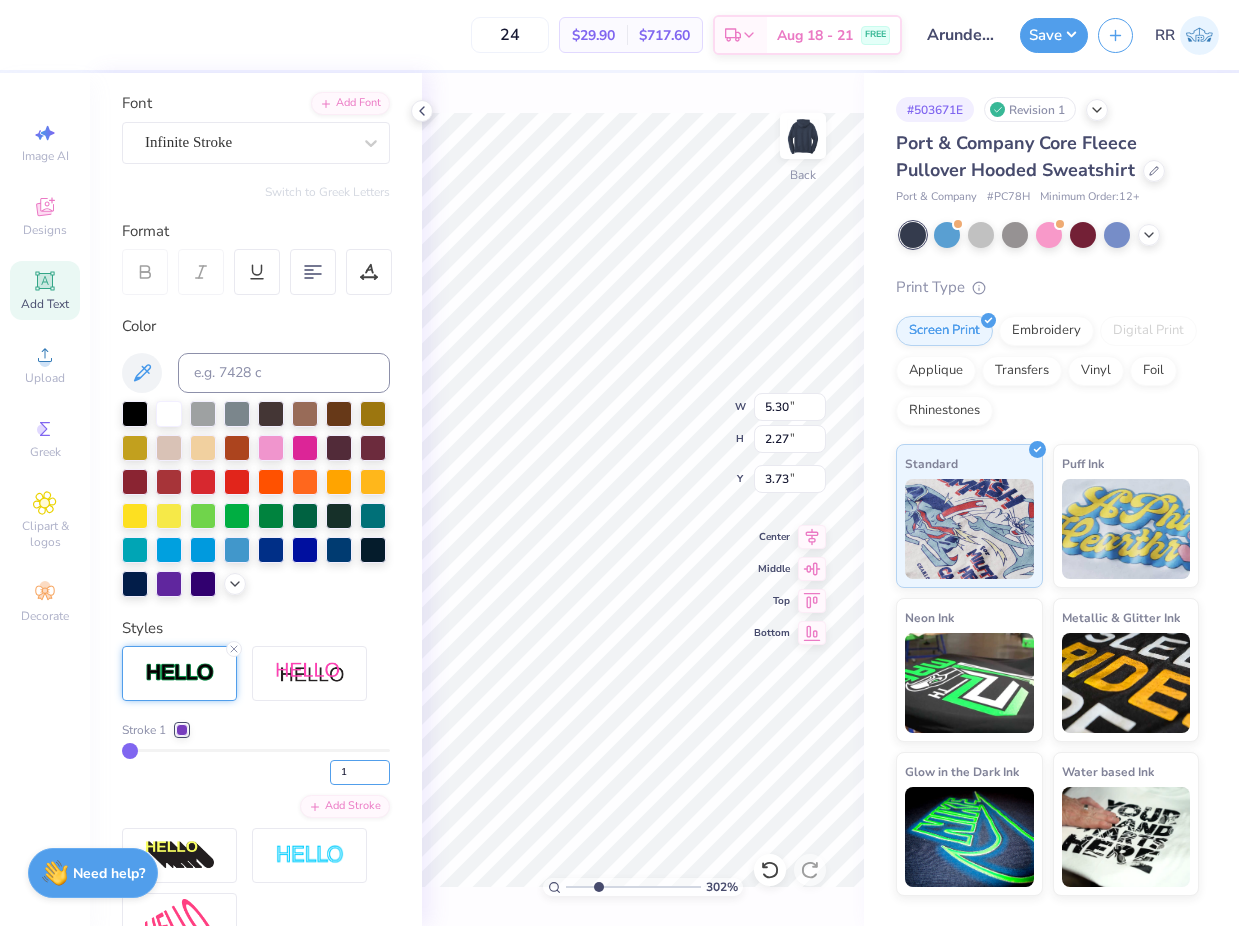 drag, startPoint x: 334, startPoint y: 805, endPoint x: 279, endPoint y: 800, distance: 55.226807 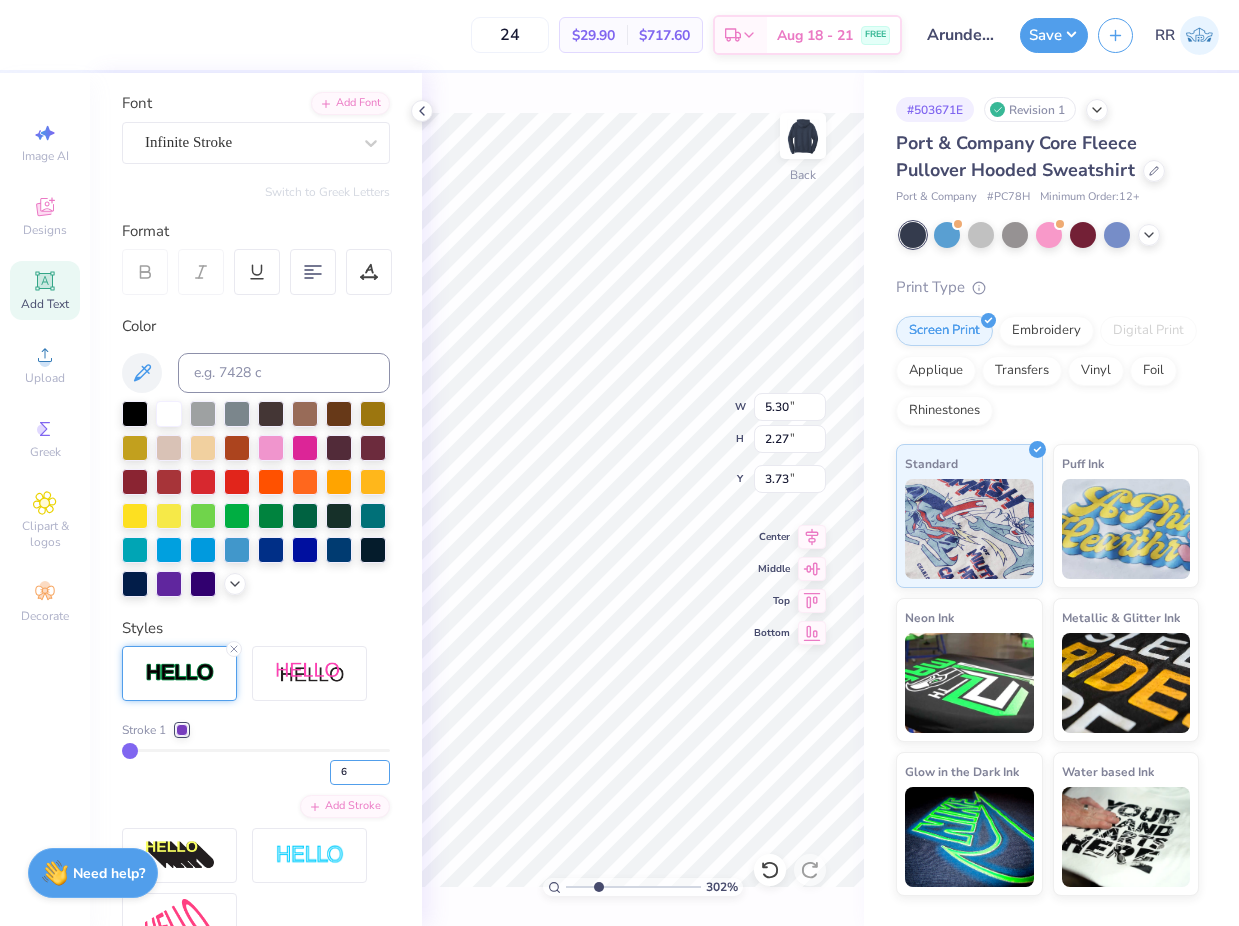 type on "6" 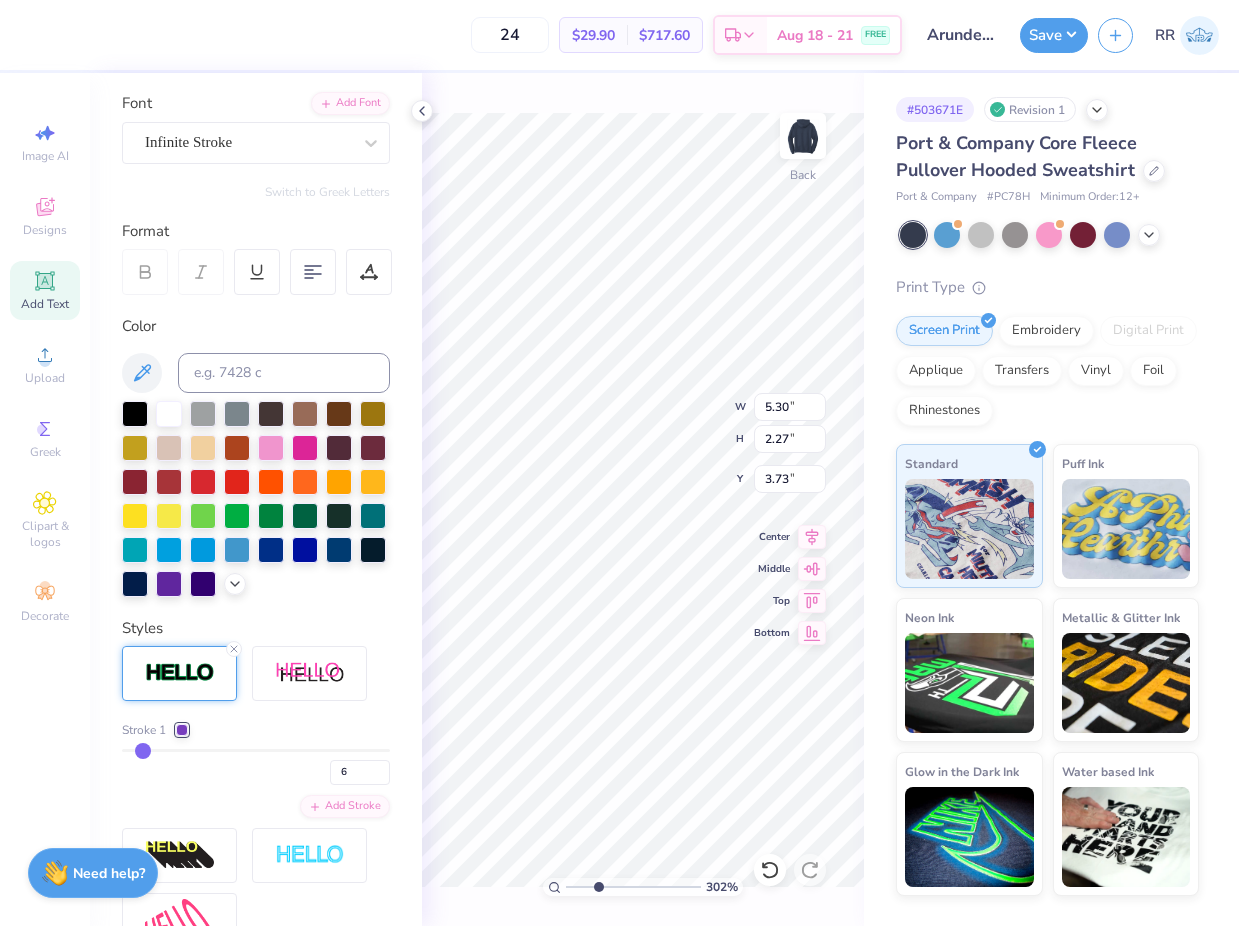 type on "5.34" 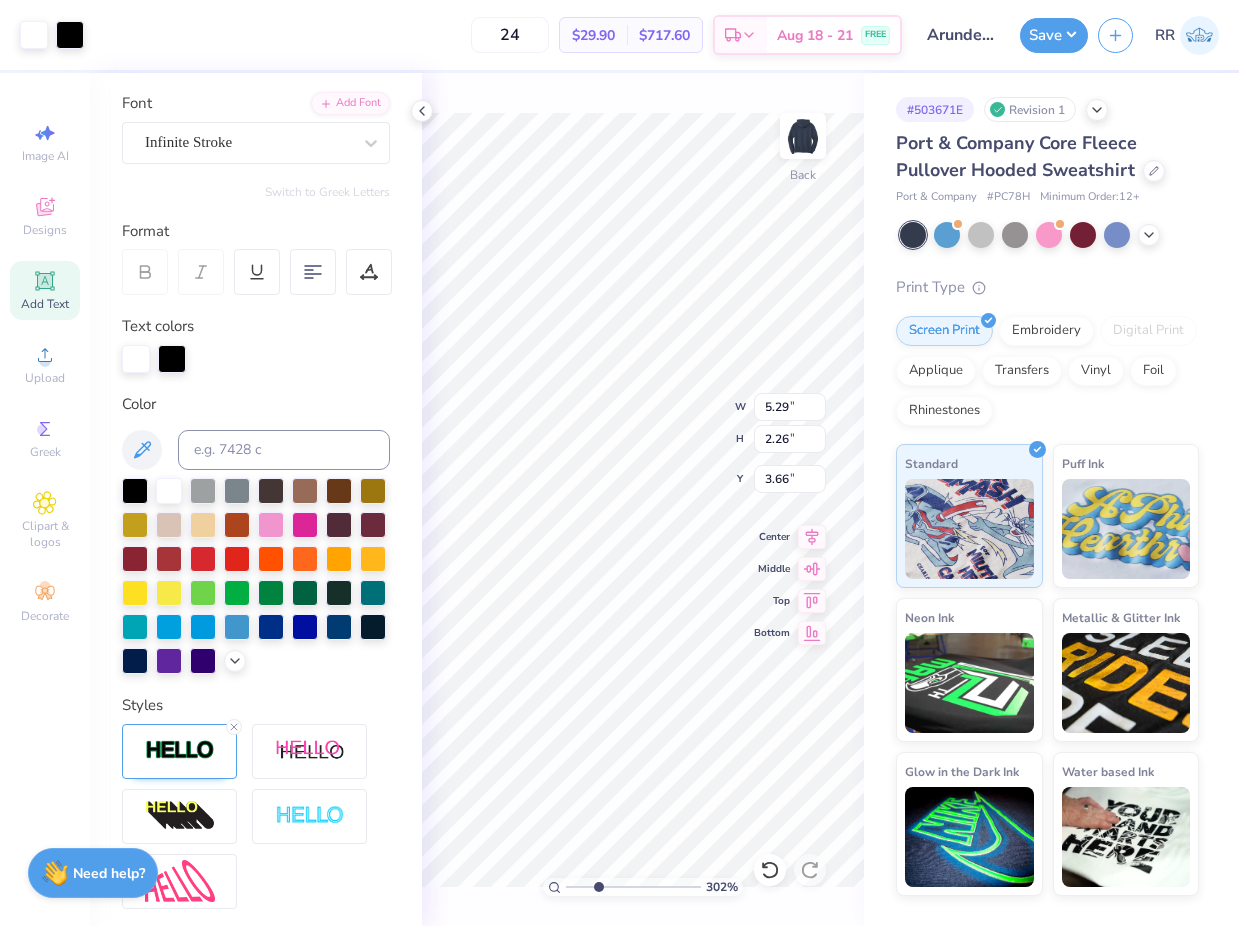 type on "5.30" 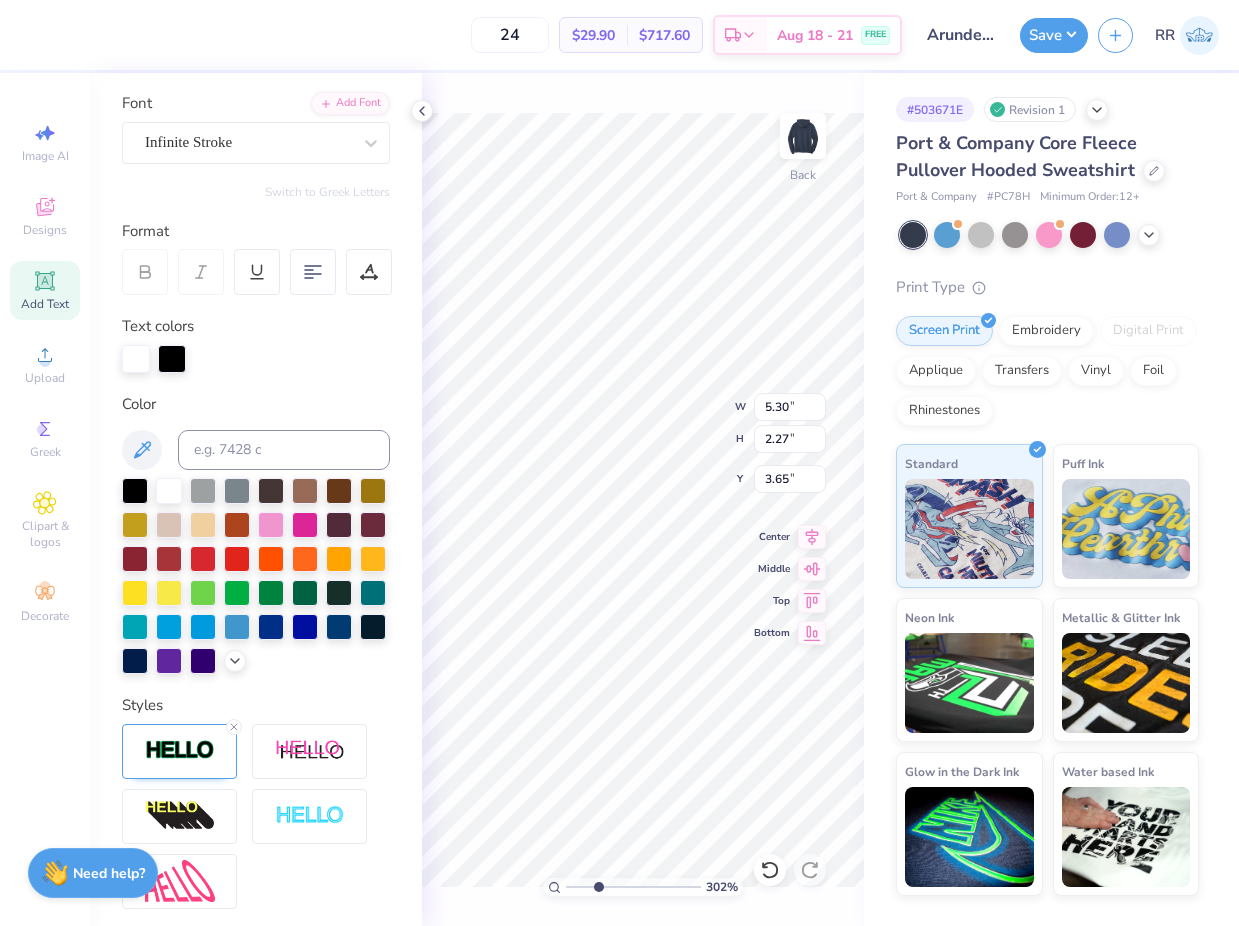 type on "6.96" 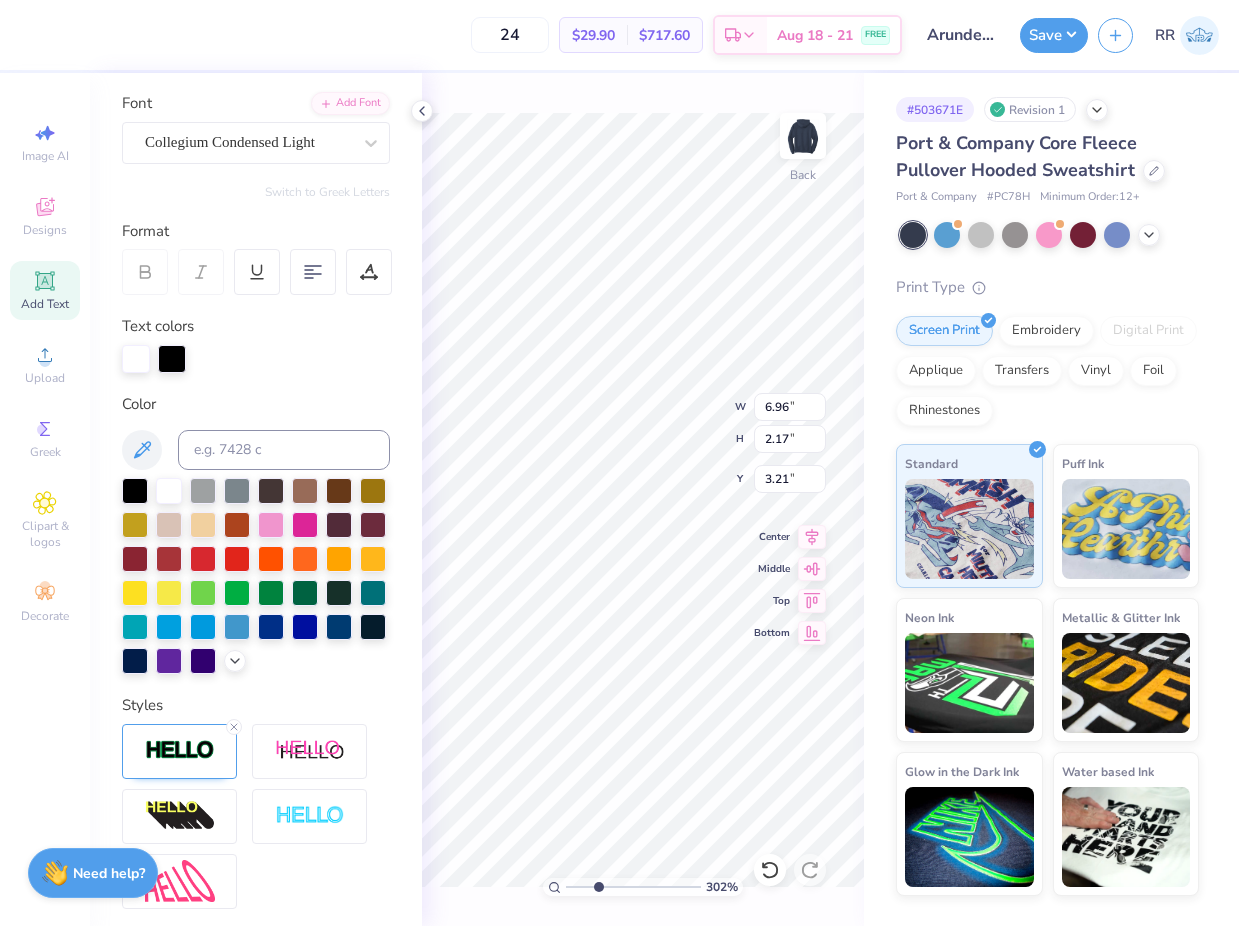 type on "2.82" 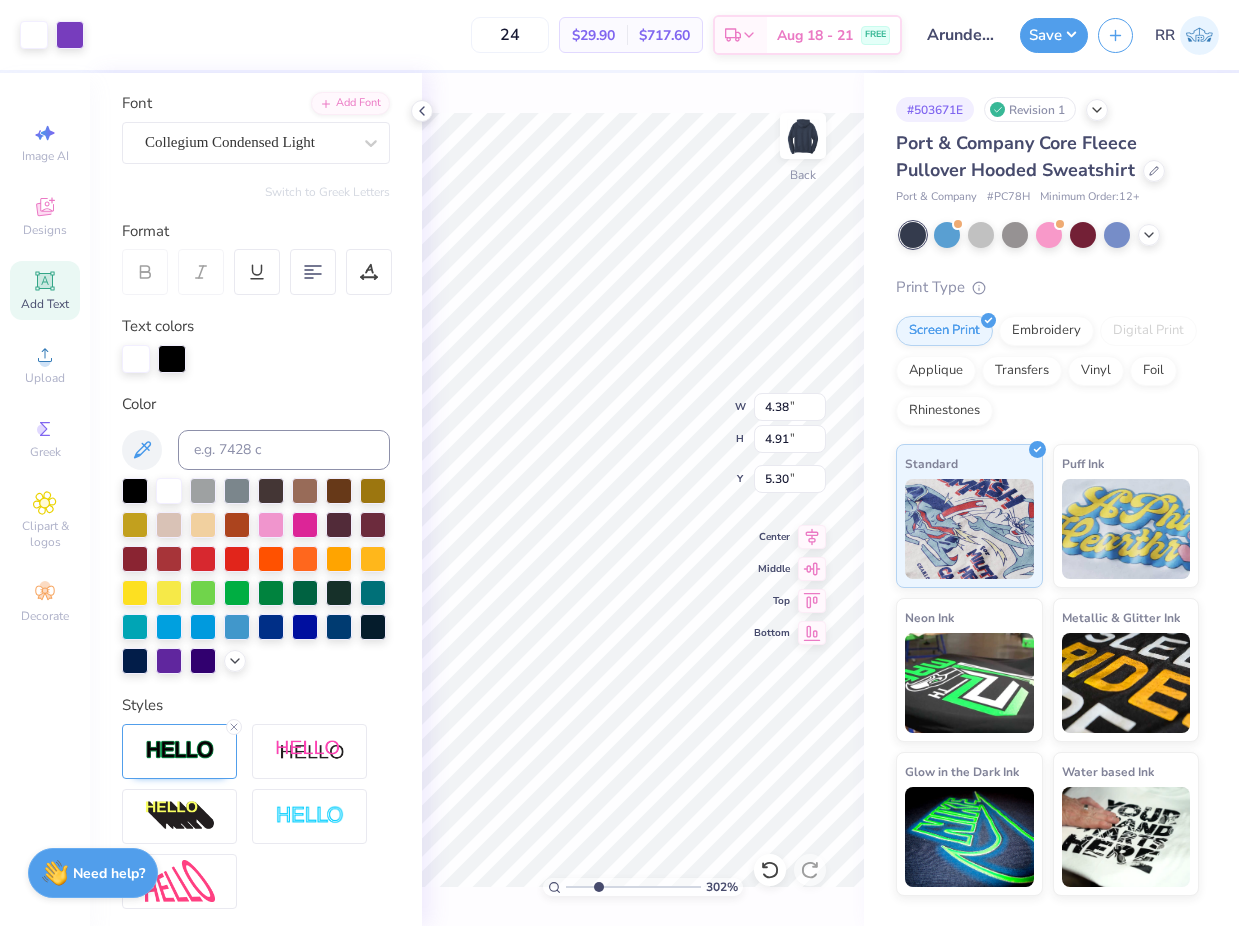 type on "6.33" 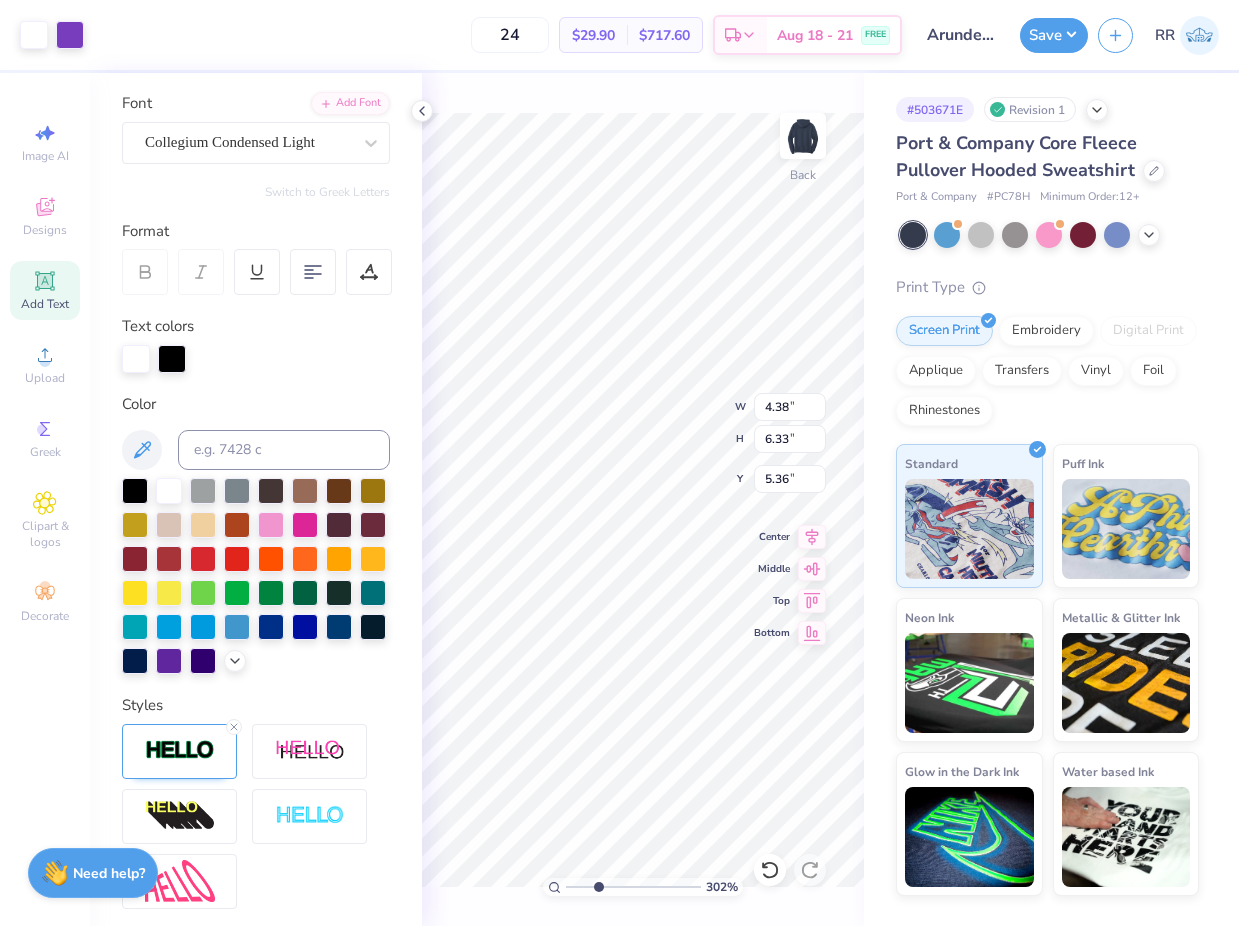 type on "5.36" 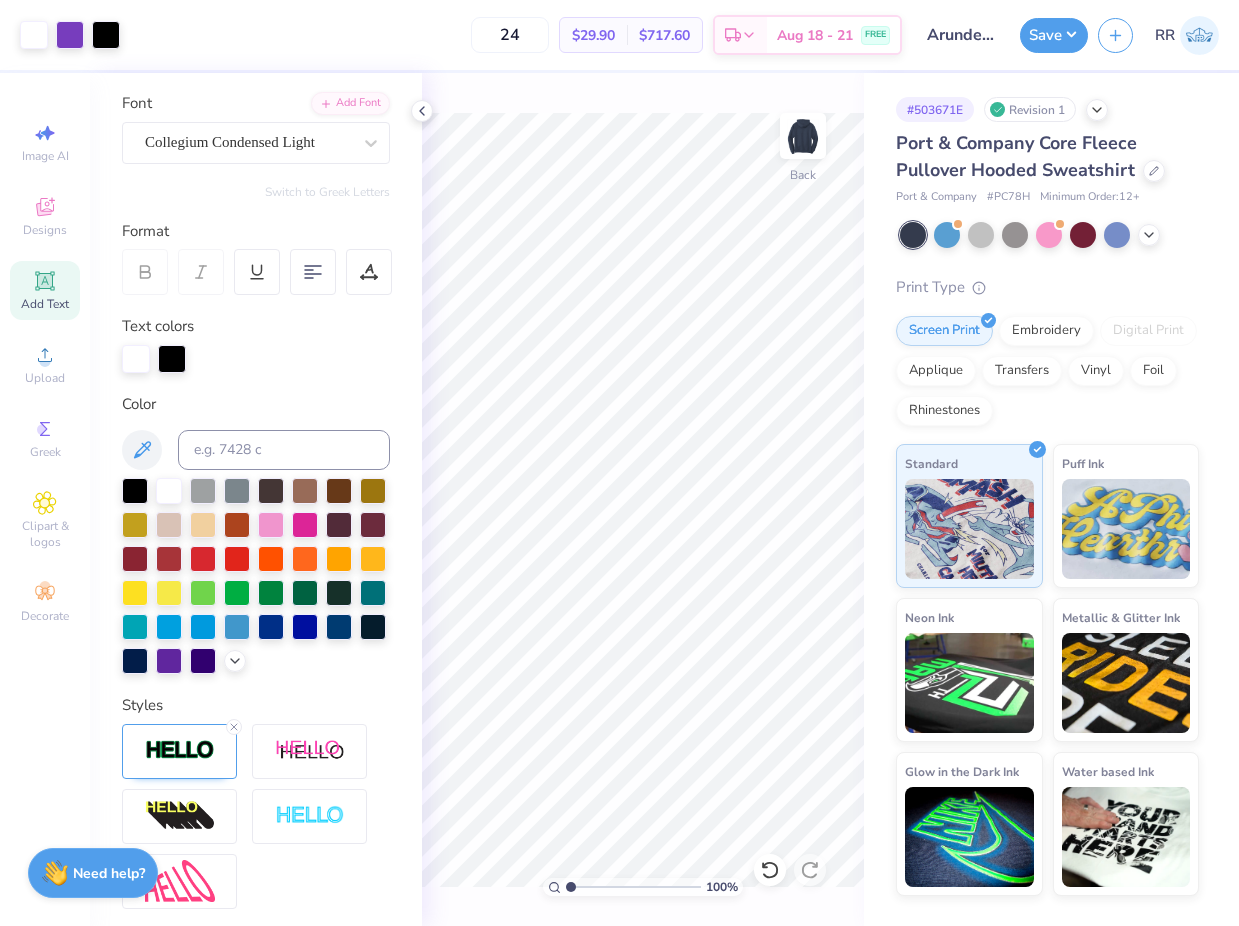 drag, startPoint x: 572, startPoint y: 882, endPoint x: 538, endPoint y: 879, distance: 34.132095 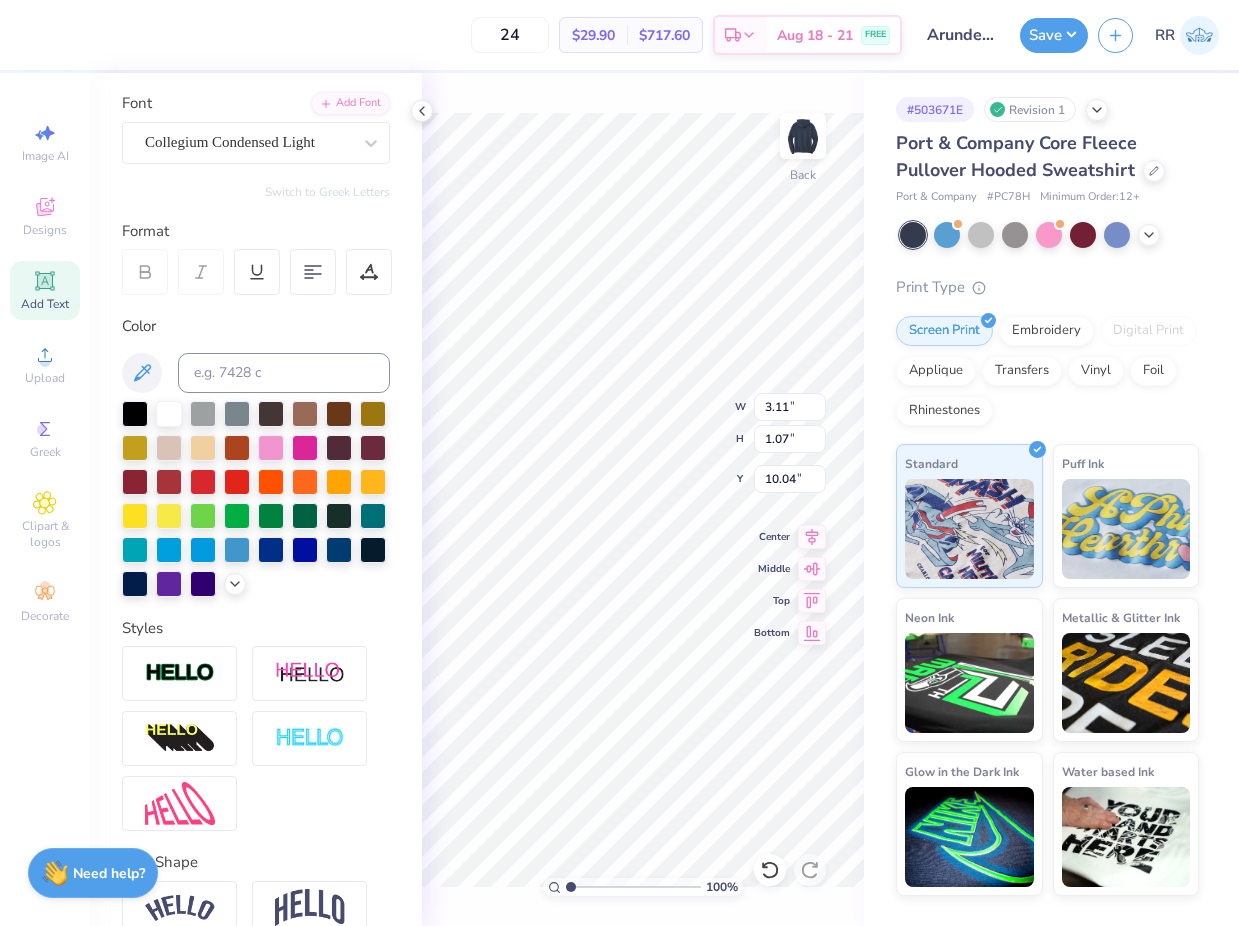 type on "10.04" 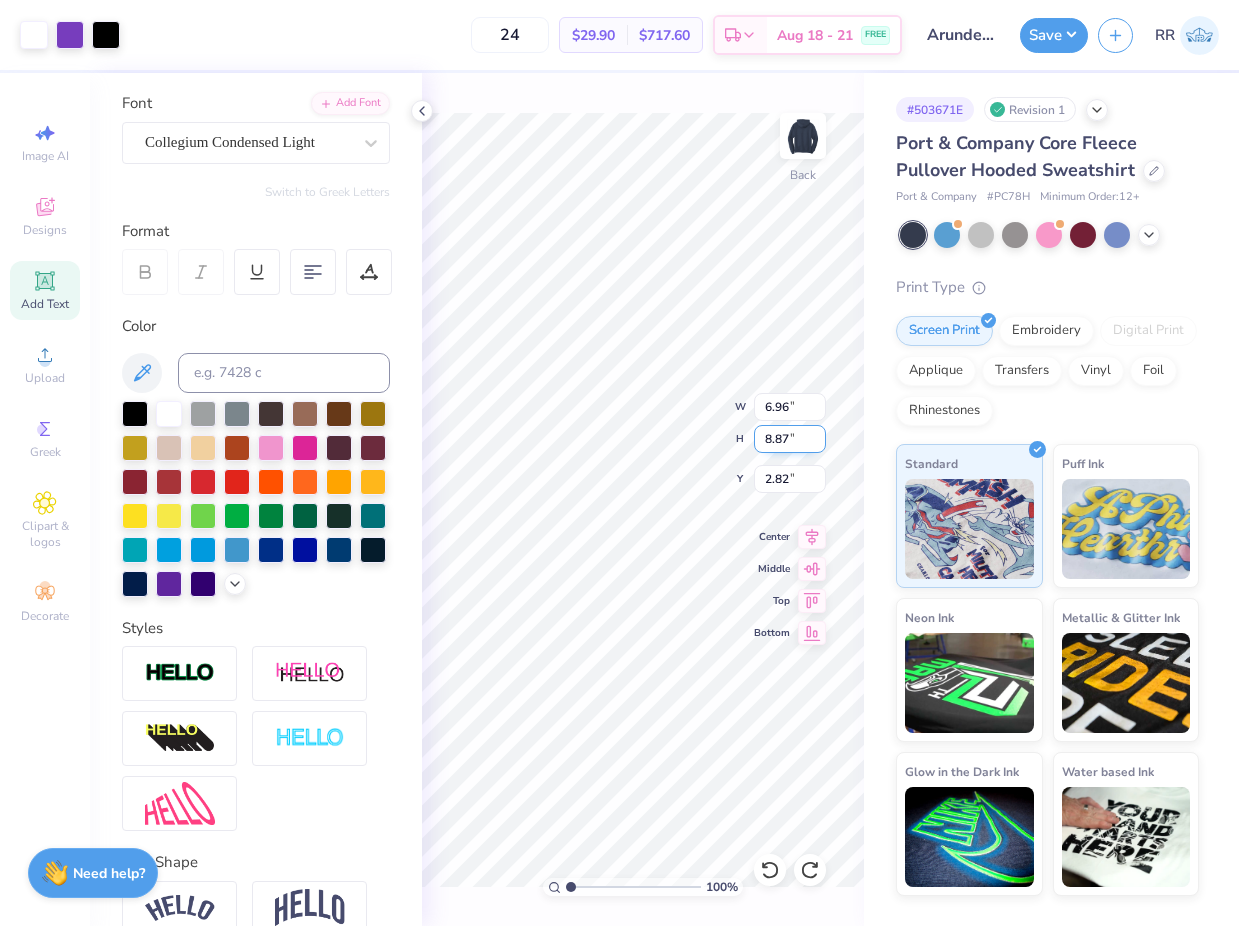 click on "8.87" at bounding box center [790, 439] 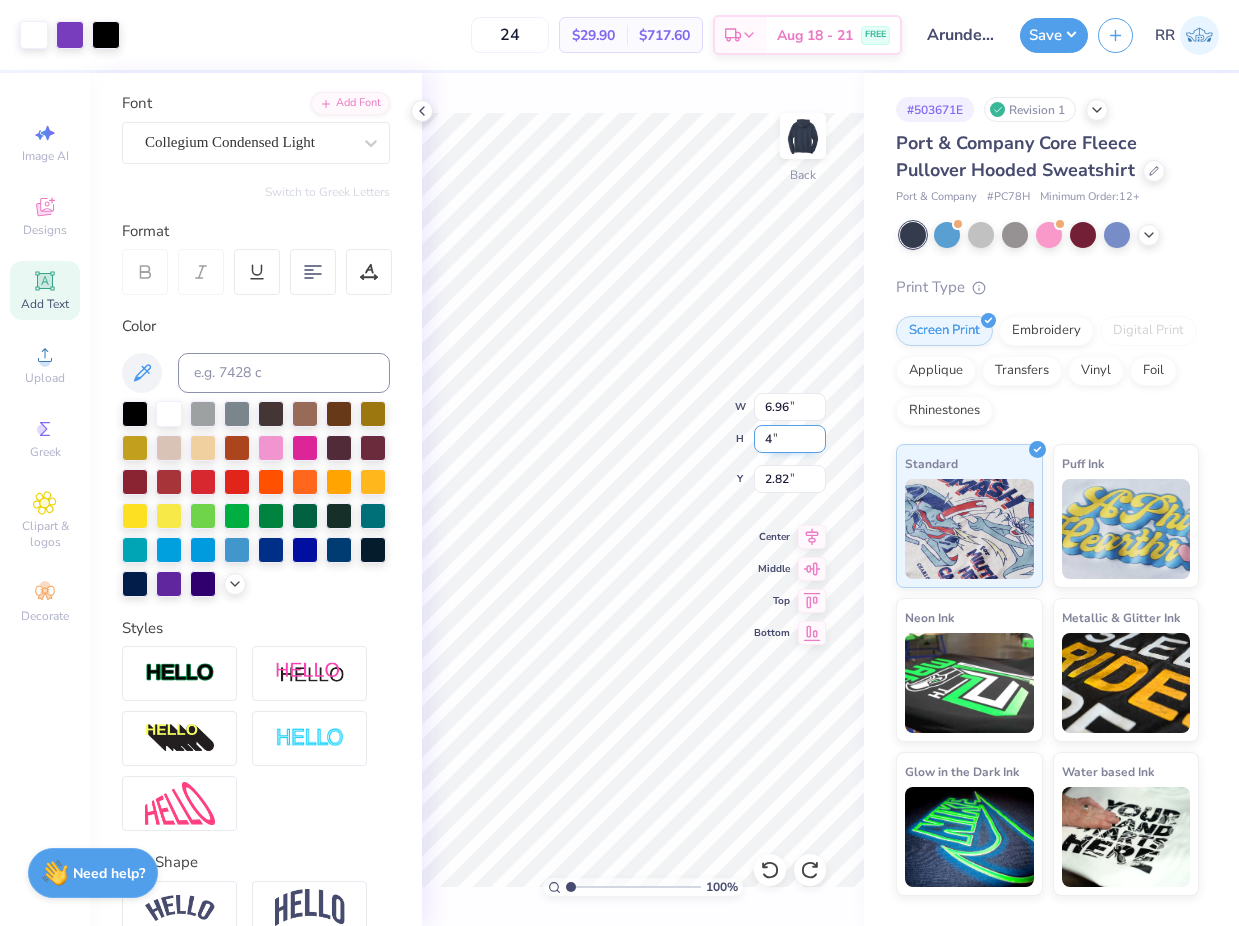 type on "4" 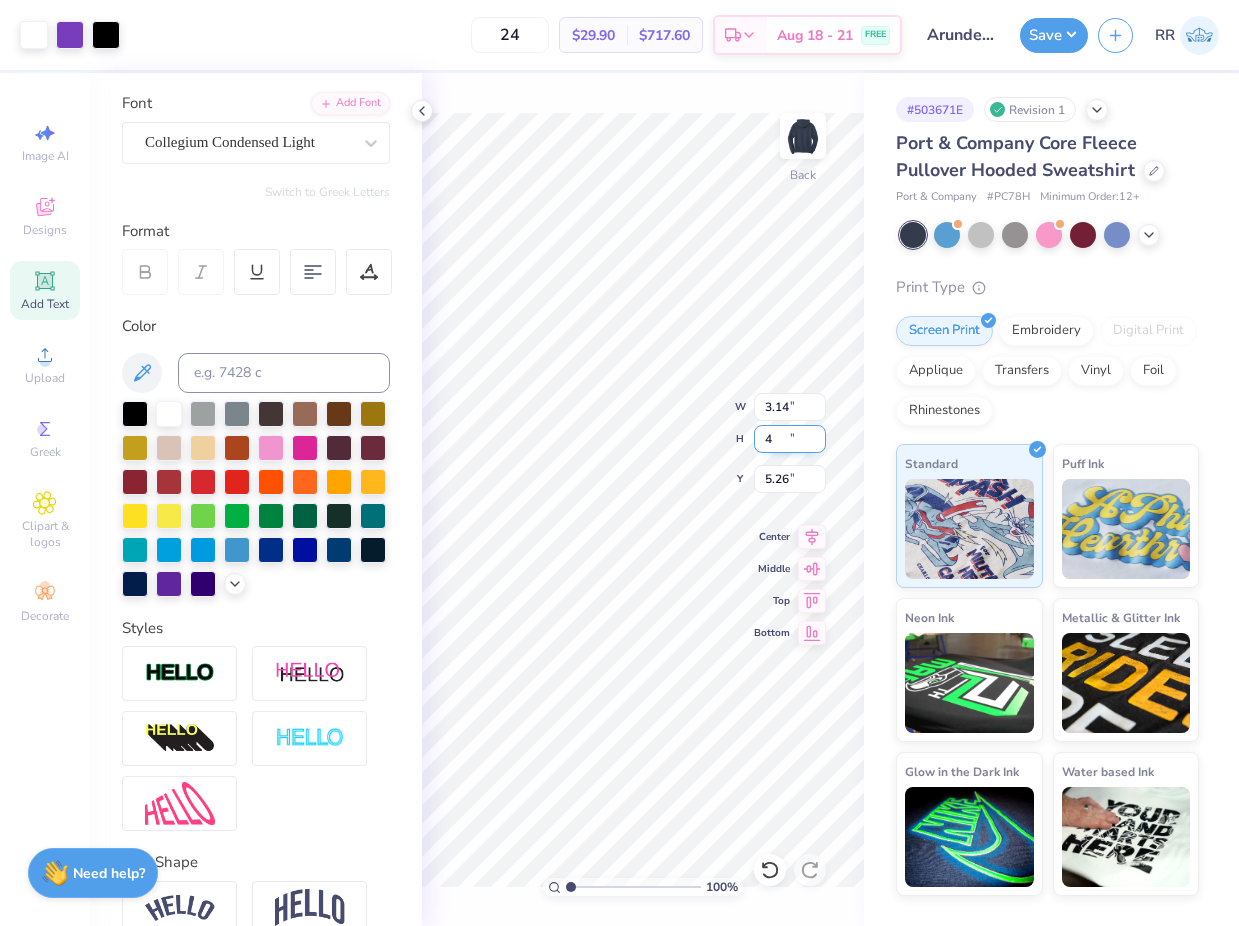 type on "3.14" 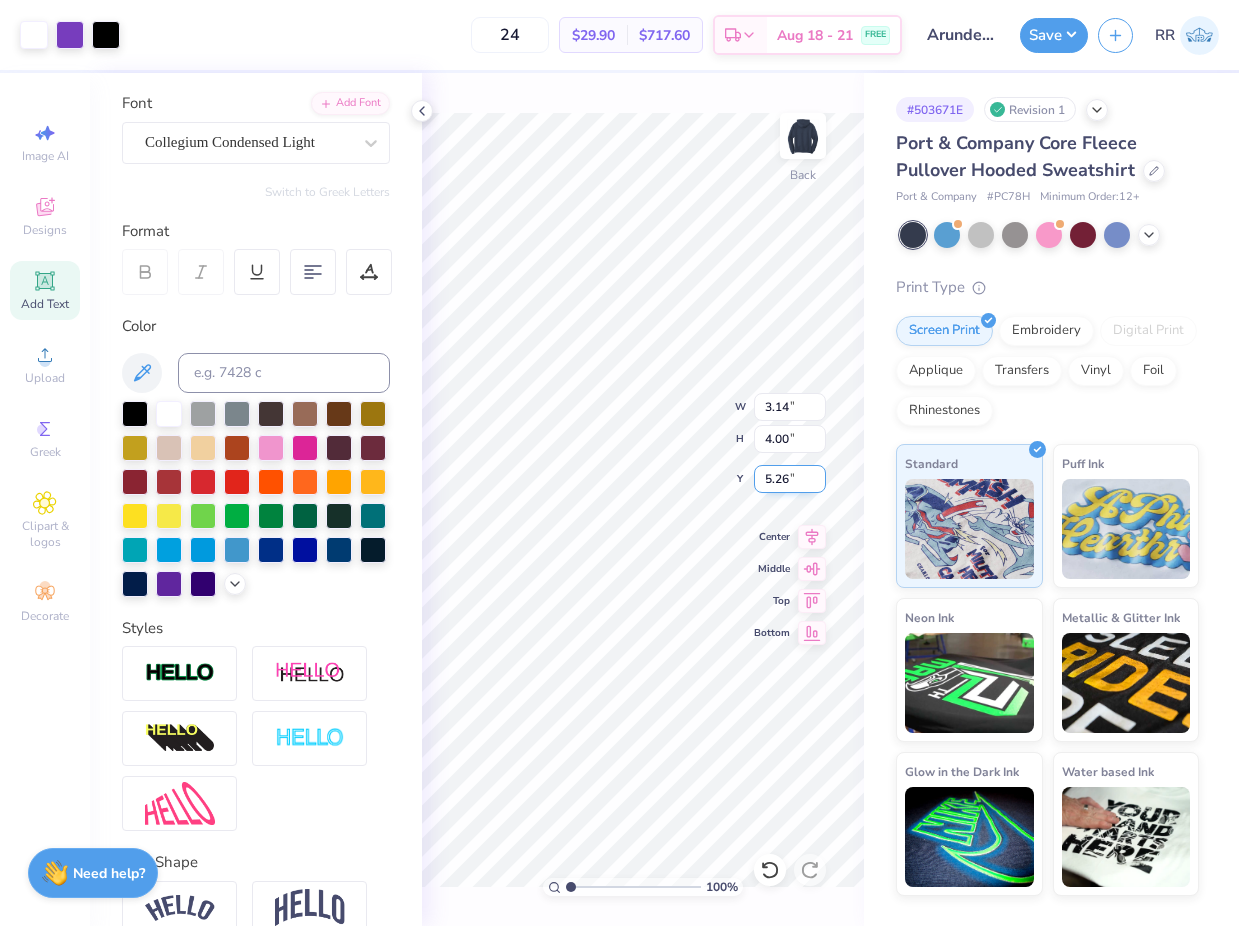 type on "3.00" 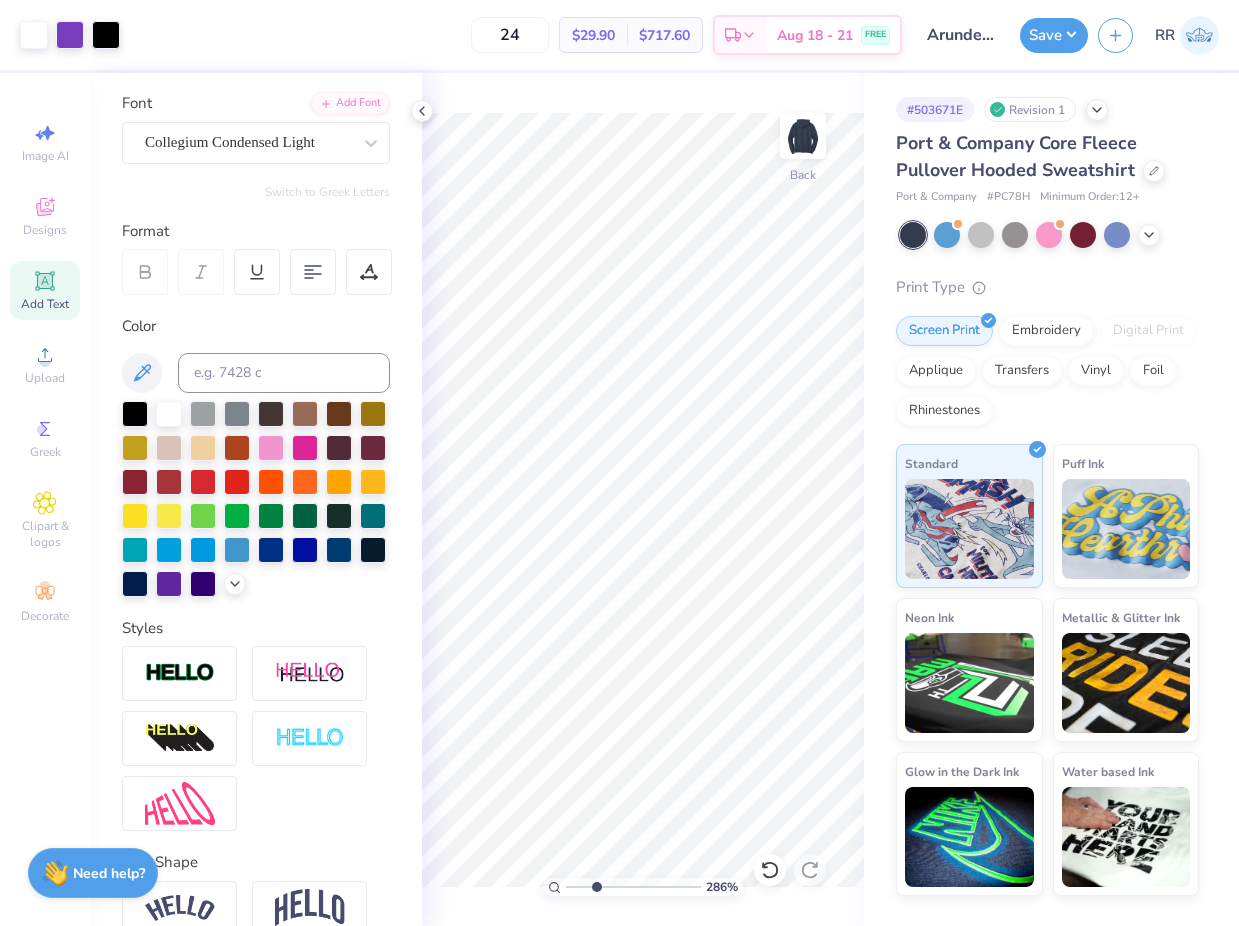 drag, startPoint x: 578, startPoint y: 886, endPoint x: 596, endPoint y: 880, distance: 18.973665 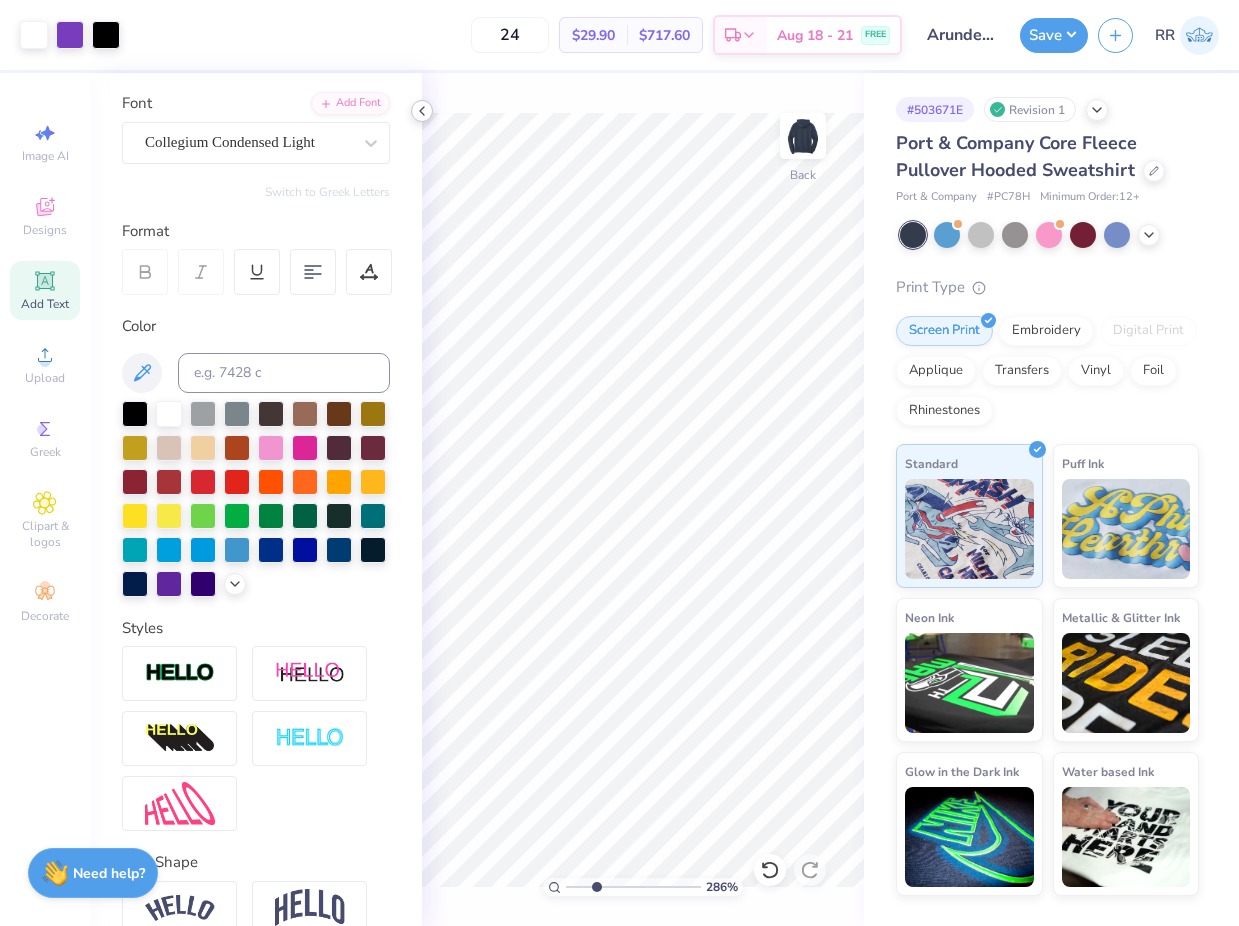 click 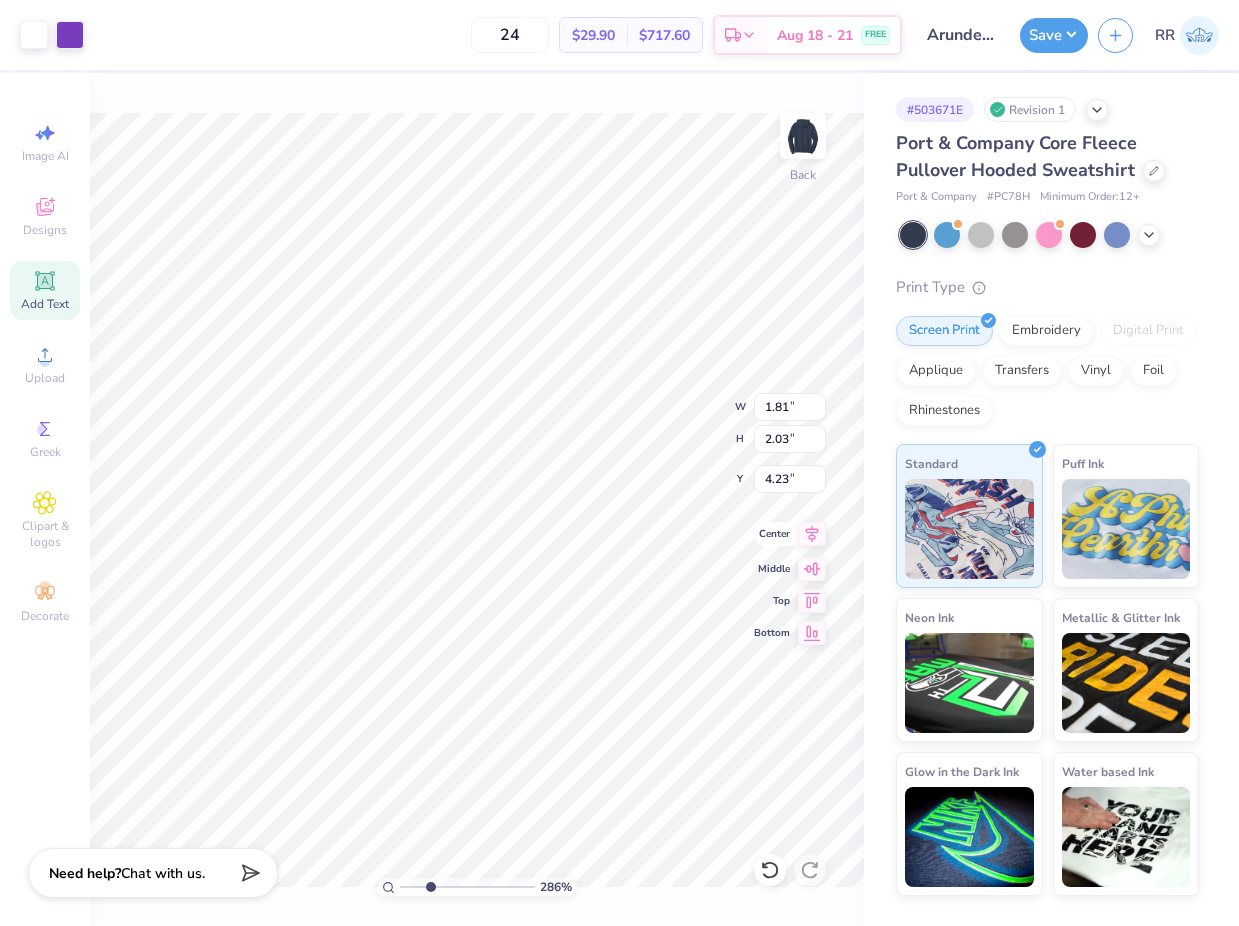 type on "1.81" 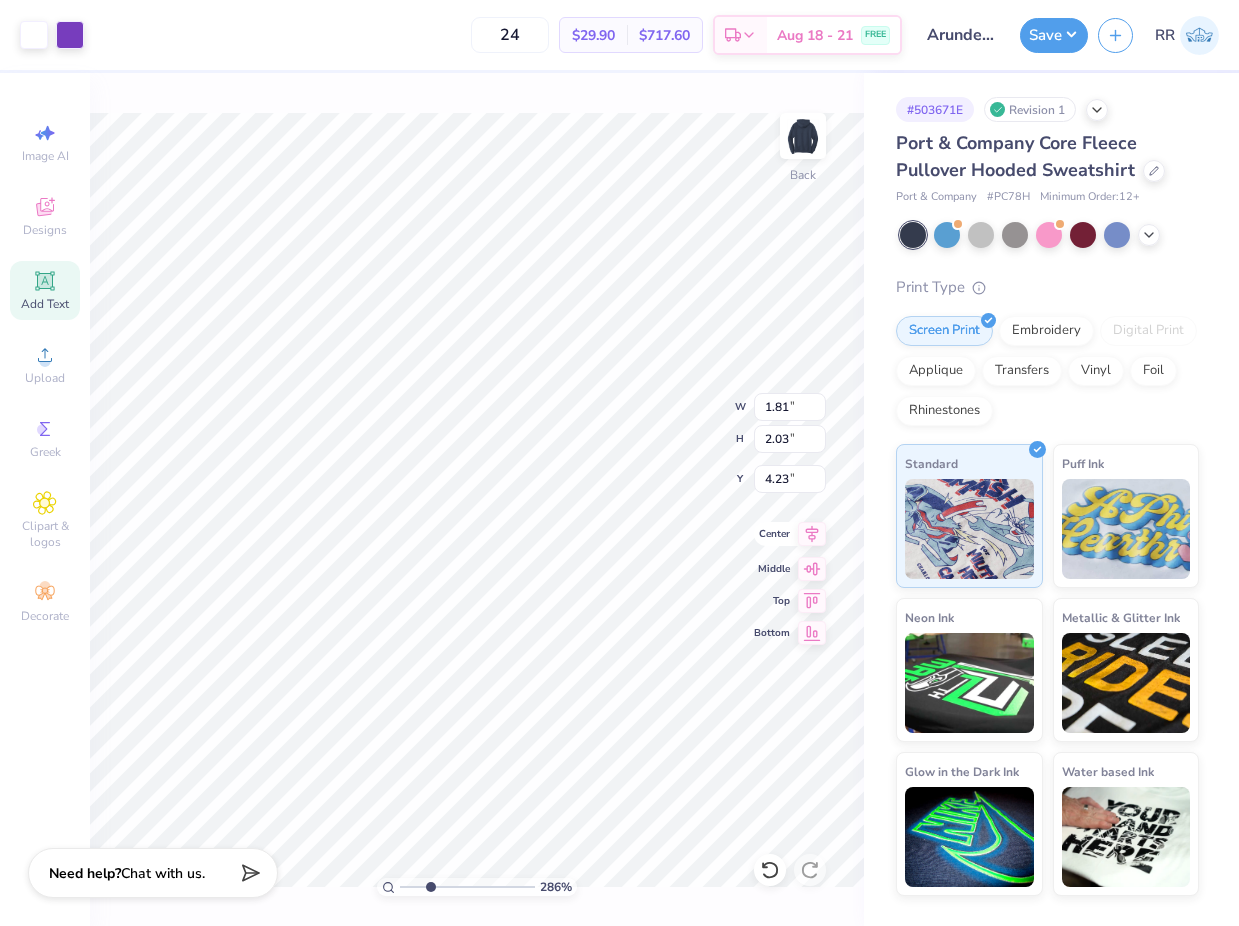 type on "3.92" 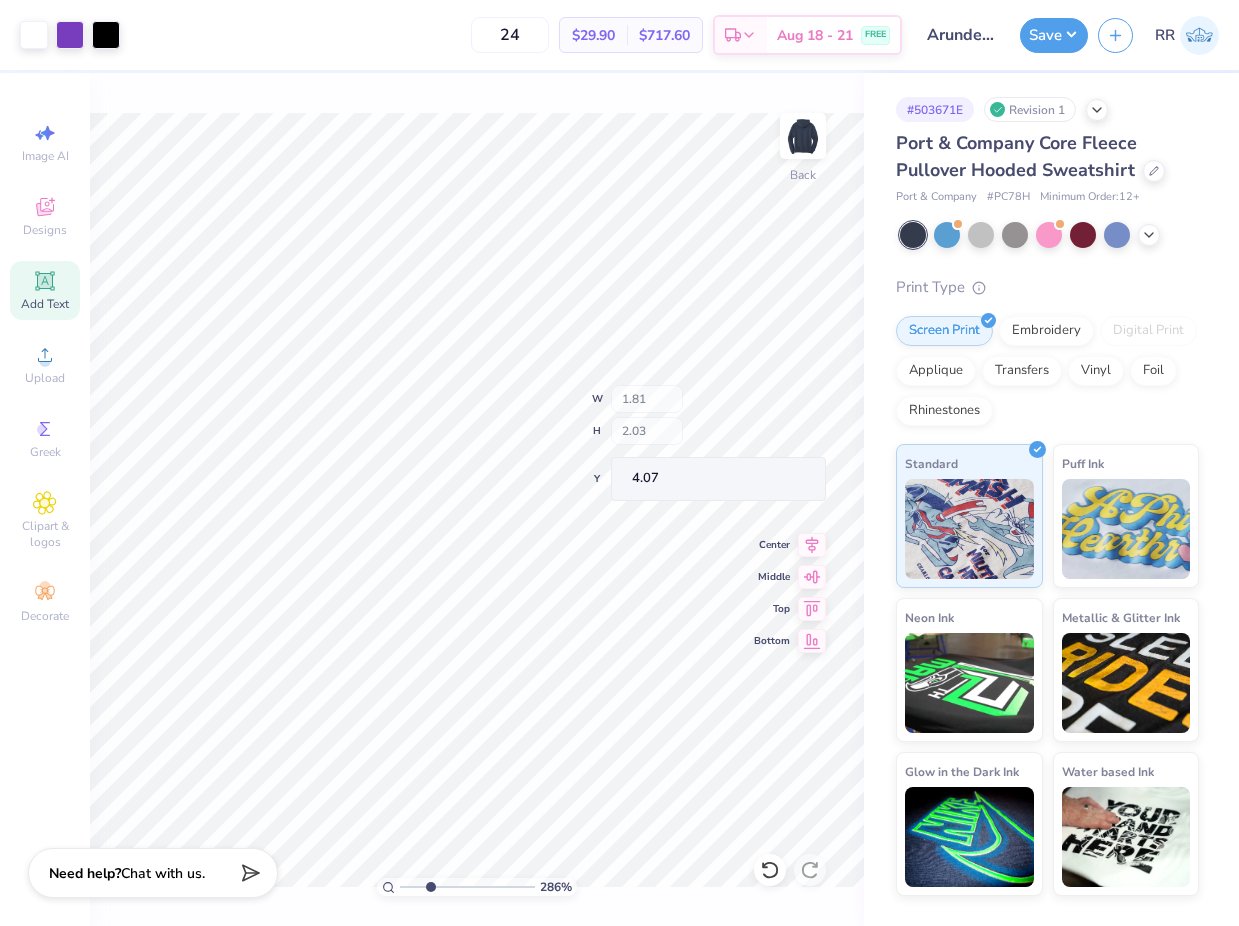 type on "4.07" 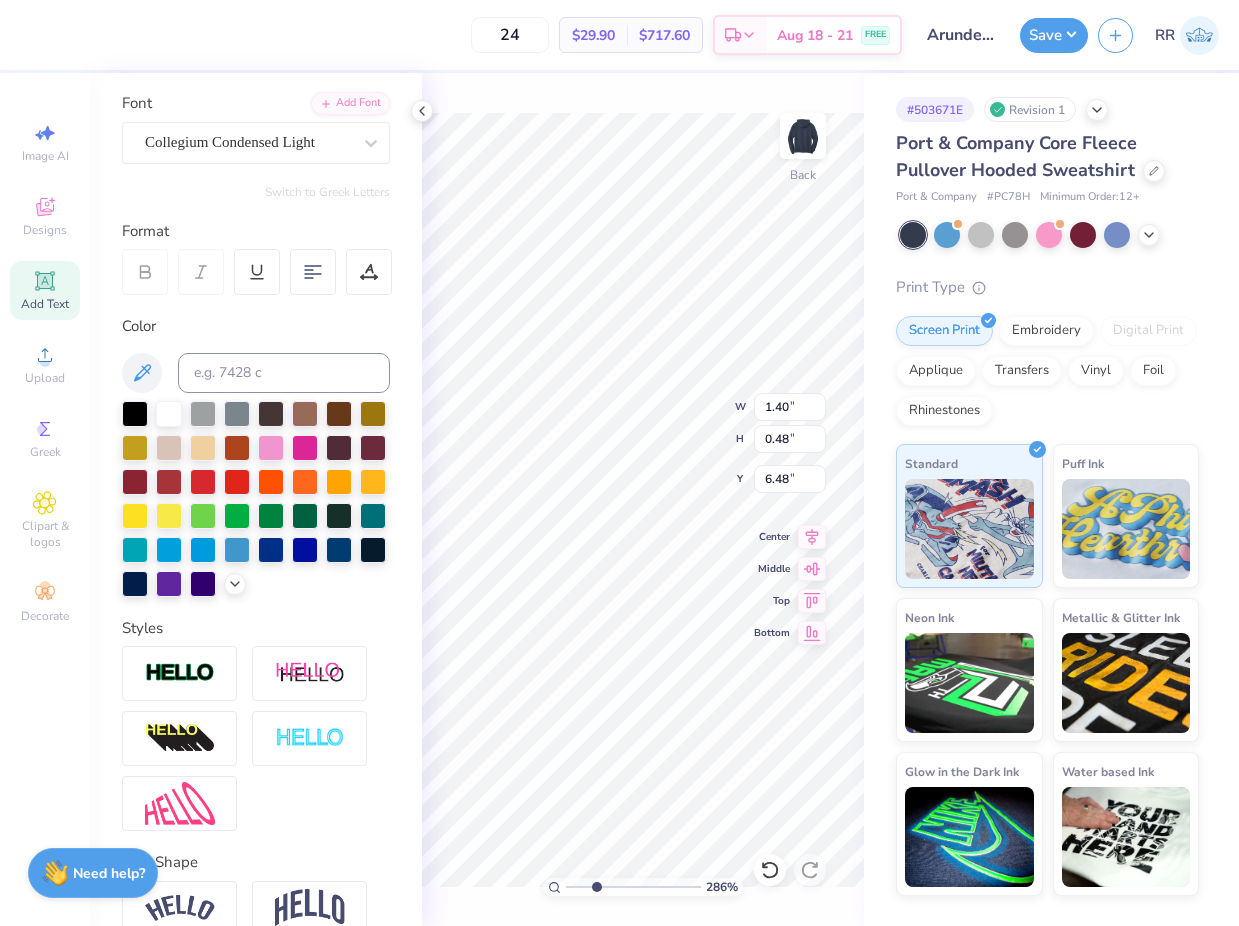 type on "6.26" 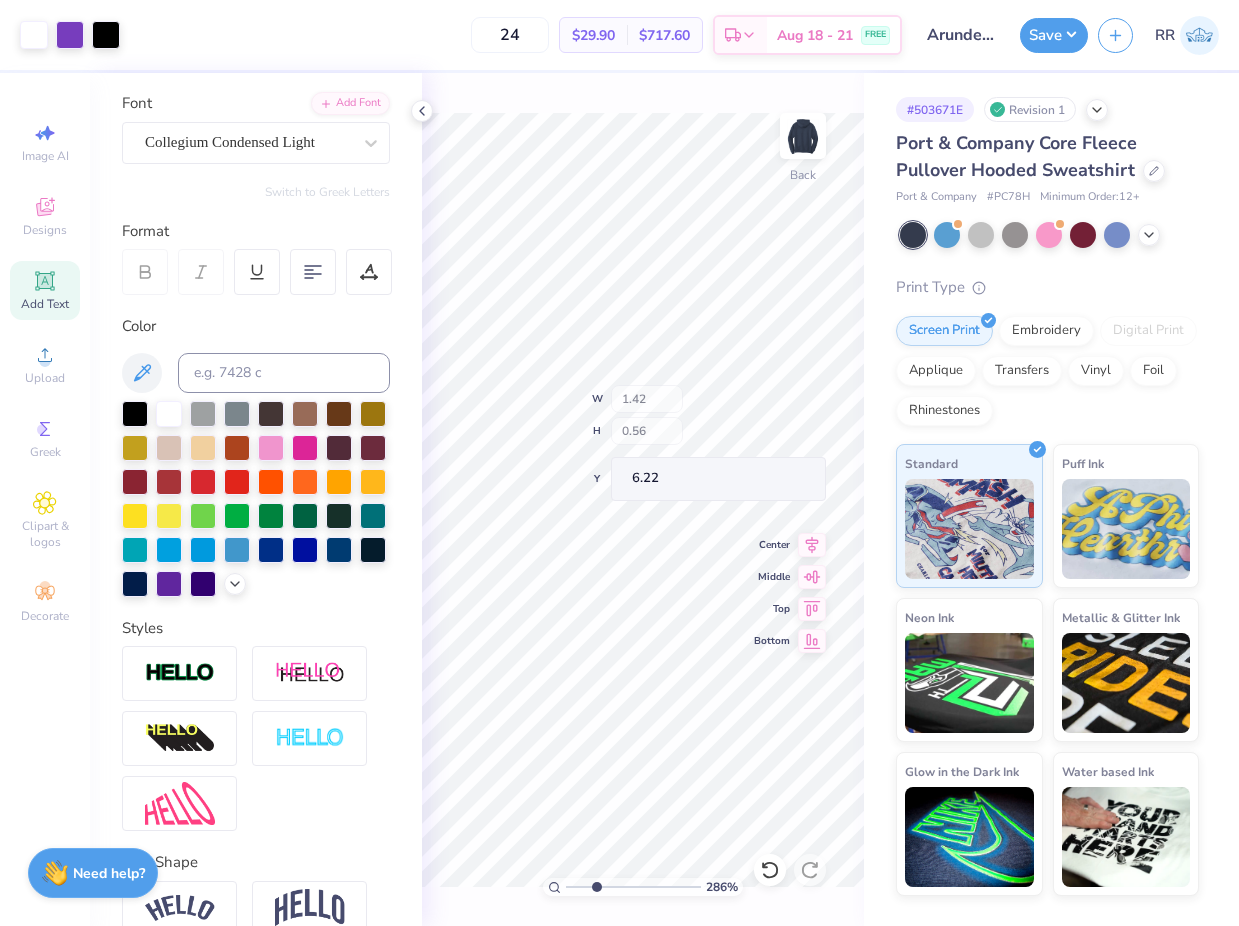 type on "6.22" 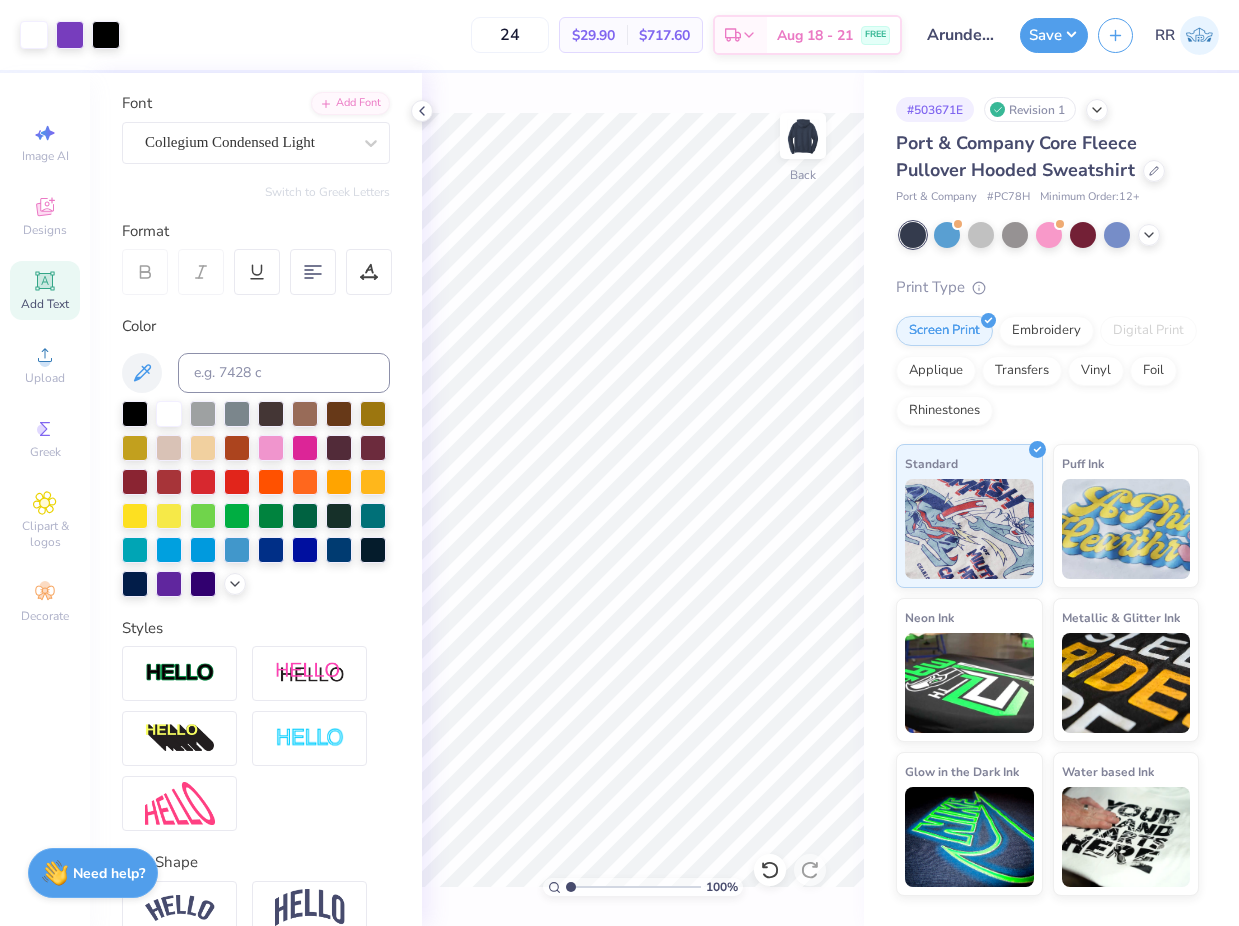 drag, startPoint x: 600, startPoint y: 887, endPoint x: 543, endPoint y: 874, distance: 58.463665 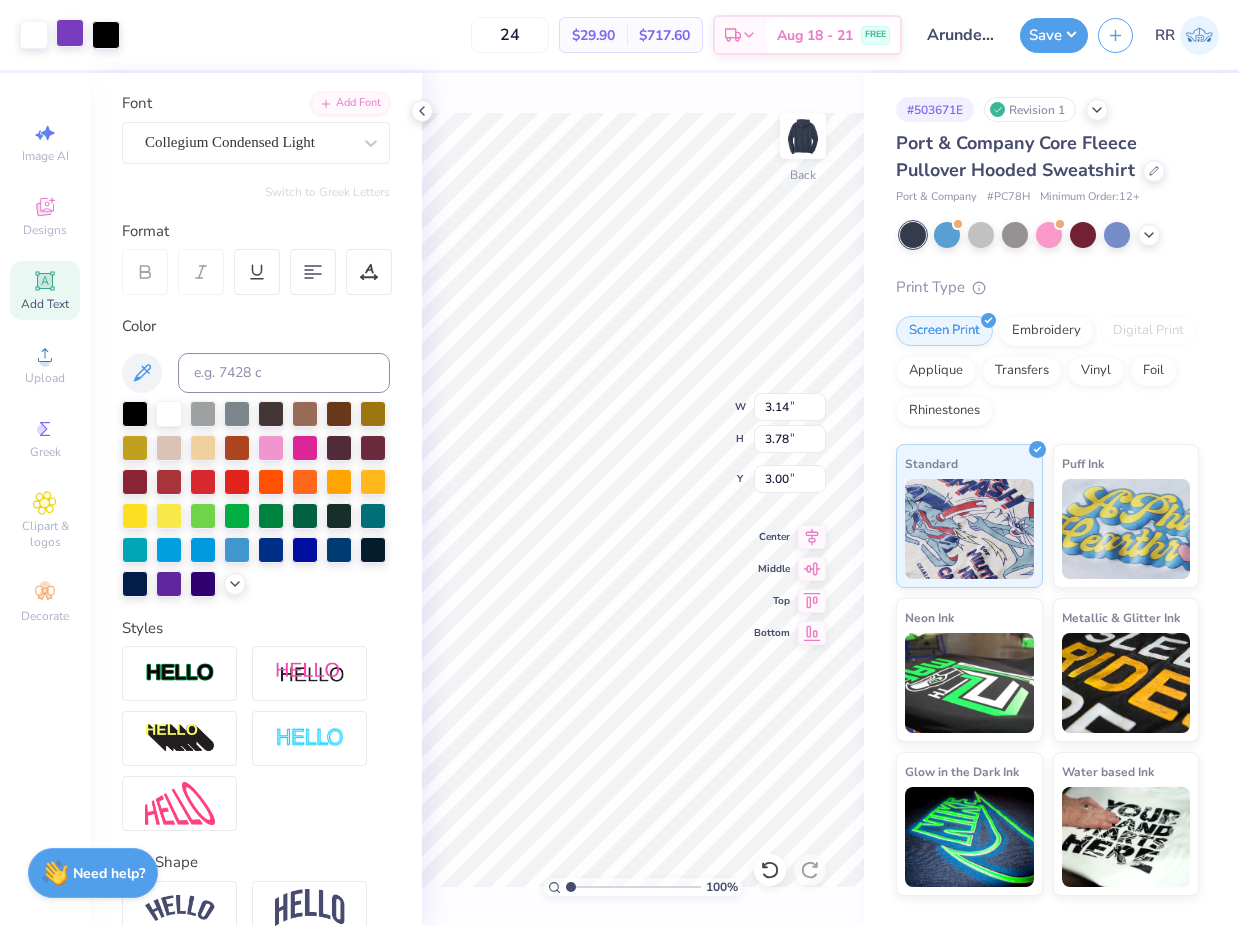 click at bounding box center (70, 33) 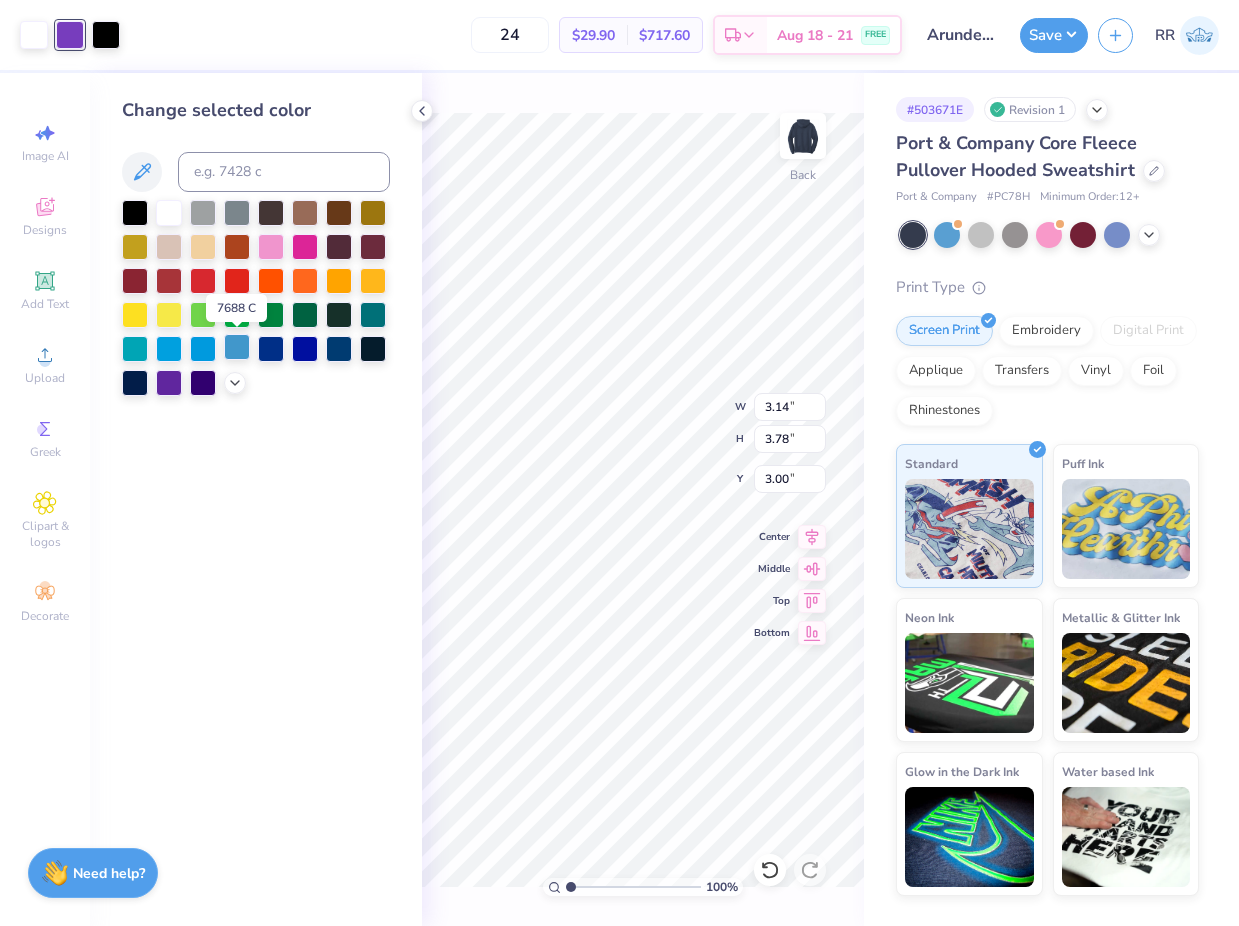 click at bounding box center [237, 347] 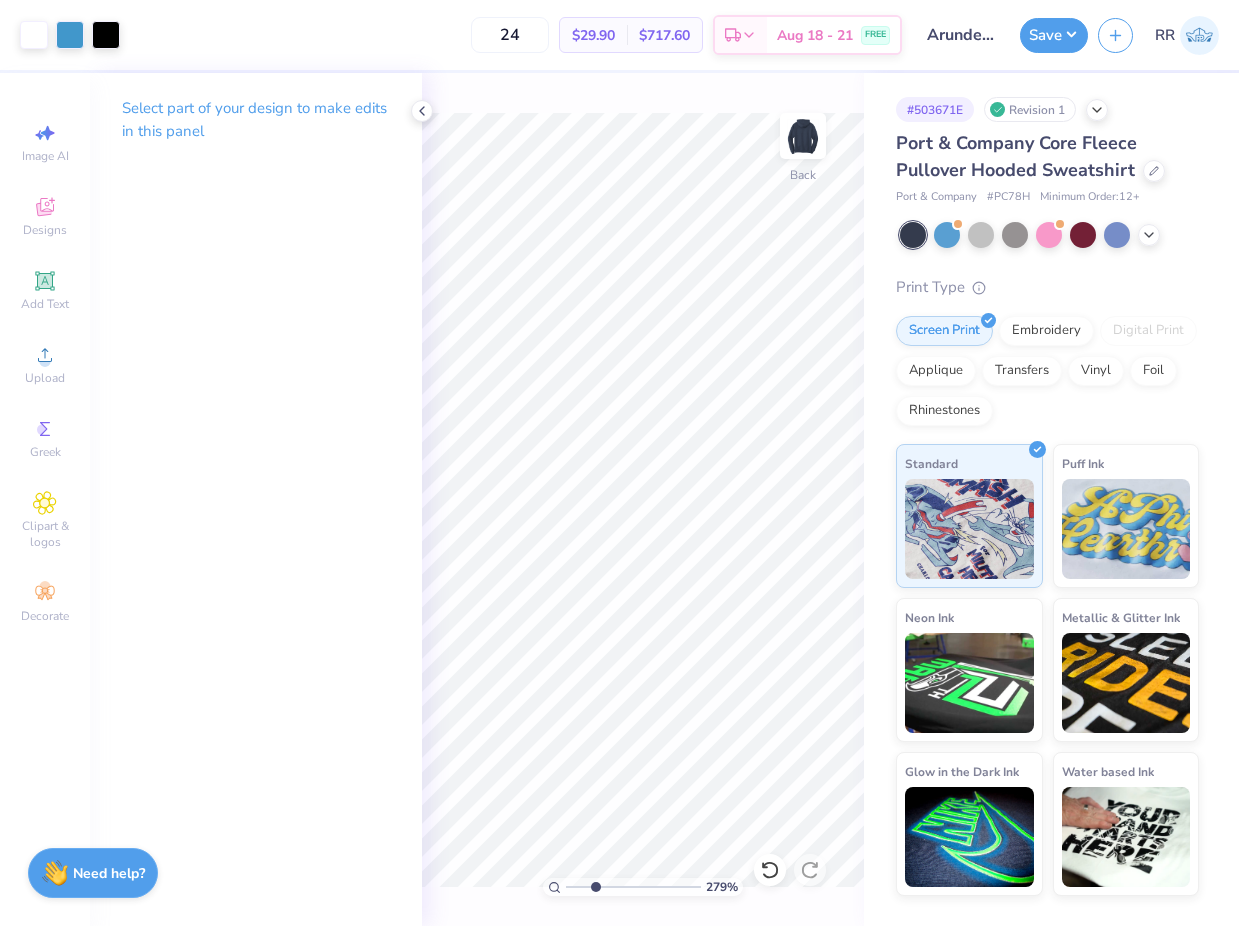 type on "2.82" 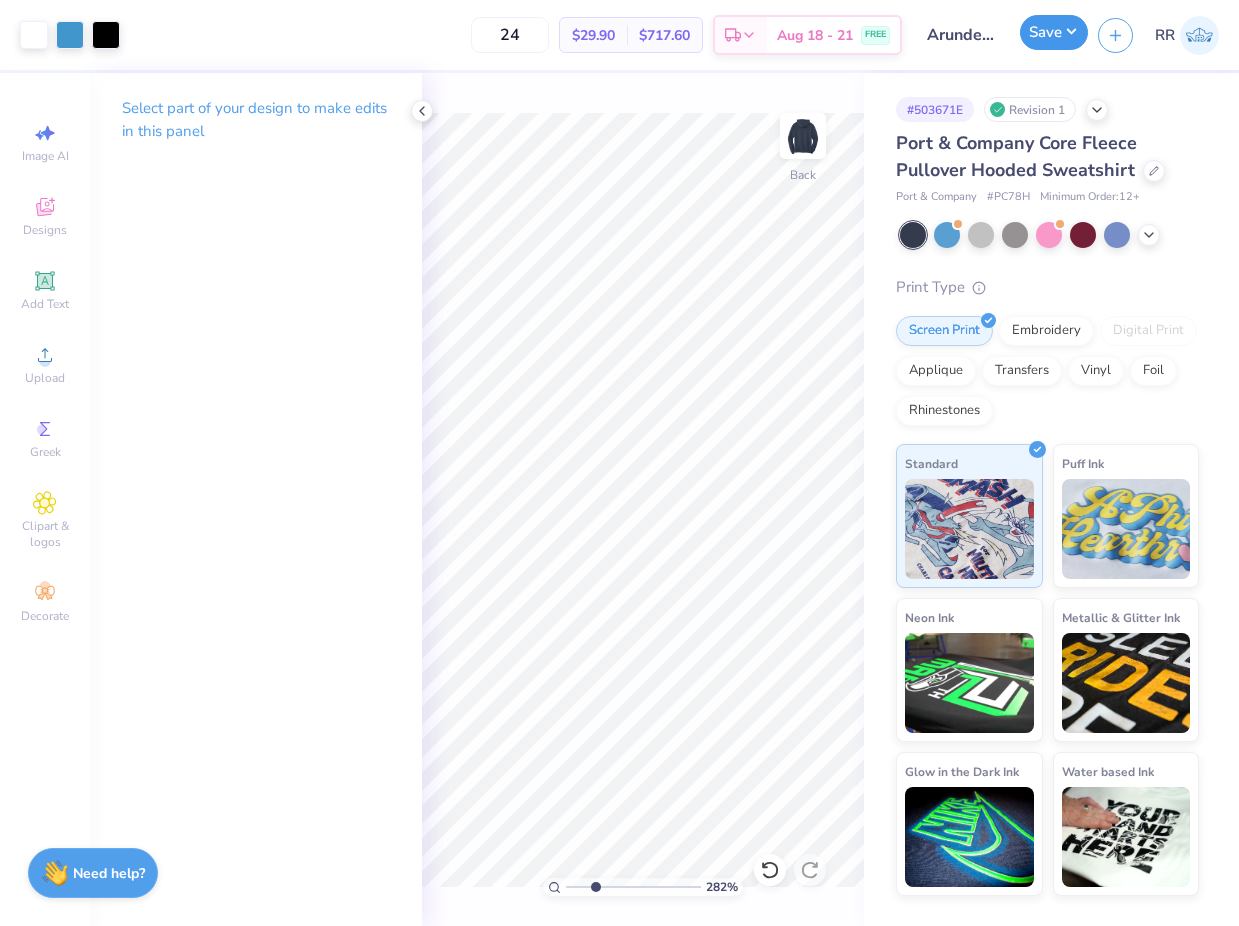 click on "Save" at bounding box center [1054, 32] 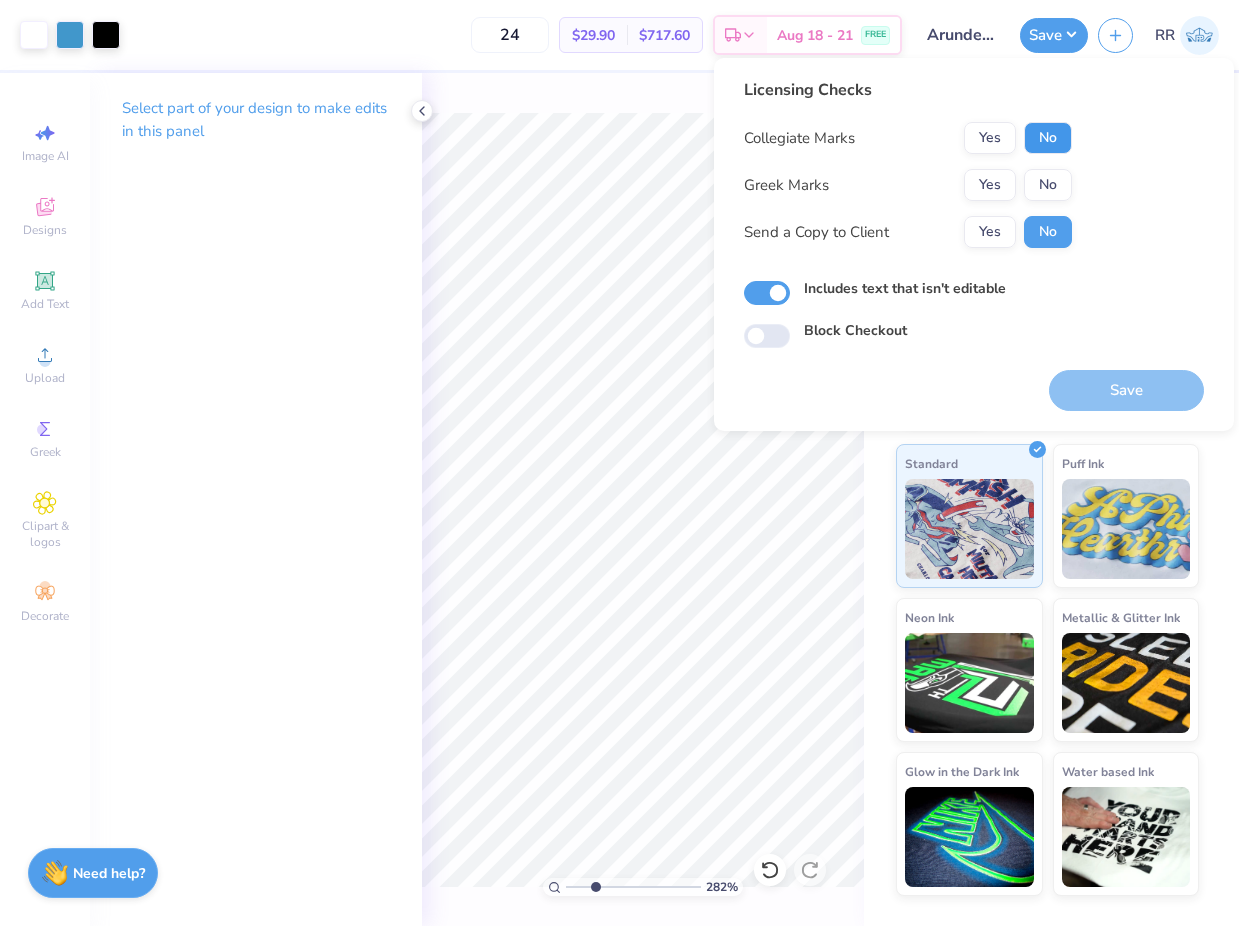 click on "No" at bounding box center [1048, 138] 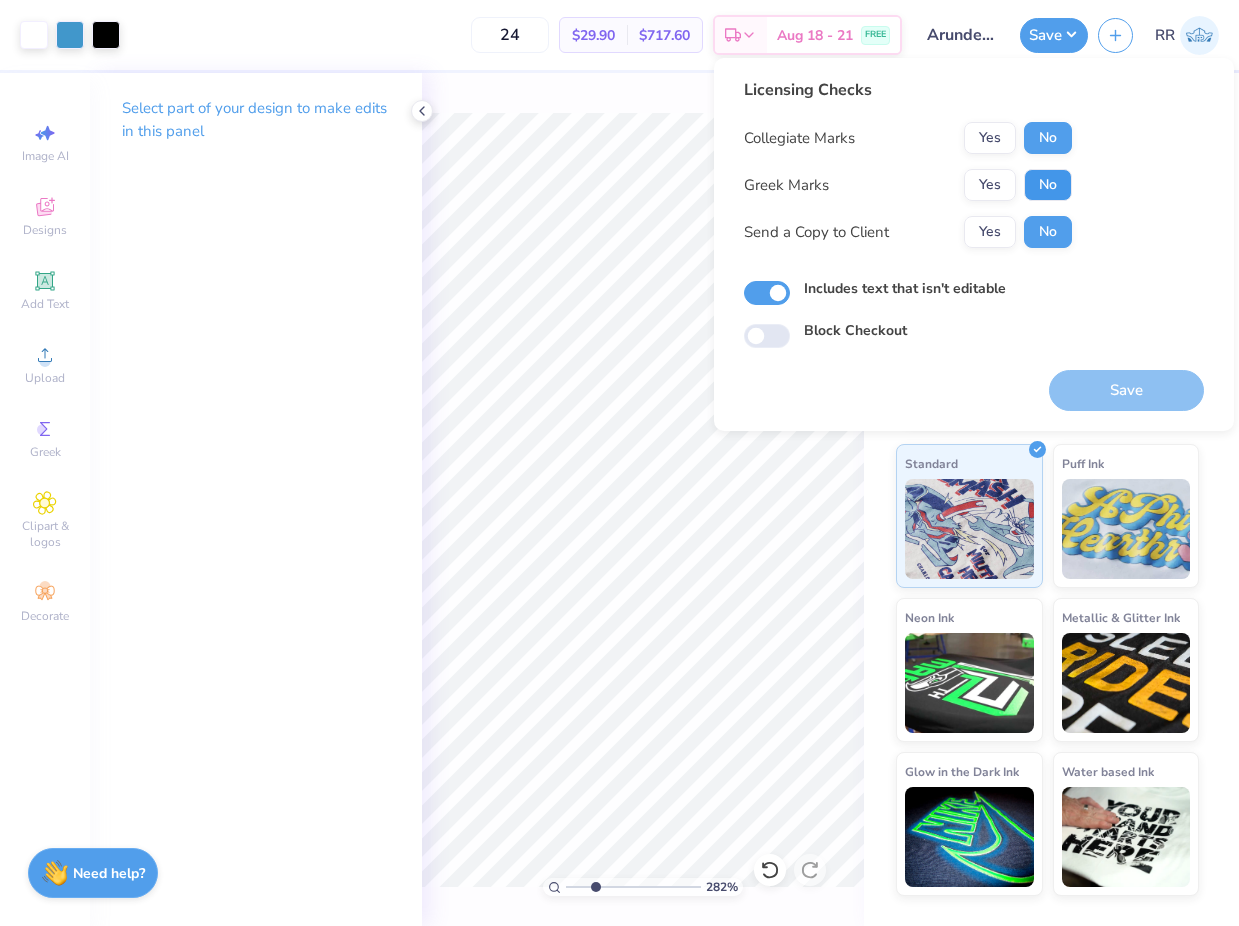 click on "No" at bounding box center [1048, 185] 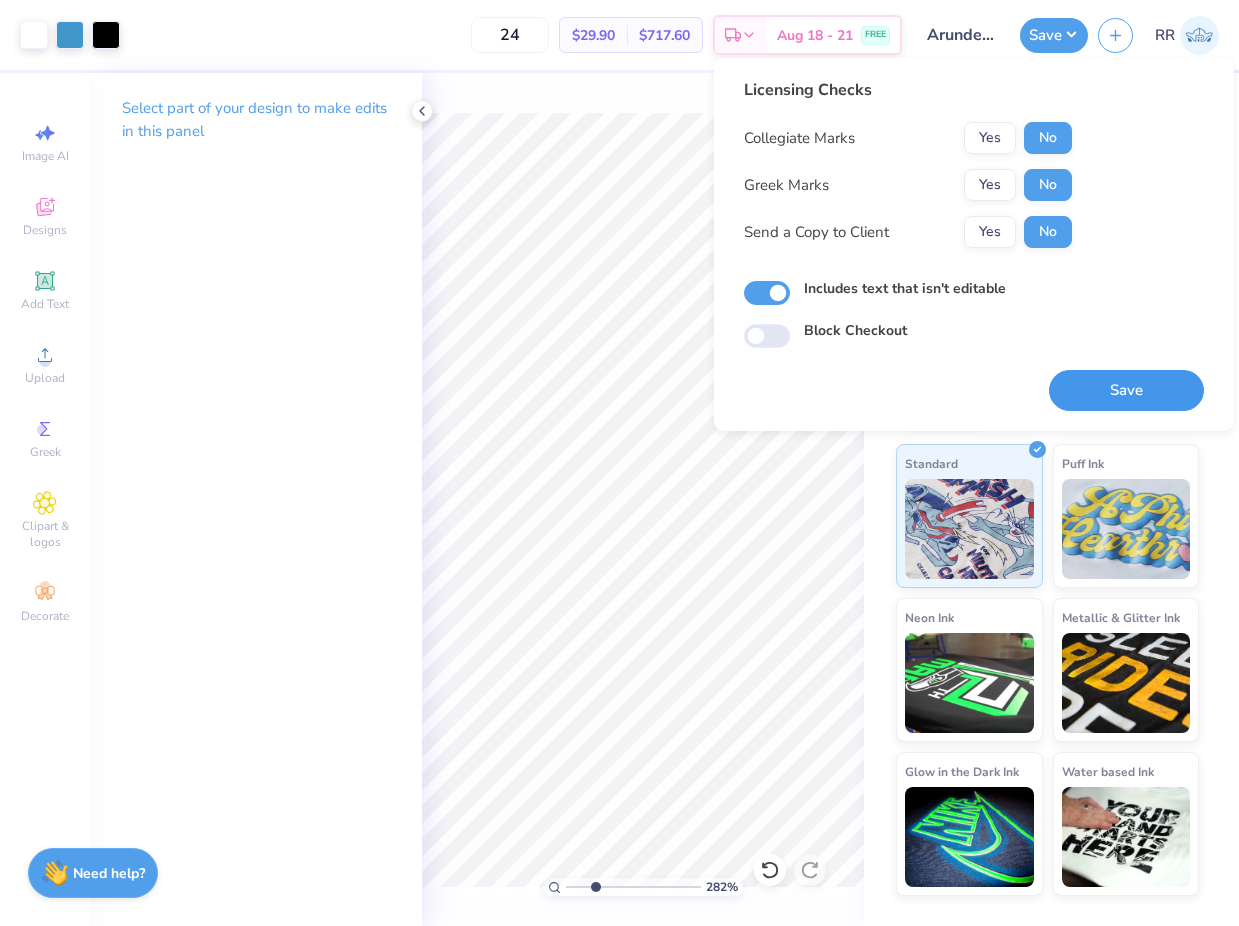 click on "Save" at bounding box center [1126, 390] 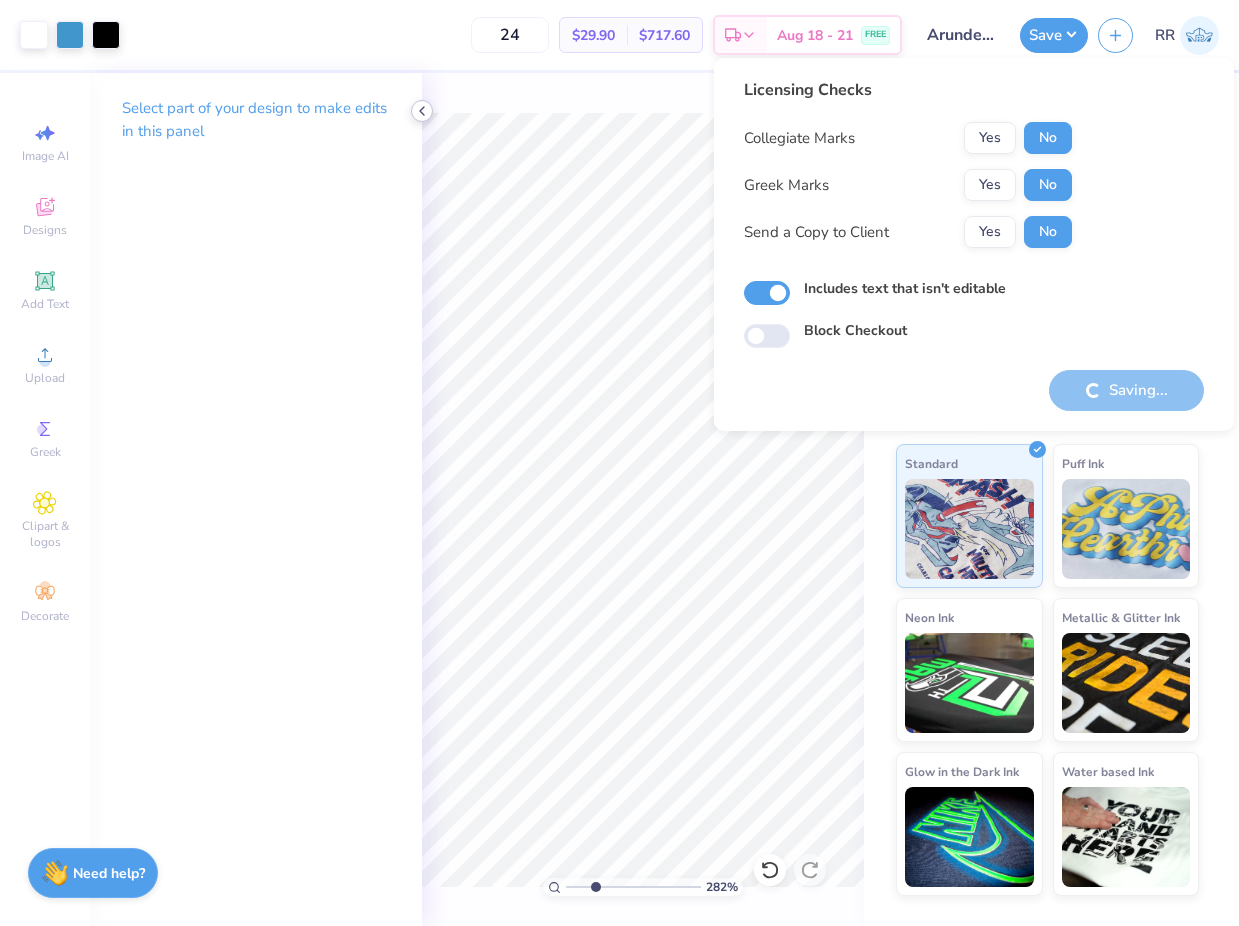 click 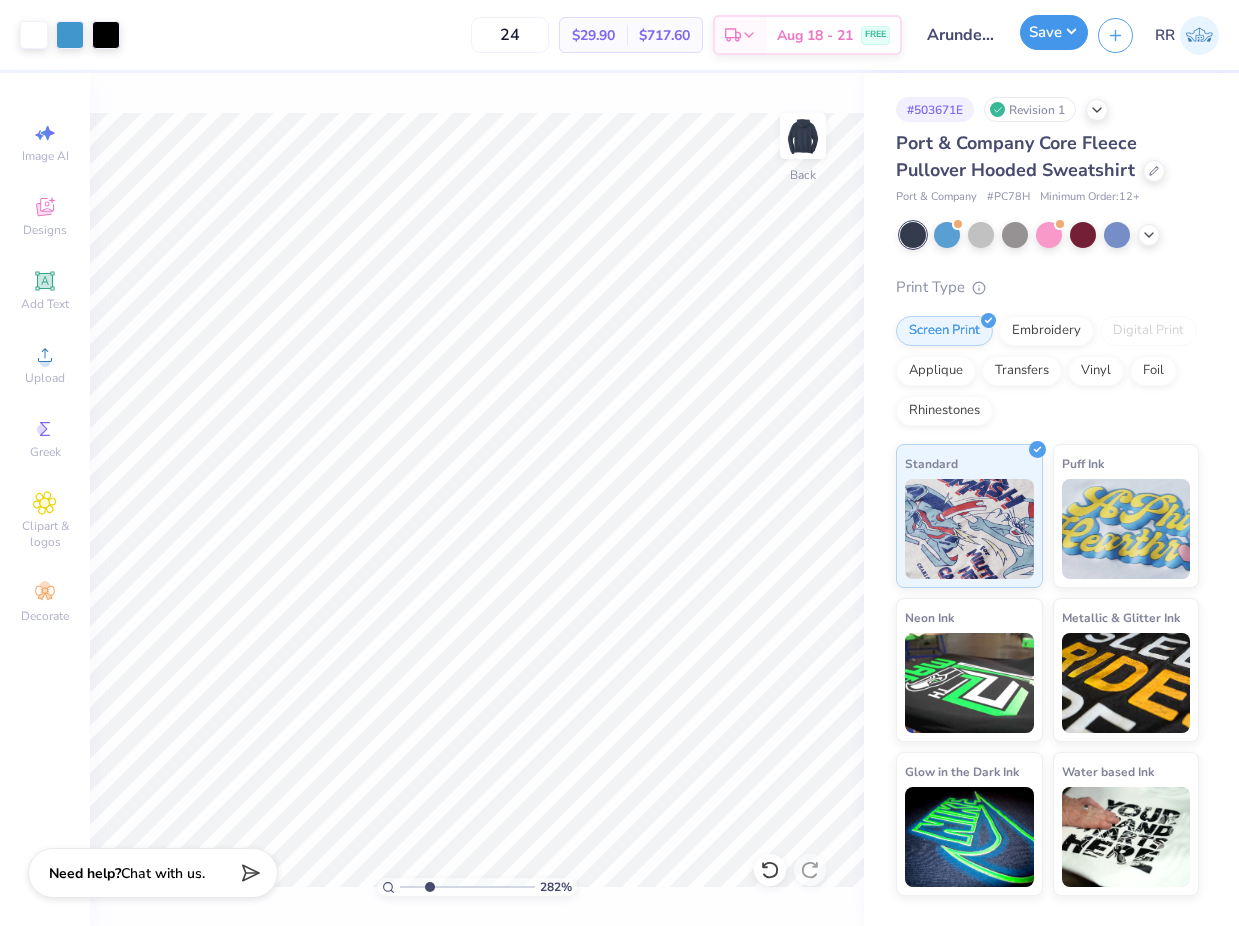 click on "Save" at bounding box center [1054, 32] 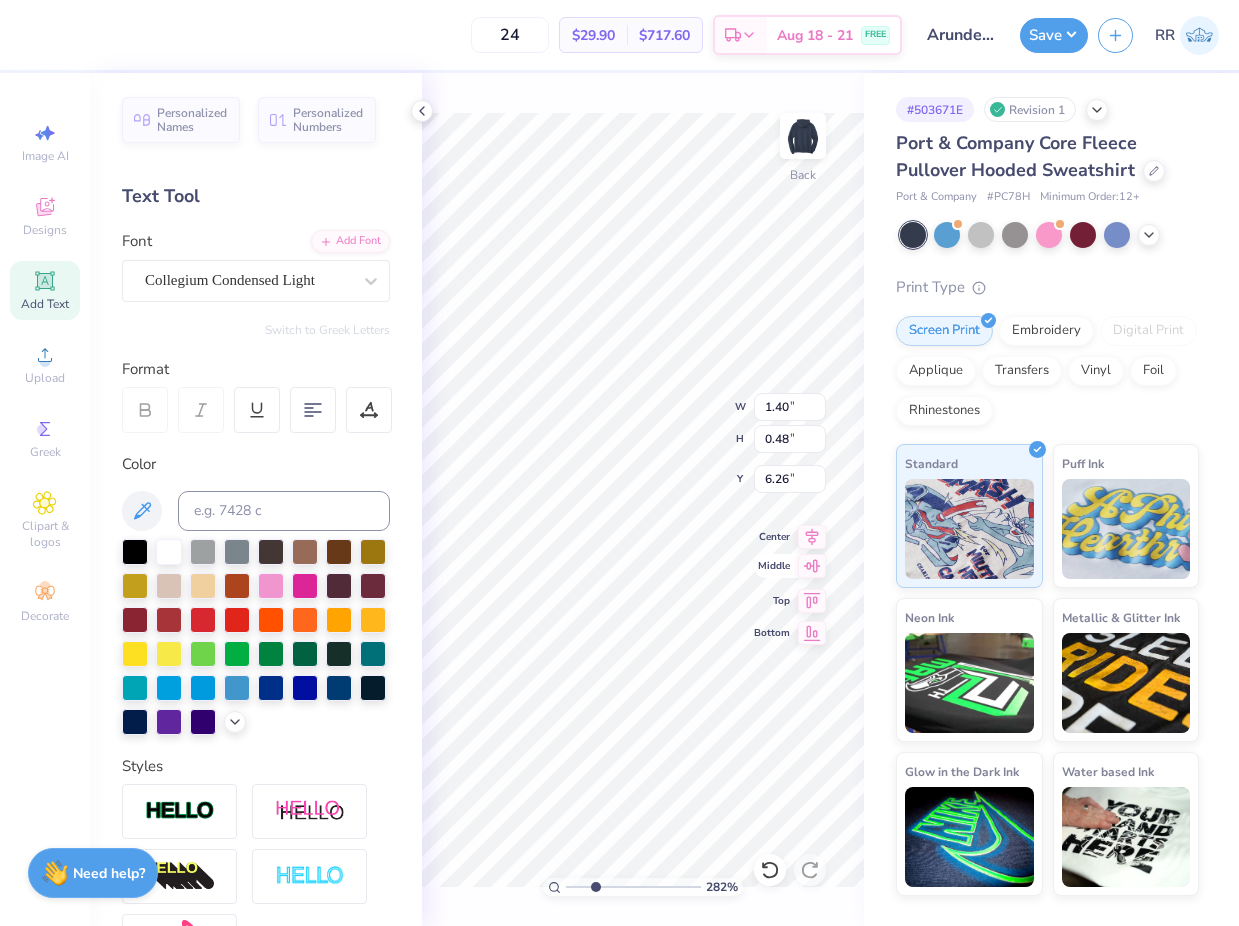drag, startPoint x: 811, startPoint y: 534, endPoint x: 812, endPoint y: 569, distance: 35.014282 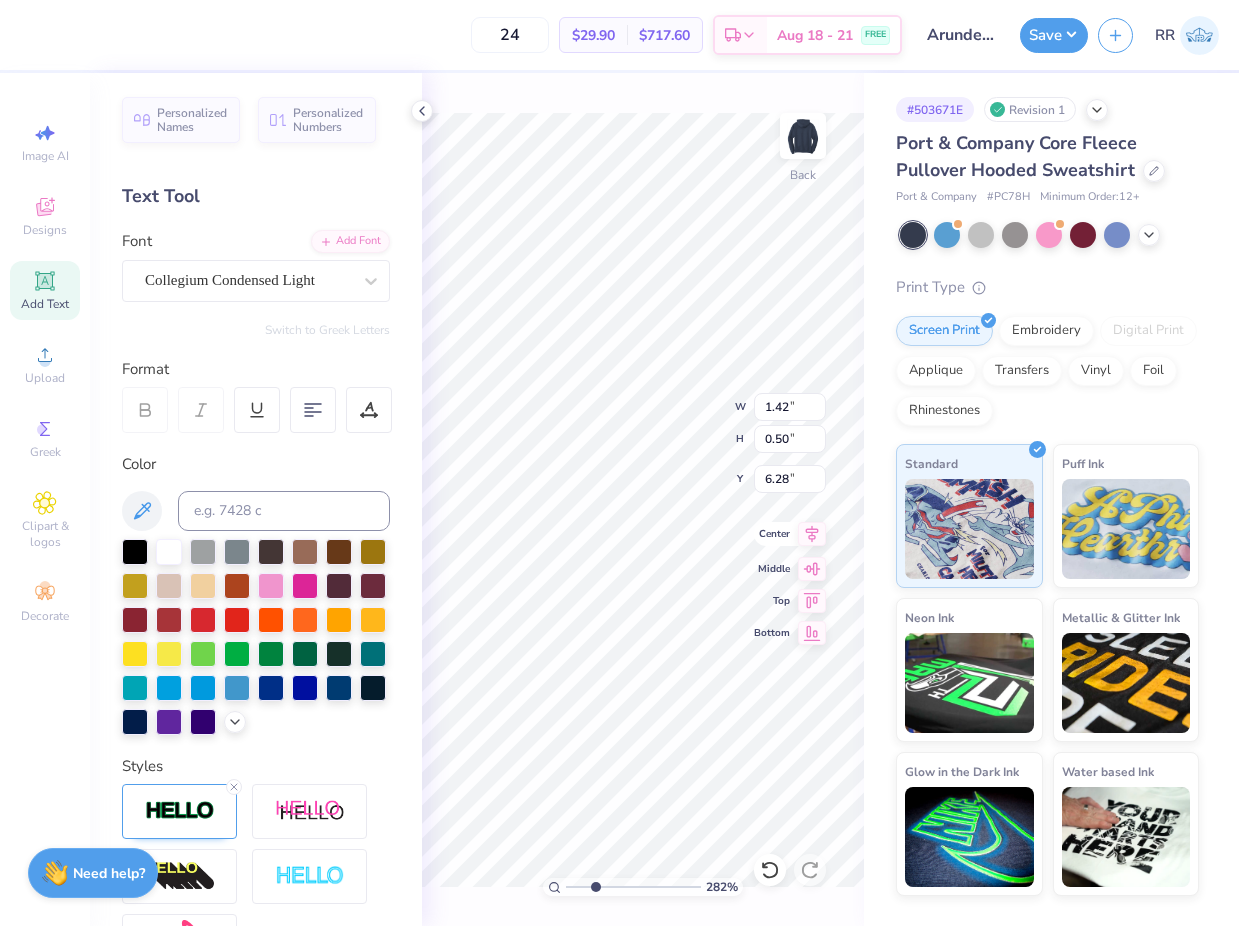 click 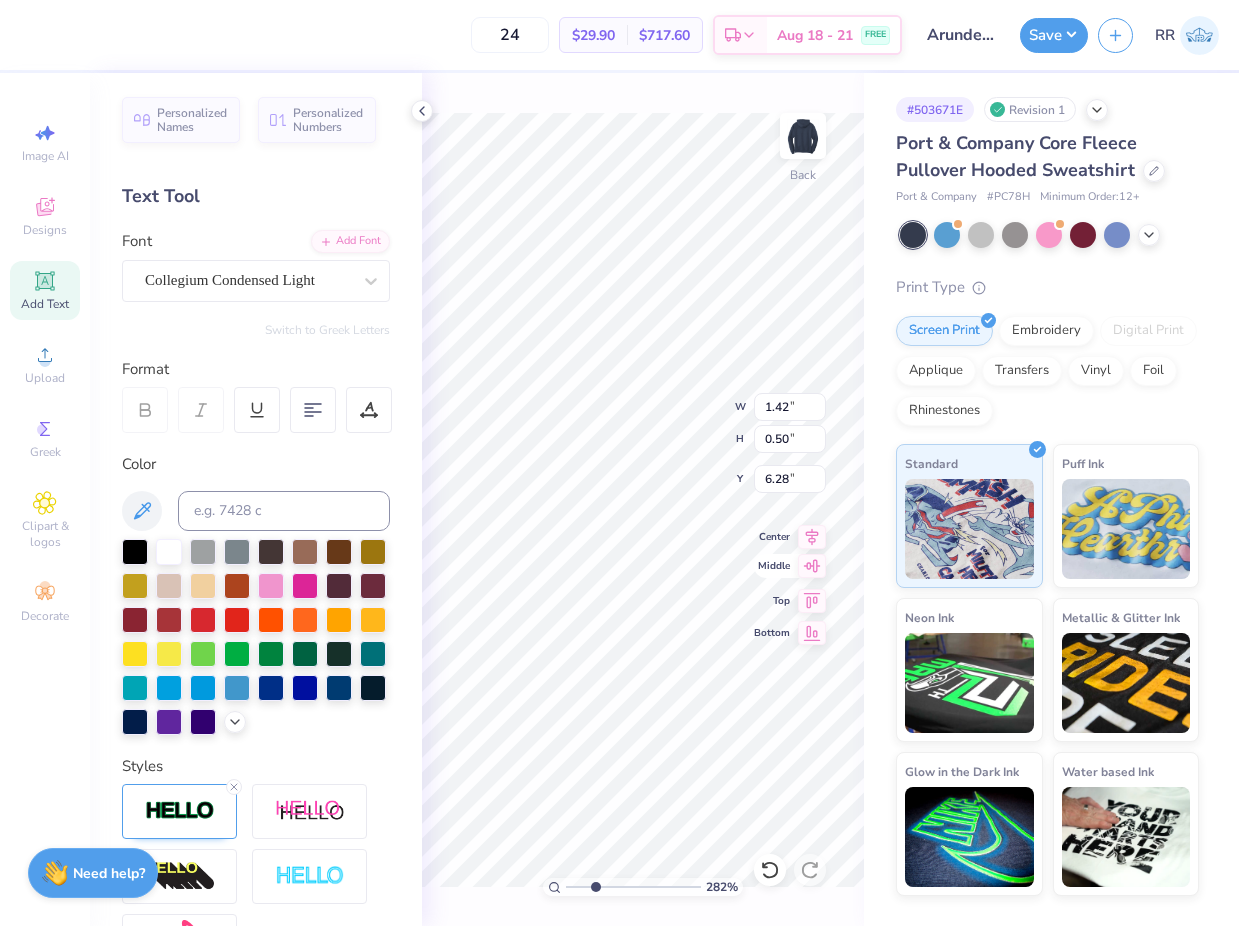 click 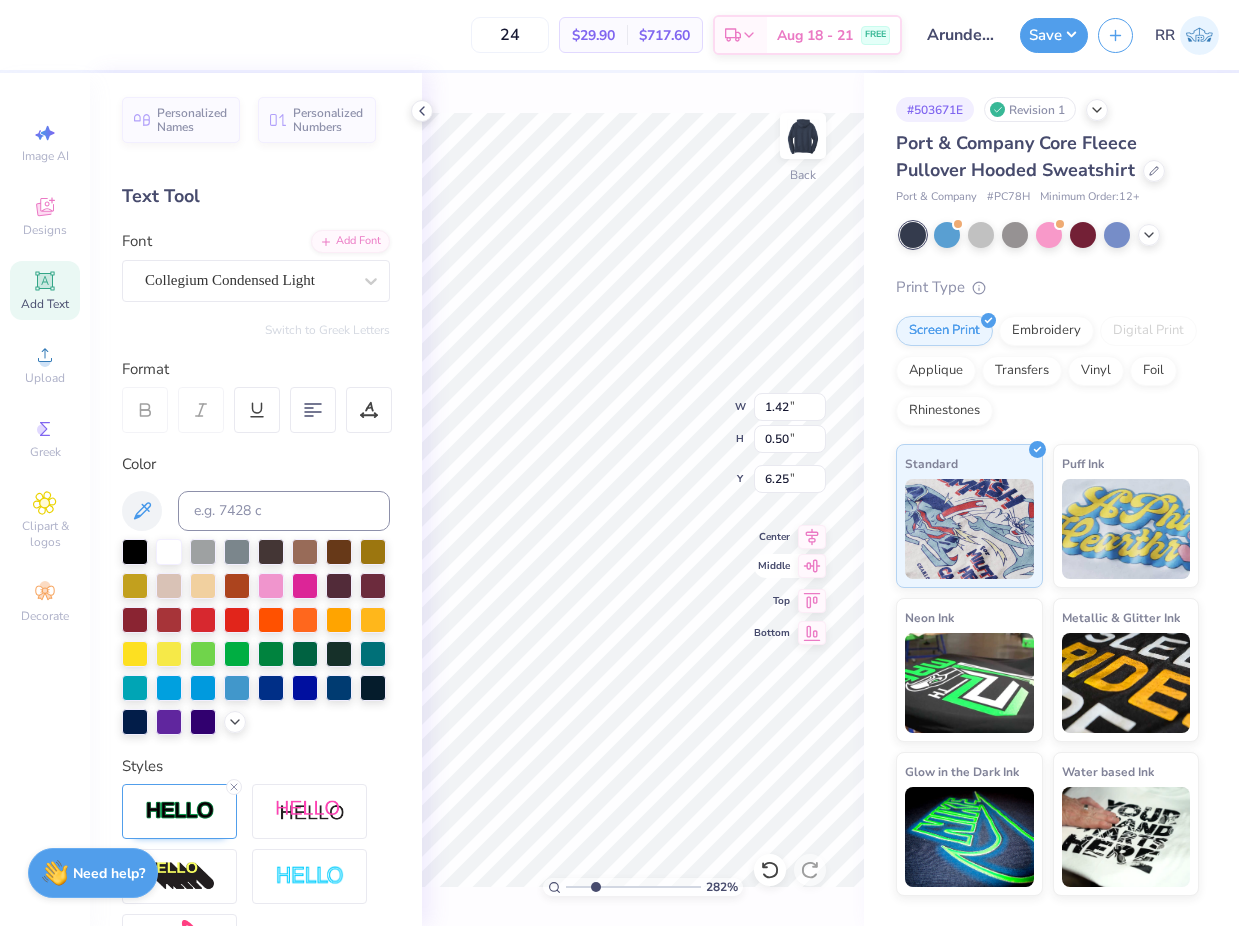 type on "6.25" 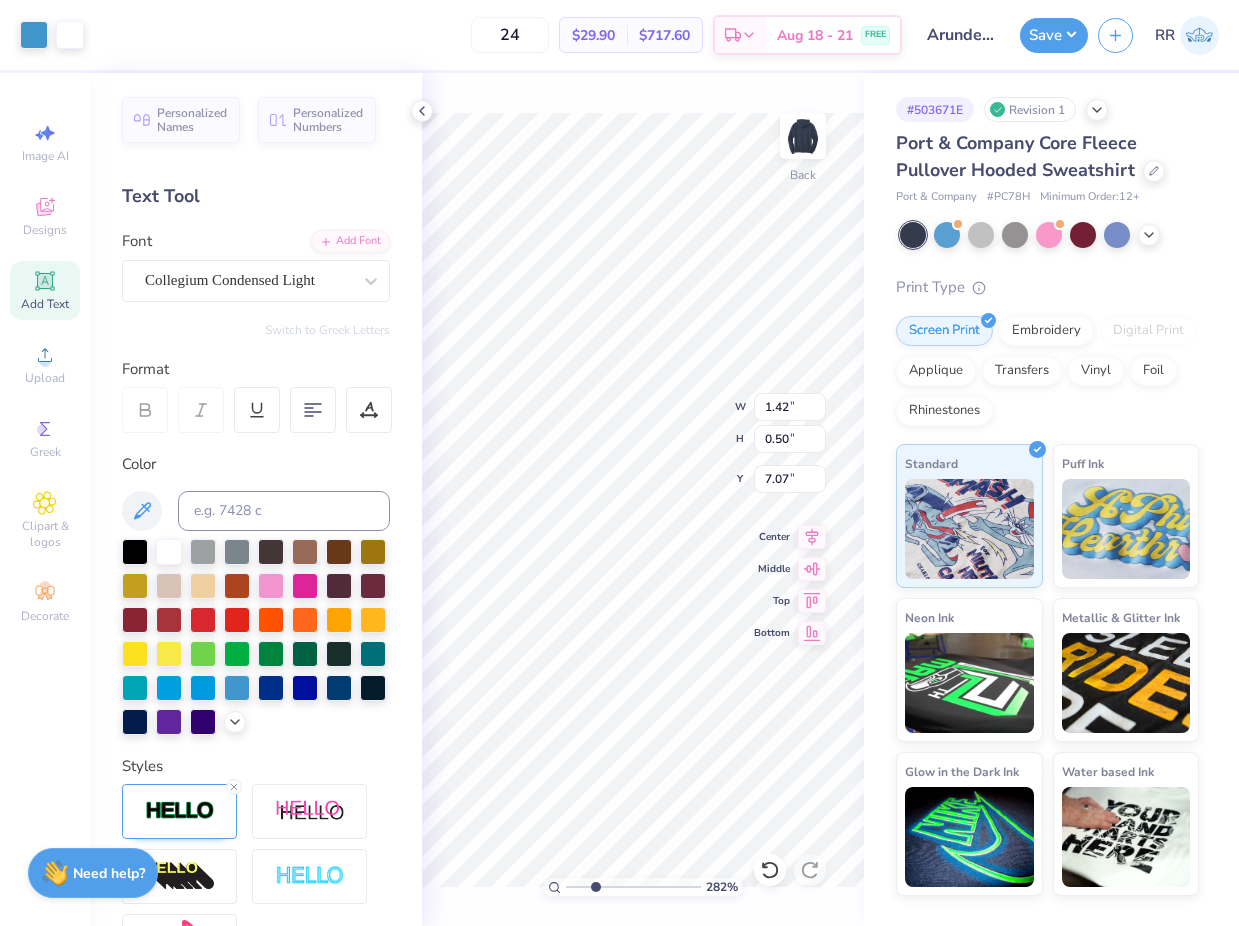 type on "7.07" 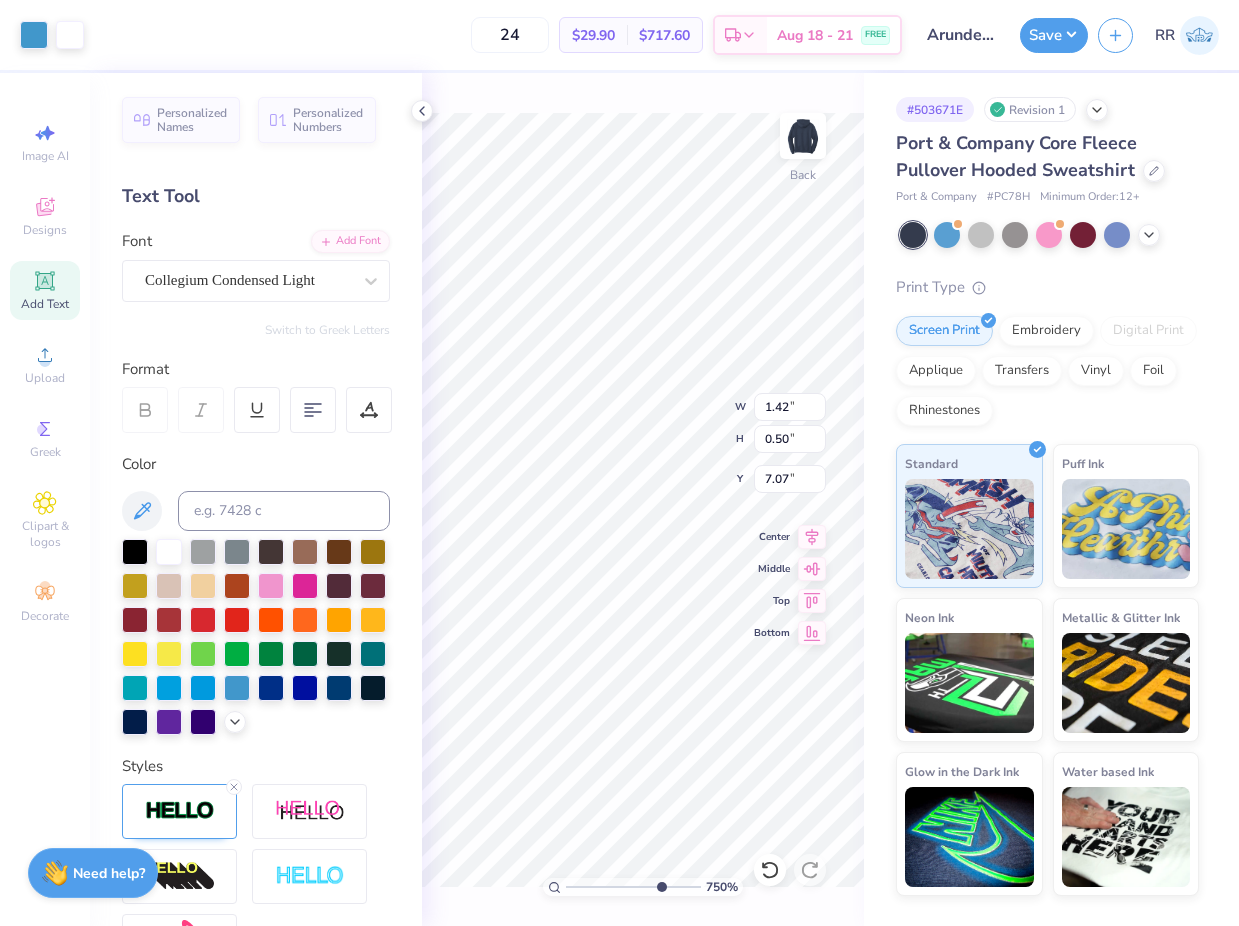 drag, startPoint x: 598, startPoint y: 886, endPoint x: 658, endPoint y: 886, distance: 60 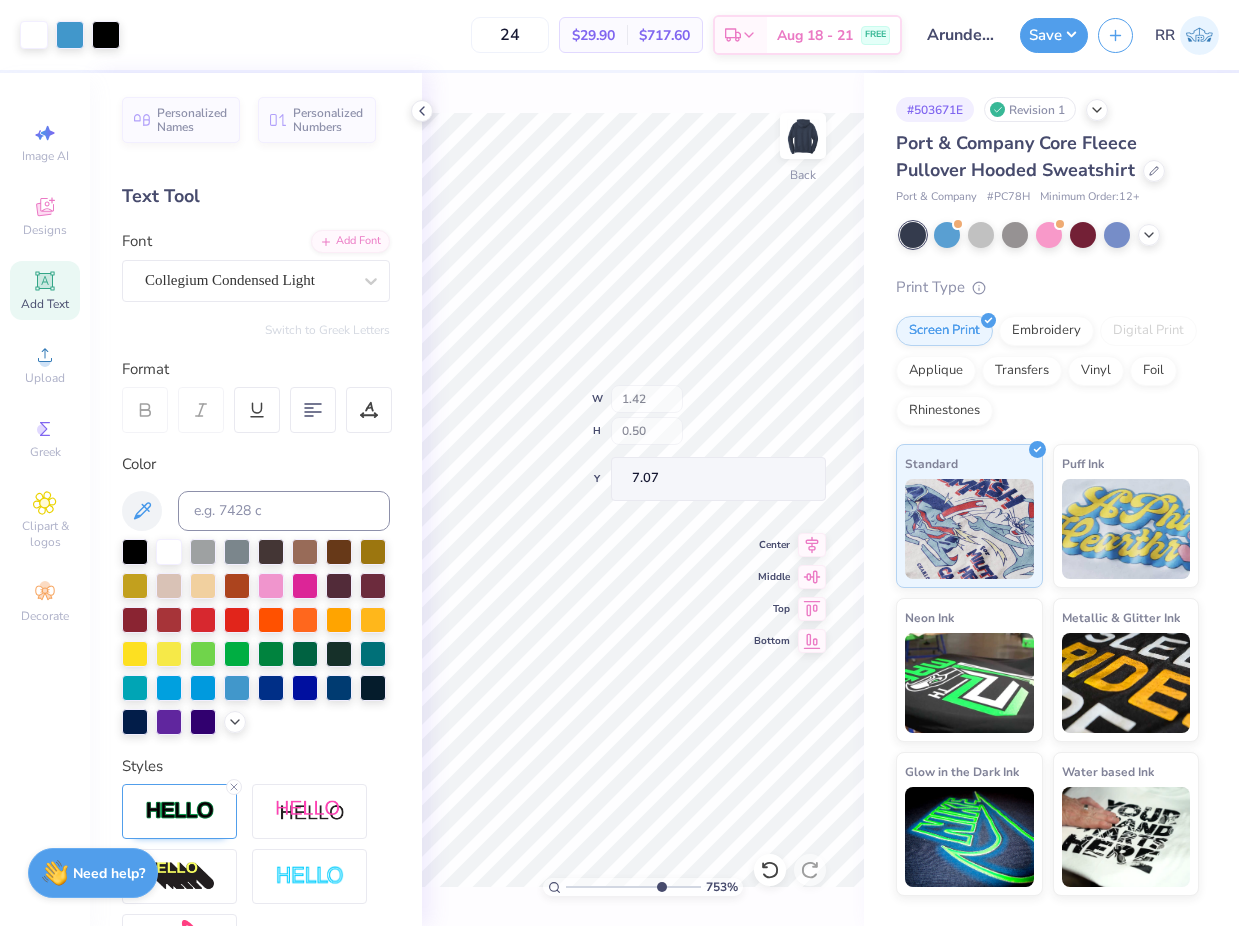 type on "6.25" 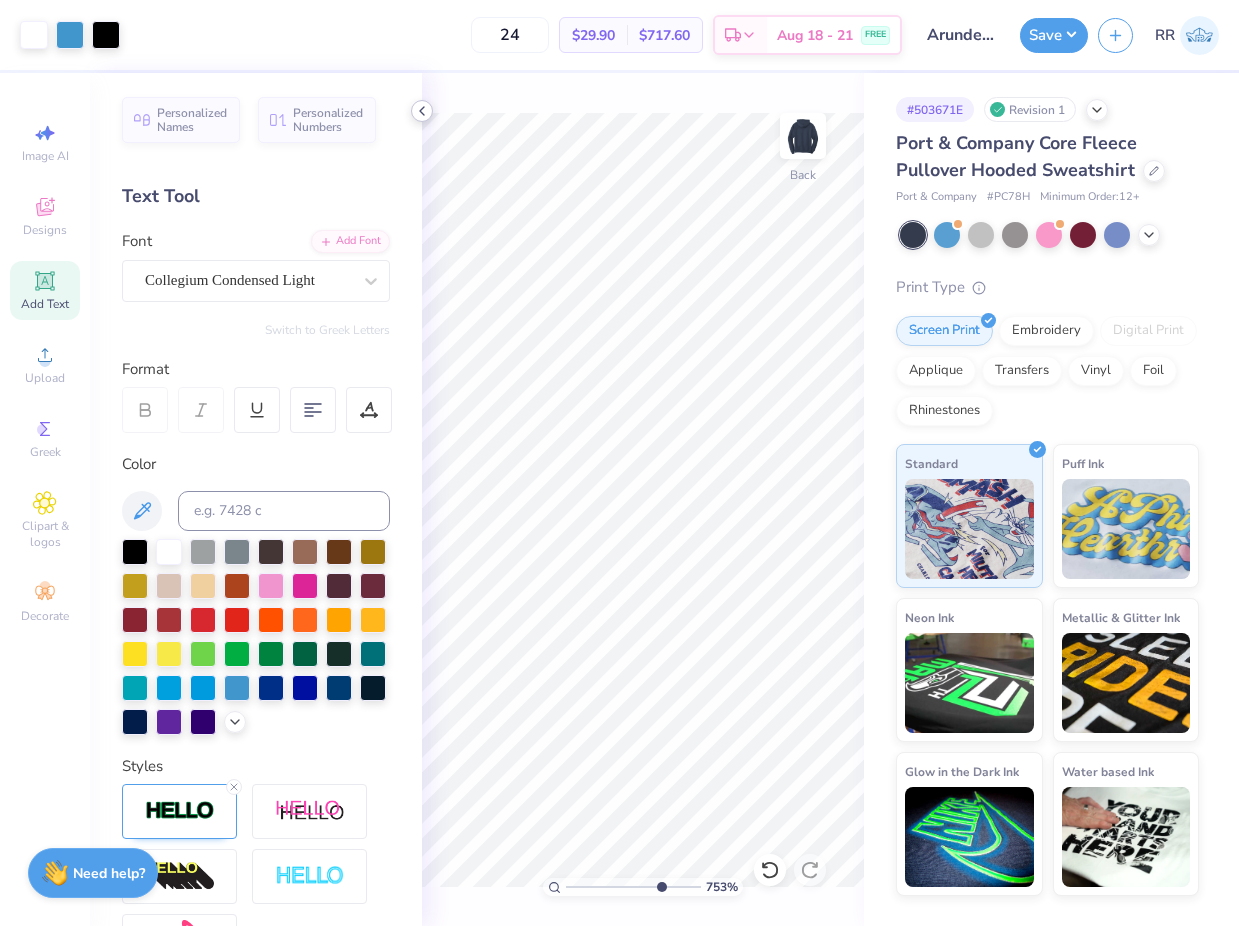 click 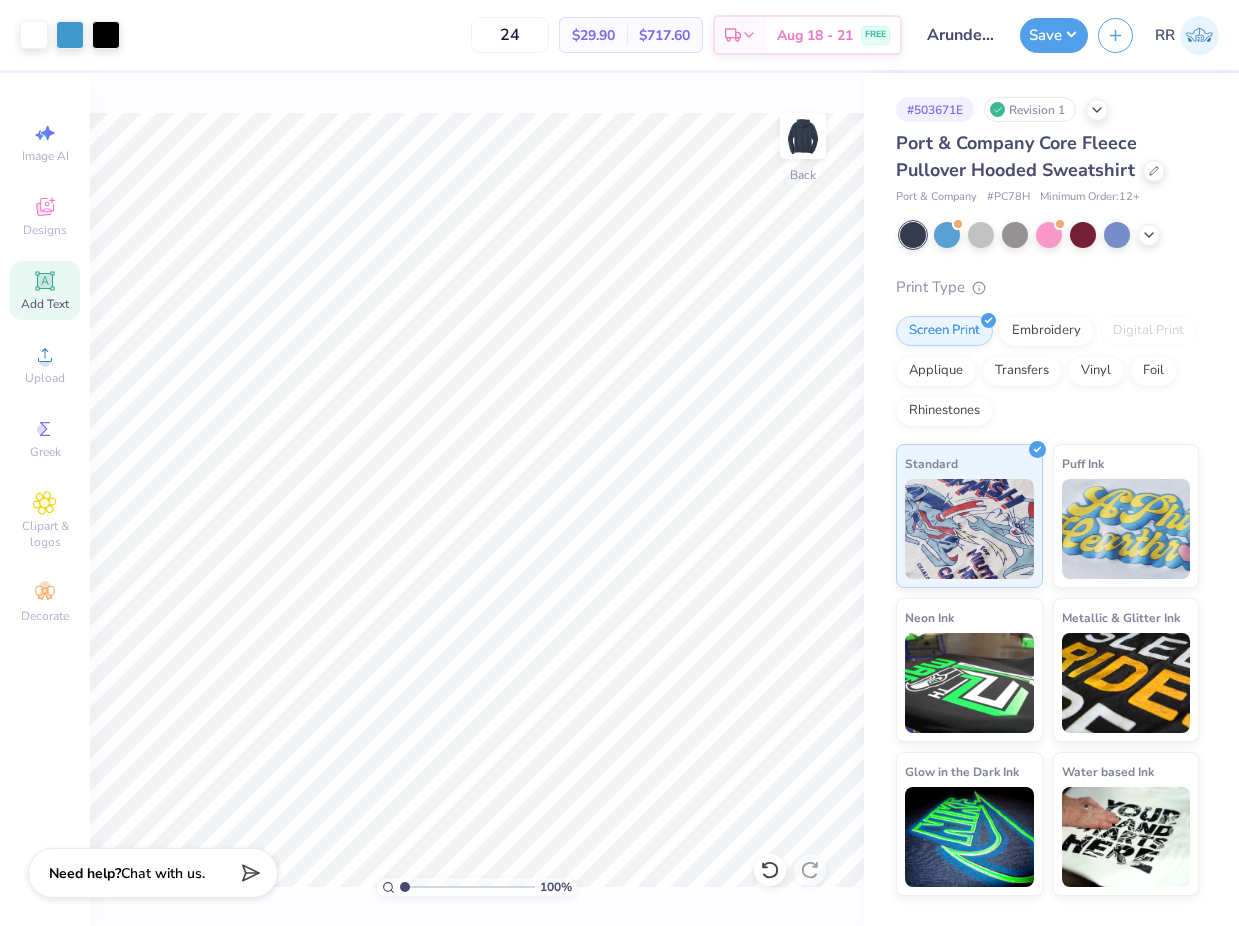 drag, startPoint x: 426, startPoint y: 882, endPoint x: 338, endPoint y: 874, distance: 88.362885 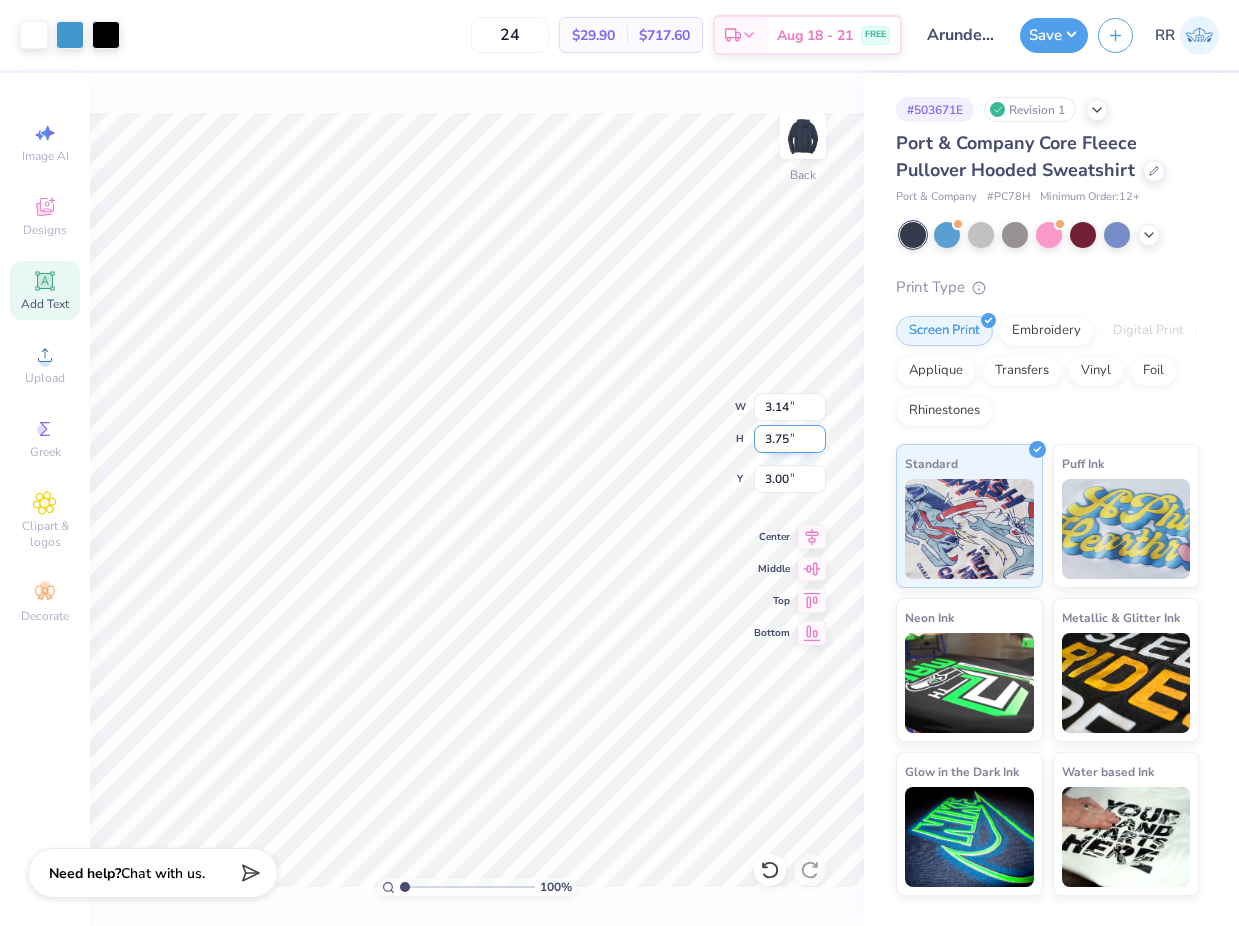 click on "3.75" at bounding box center (790, 439) 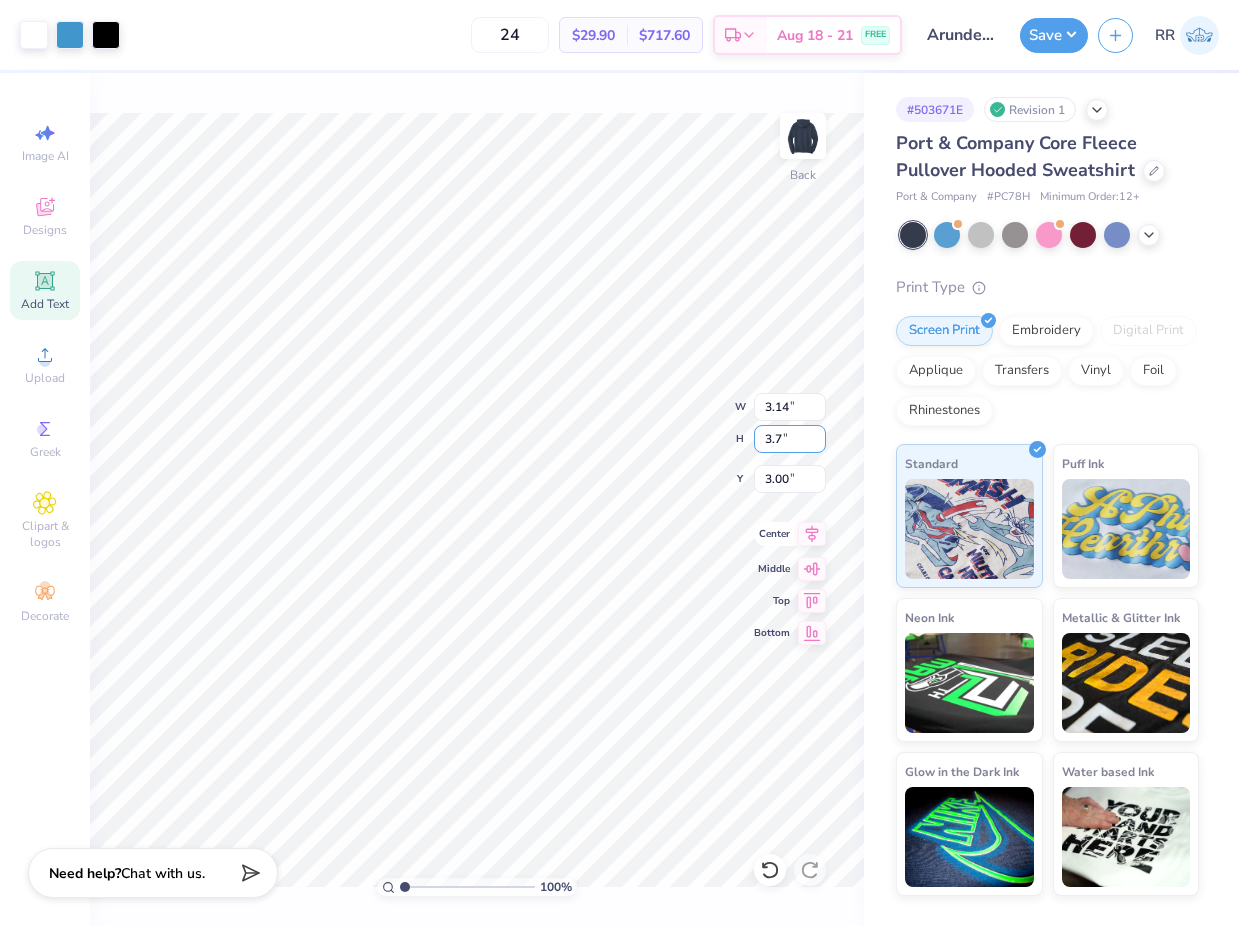 type on "3" 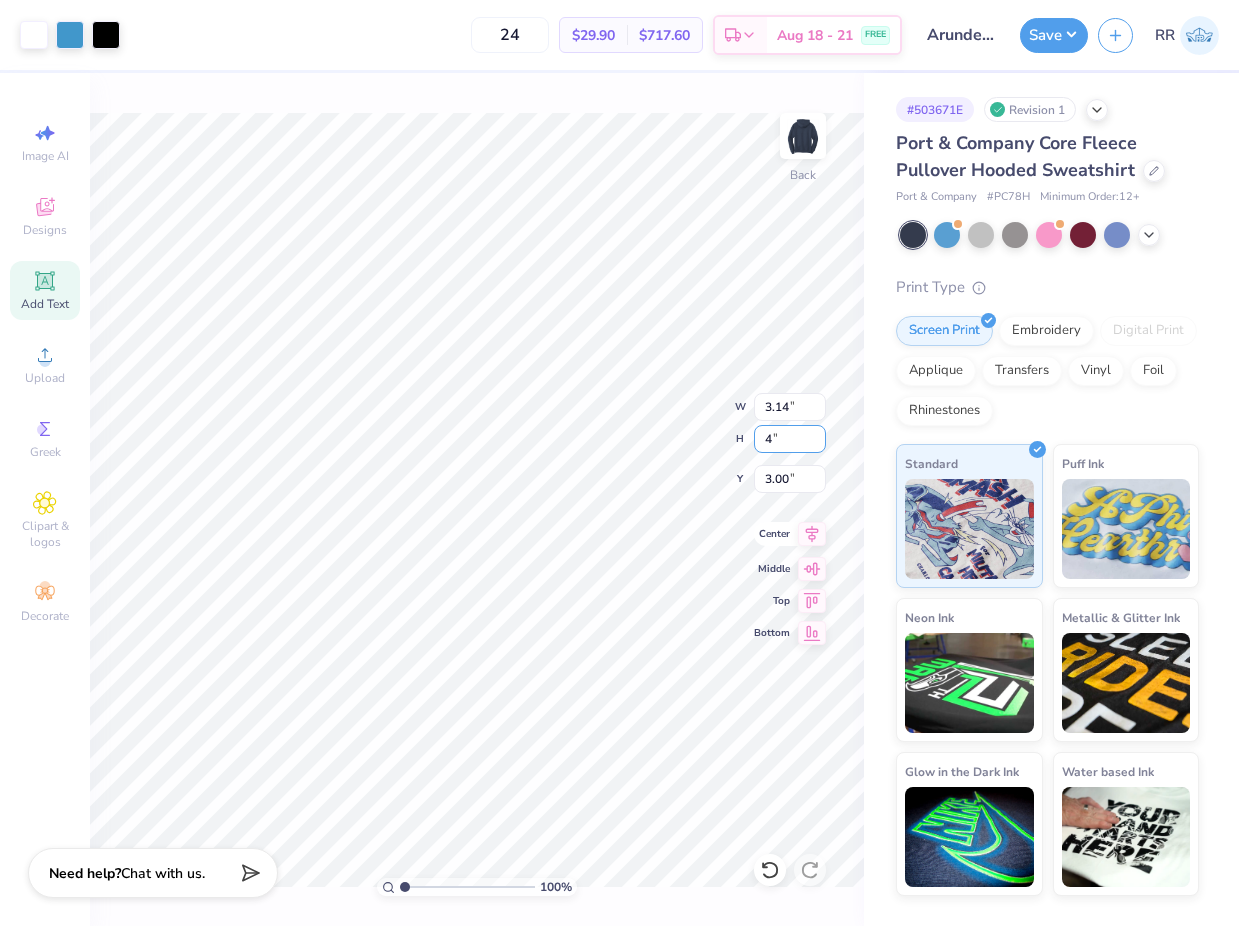 type on "4" 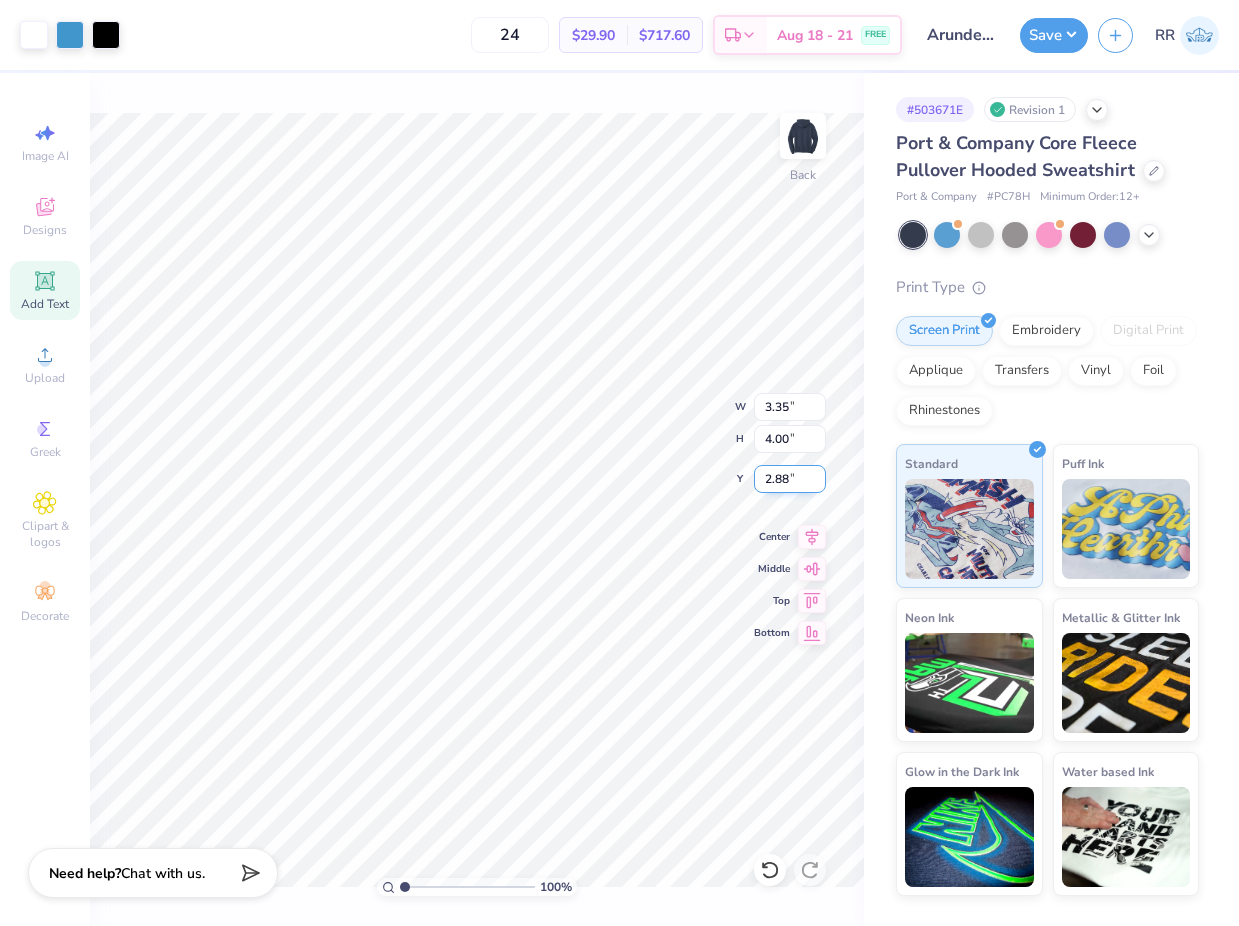 click on "2.88" at bounding box center [790, 479] 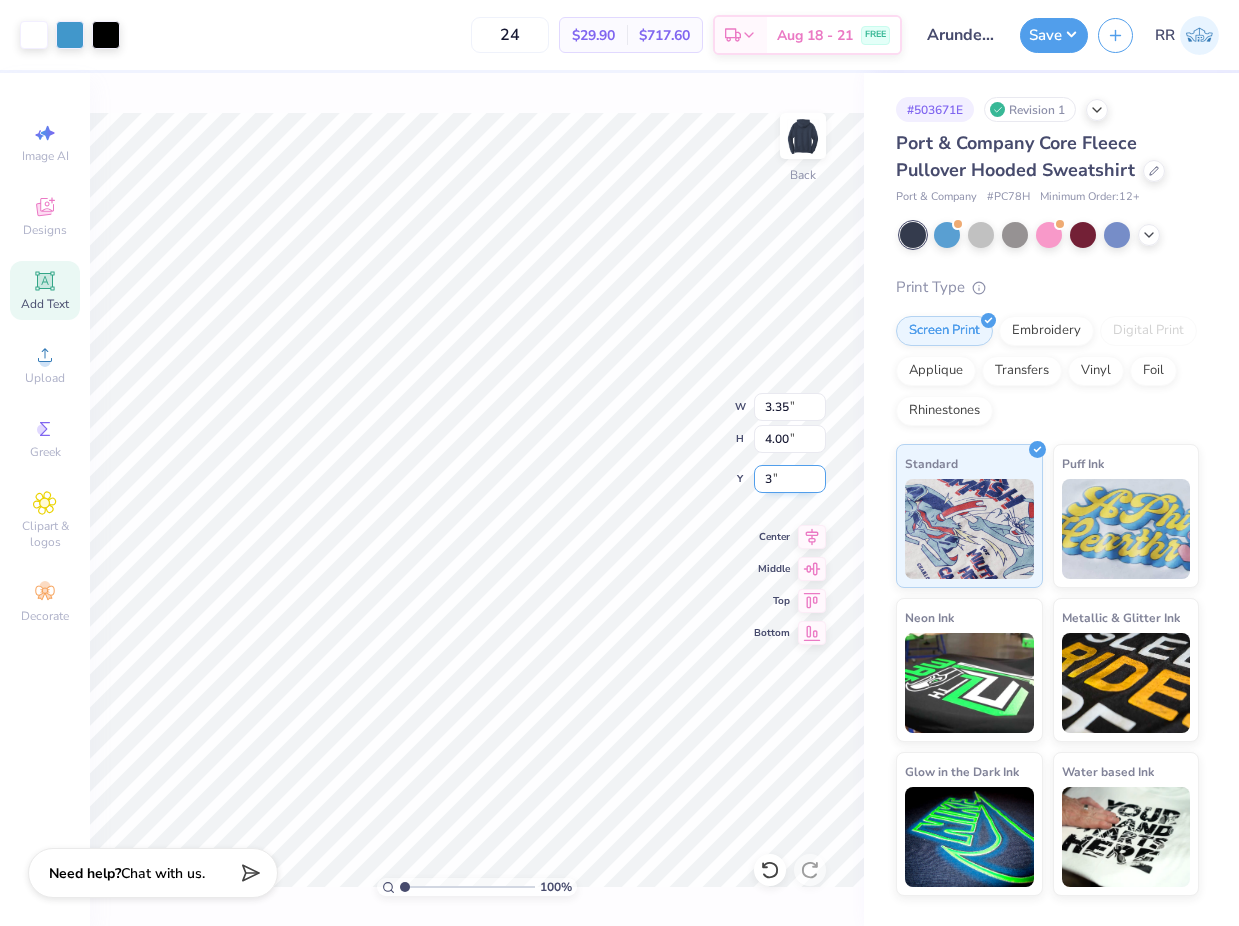 type on "3.00" 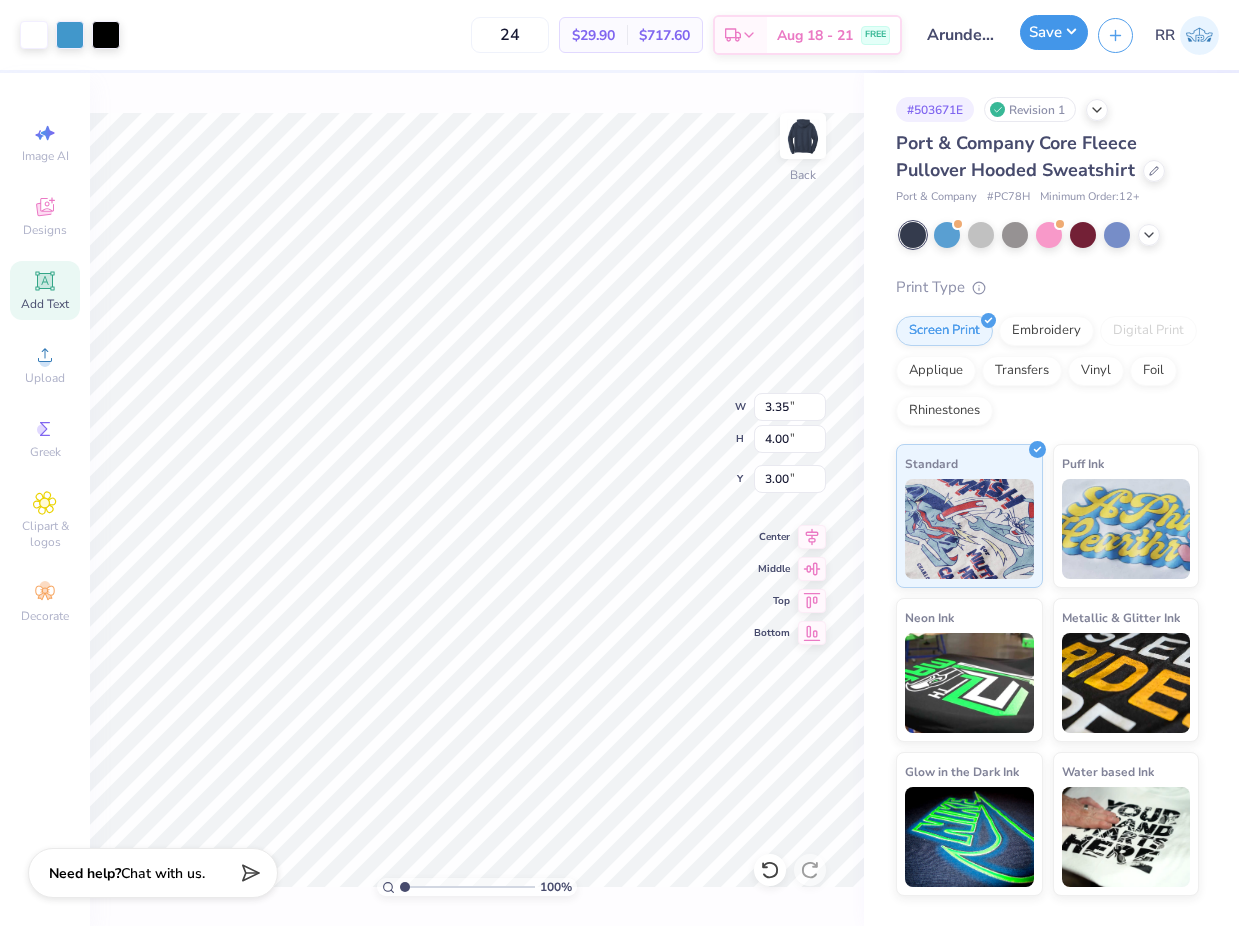 click on "Save" at bounding box center (1054, 32) 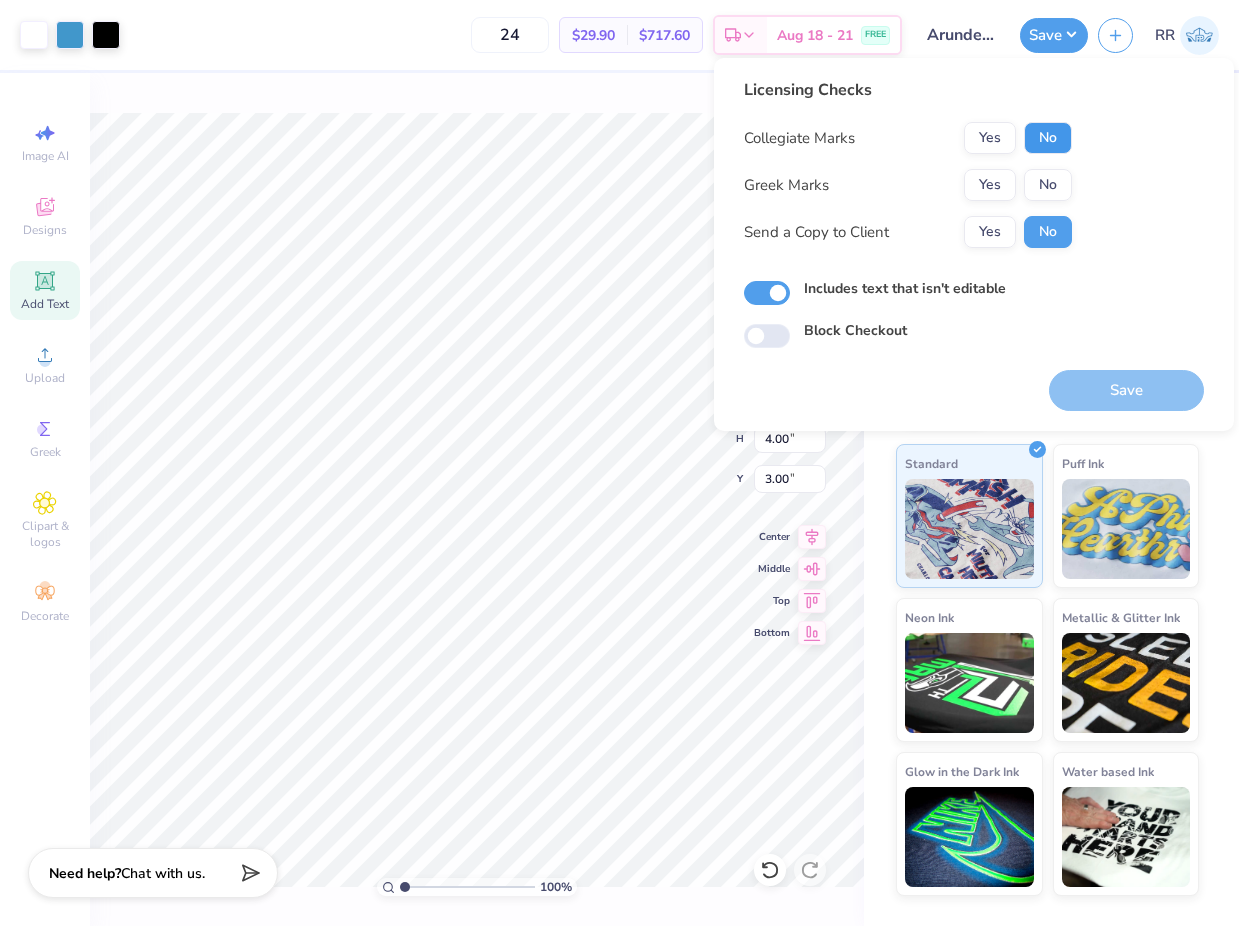 click on "No" at bounding box center [1048, 138] 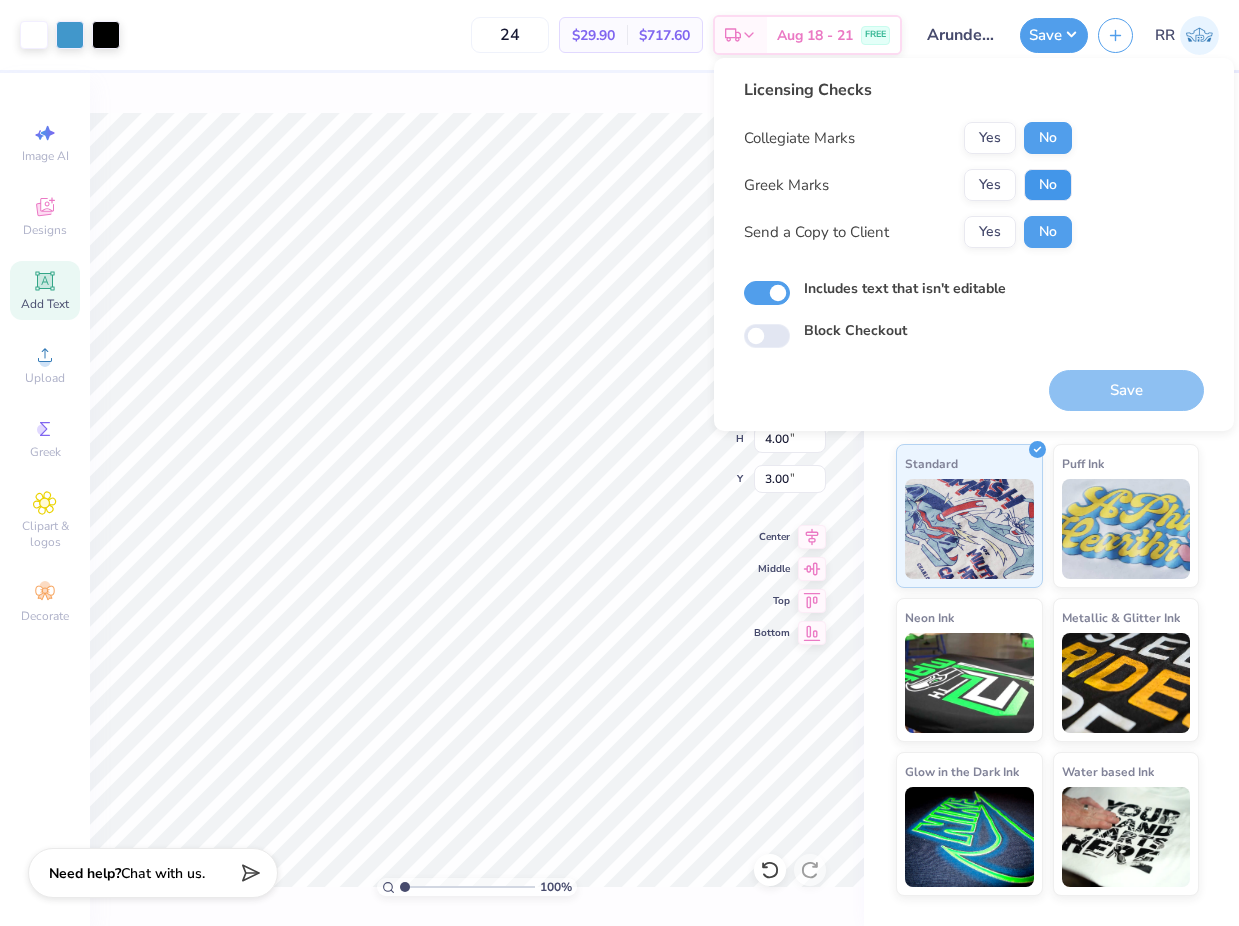 click on "No" at bounding box center [1048, 185] 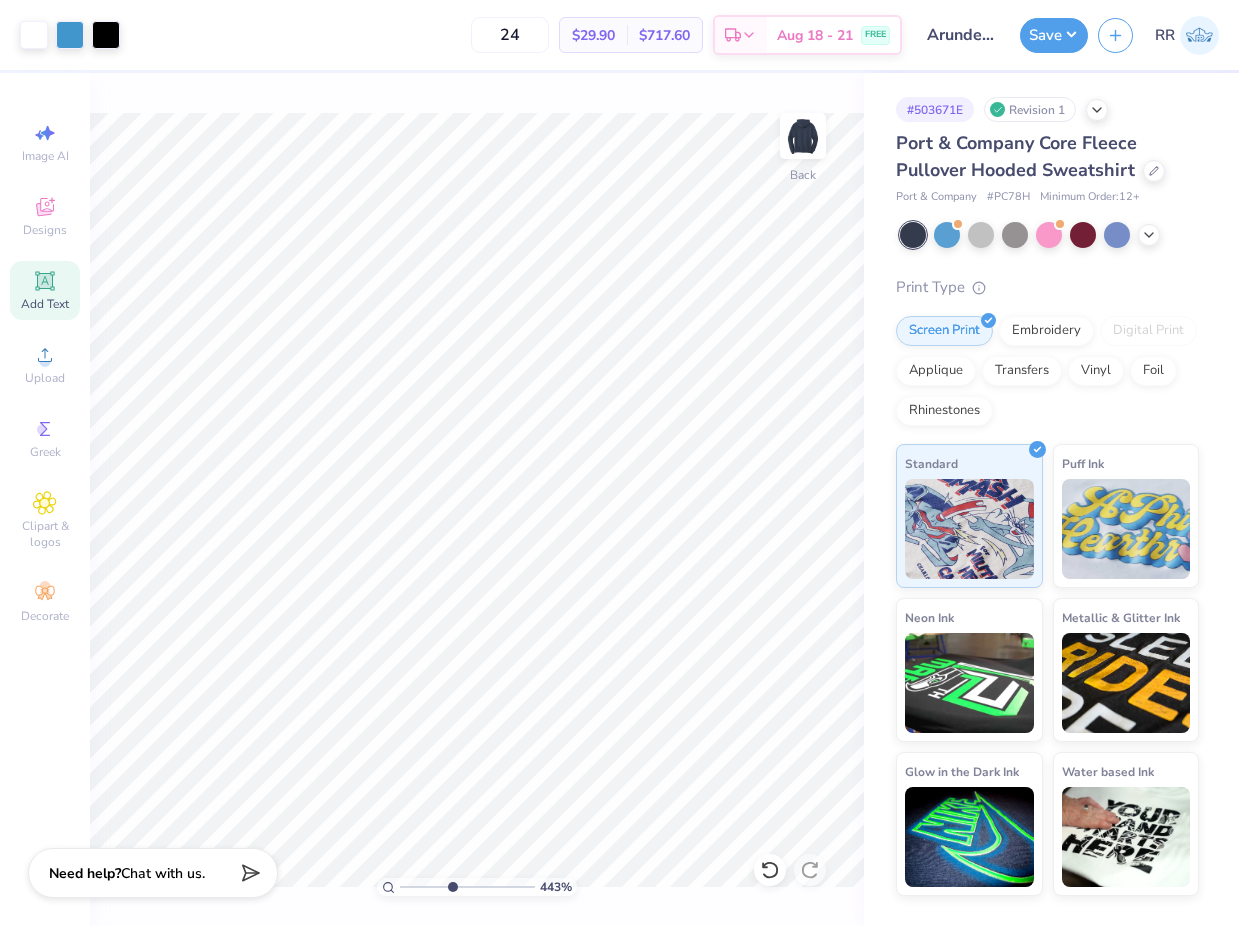 drag, startPoint x: 410, startPoint y: 886, endPoint x: 449, endPoint y: 883, distance: 39.115215 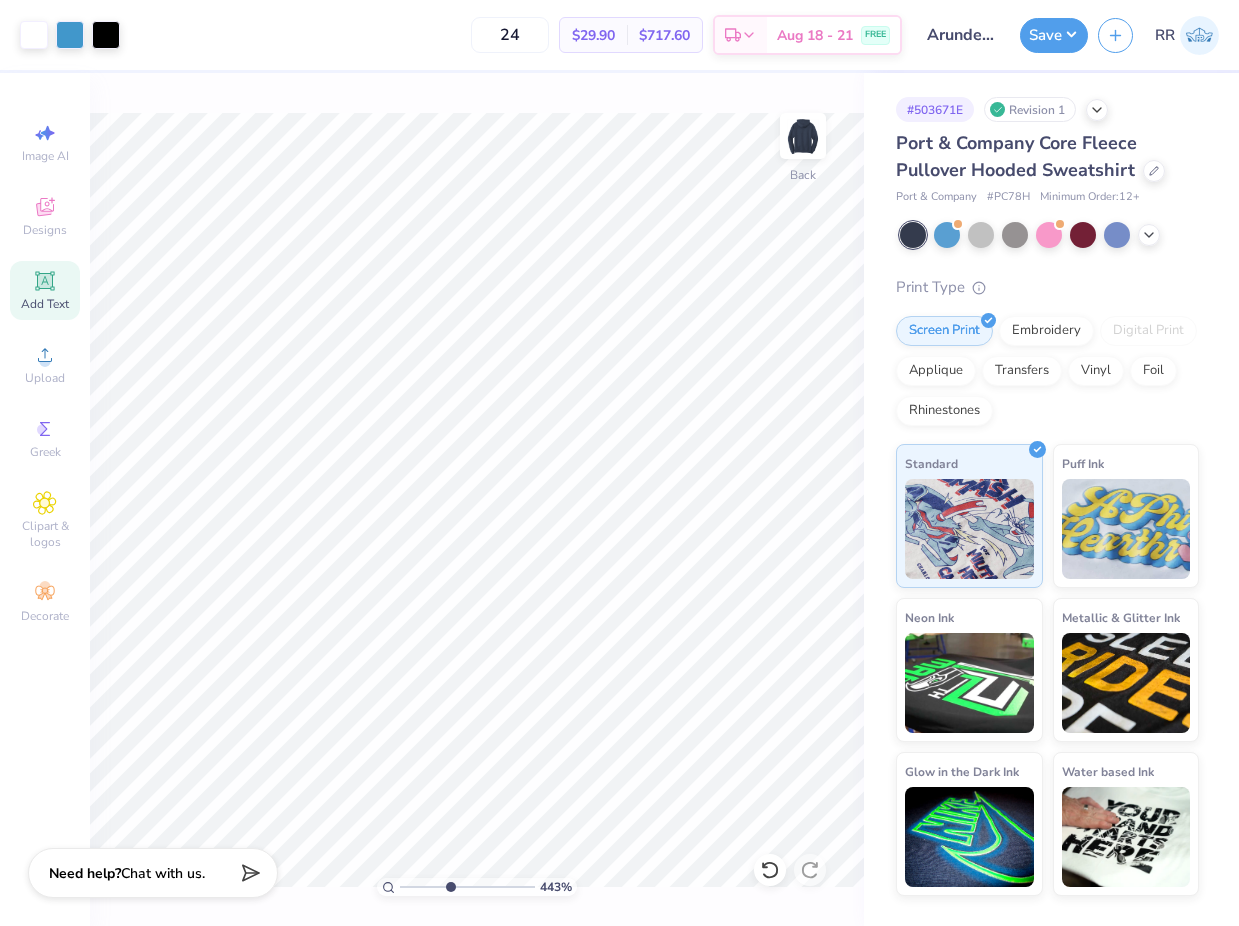 click at bounding box center (467, 887) 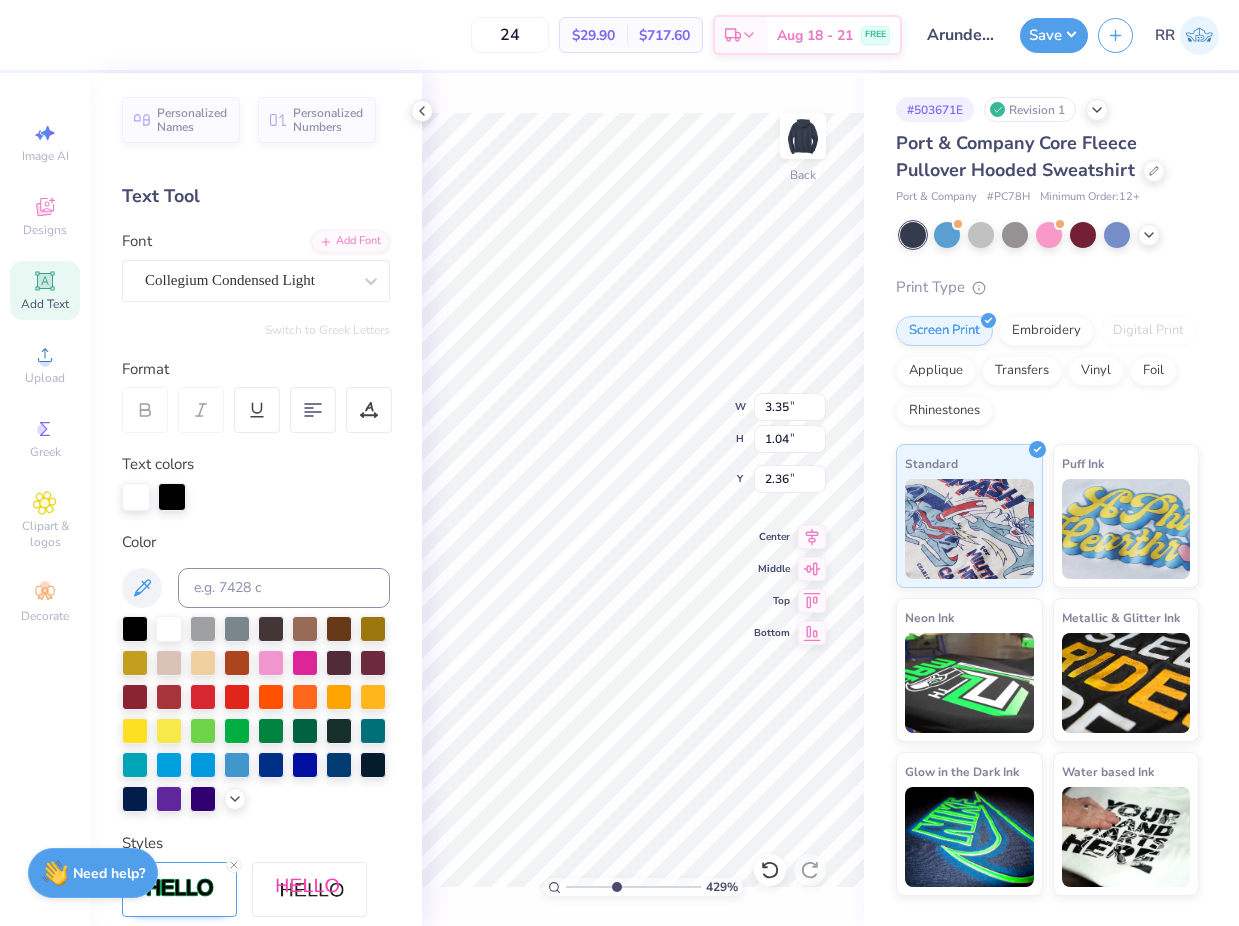 type on "3.00" 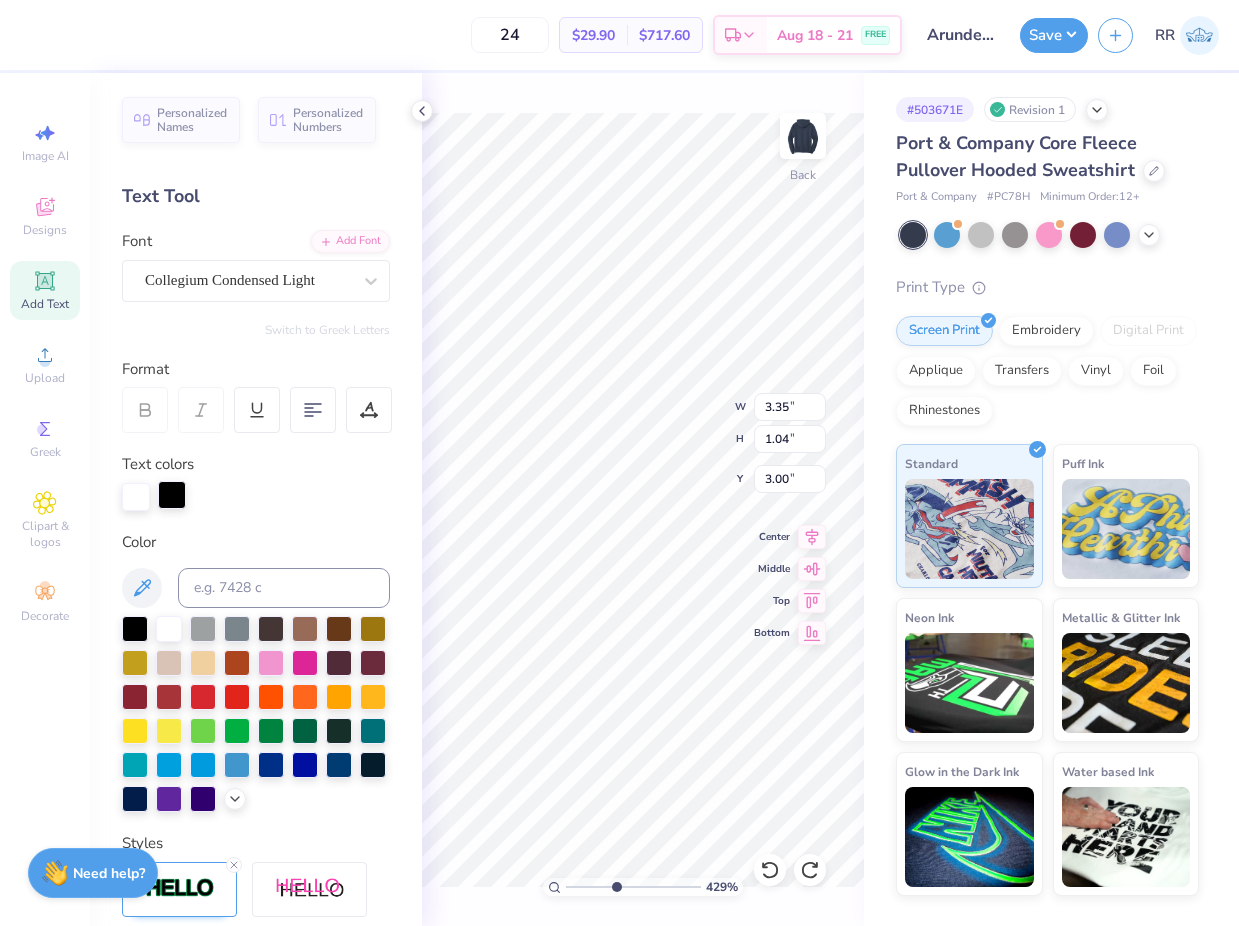 click at bounding box center [172, 495] 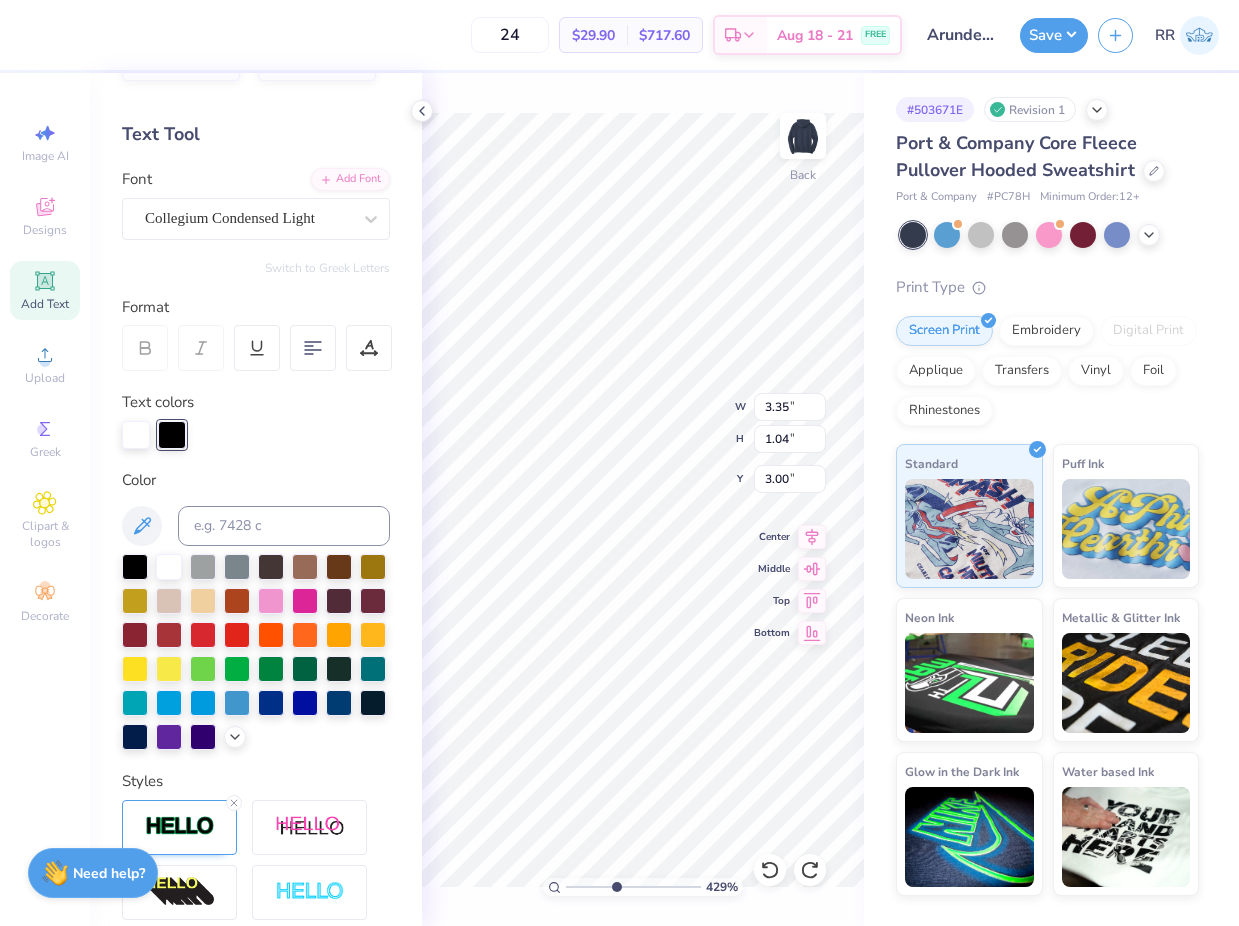 scroll, scrollTop: 103, scrollLeft: 0, axis: vertical 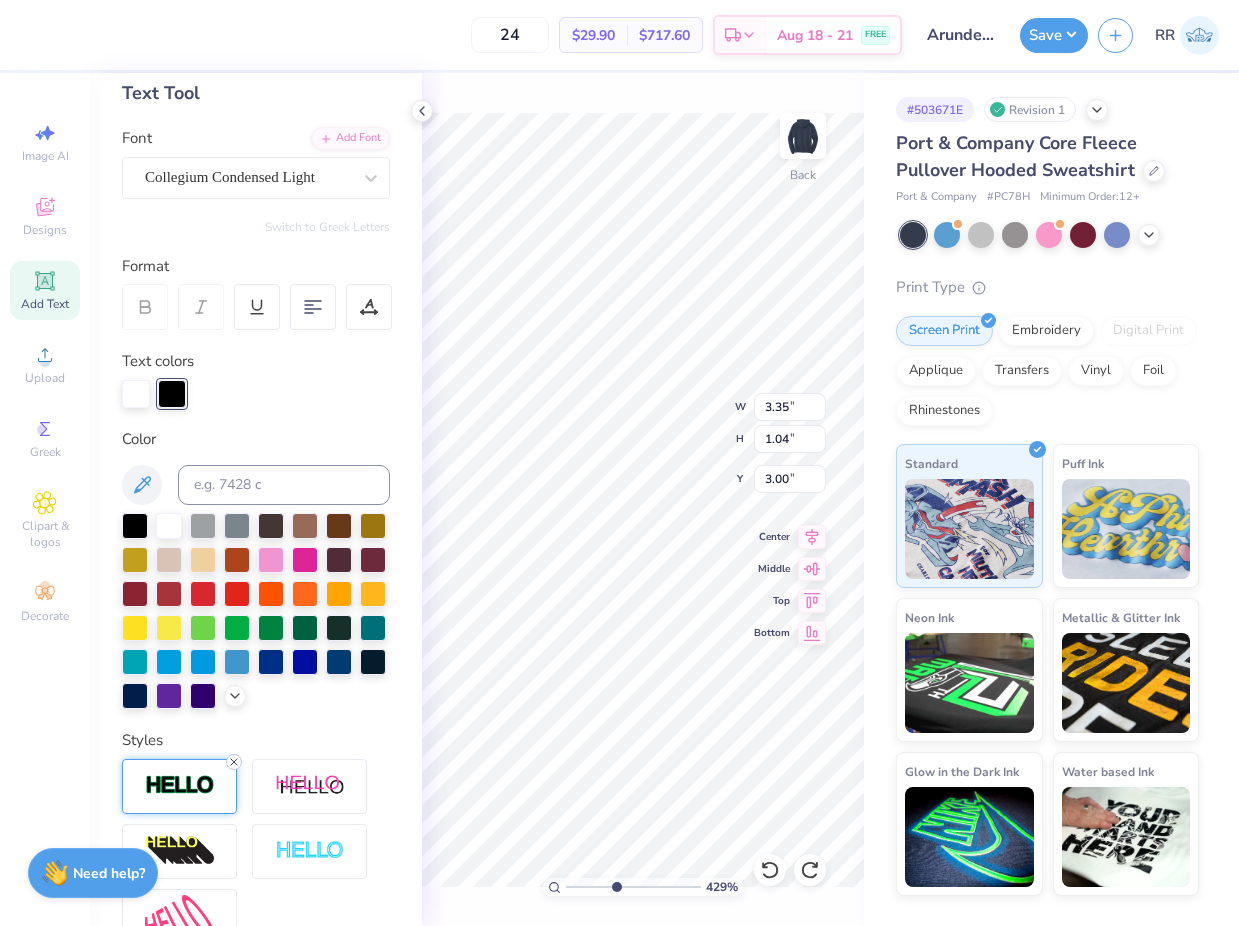 click 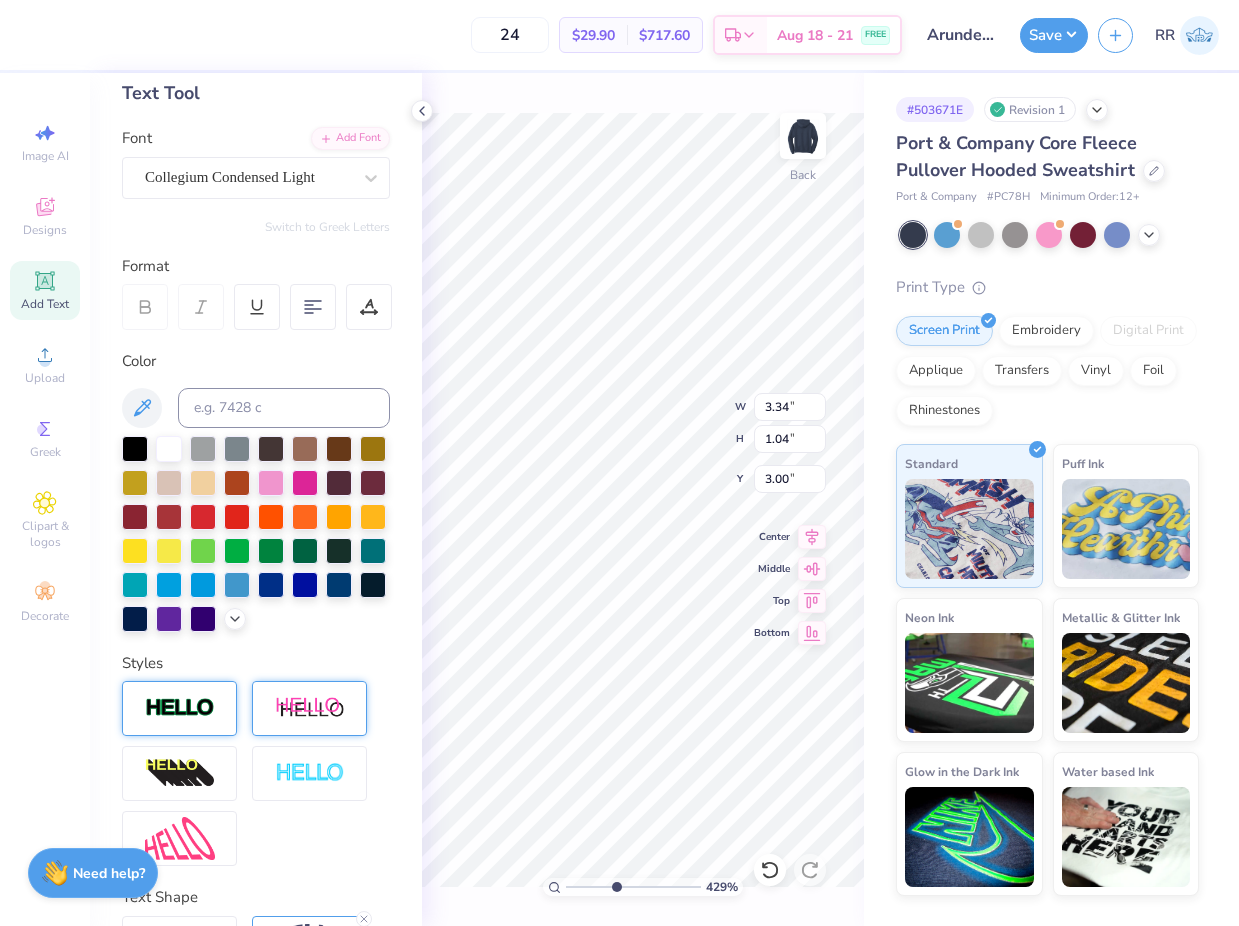 type on "3.34" 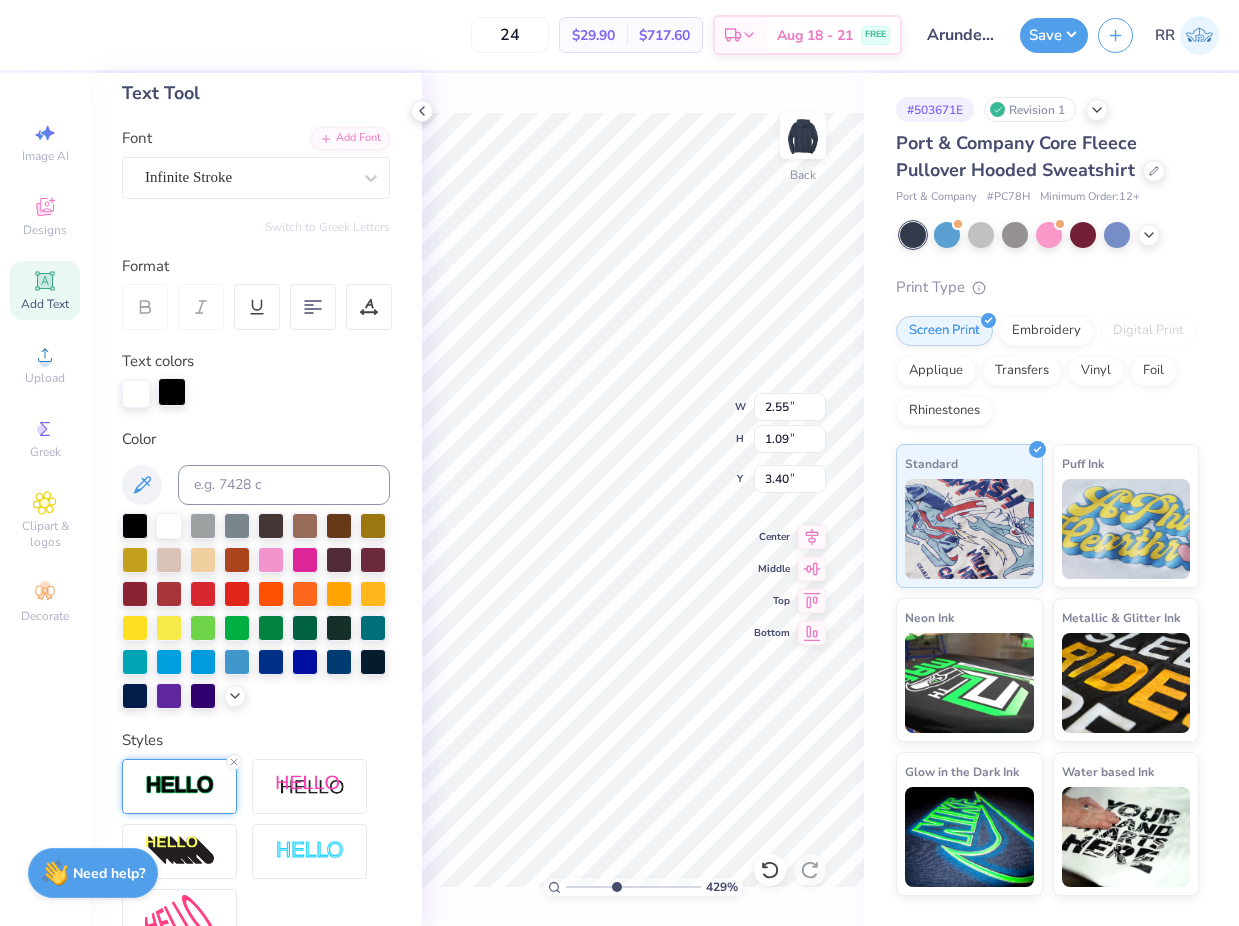 click at bounding box center [172, 392] 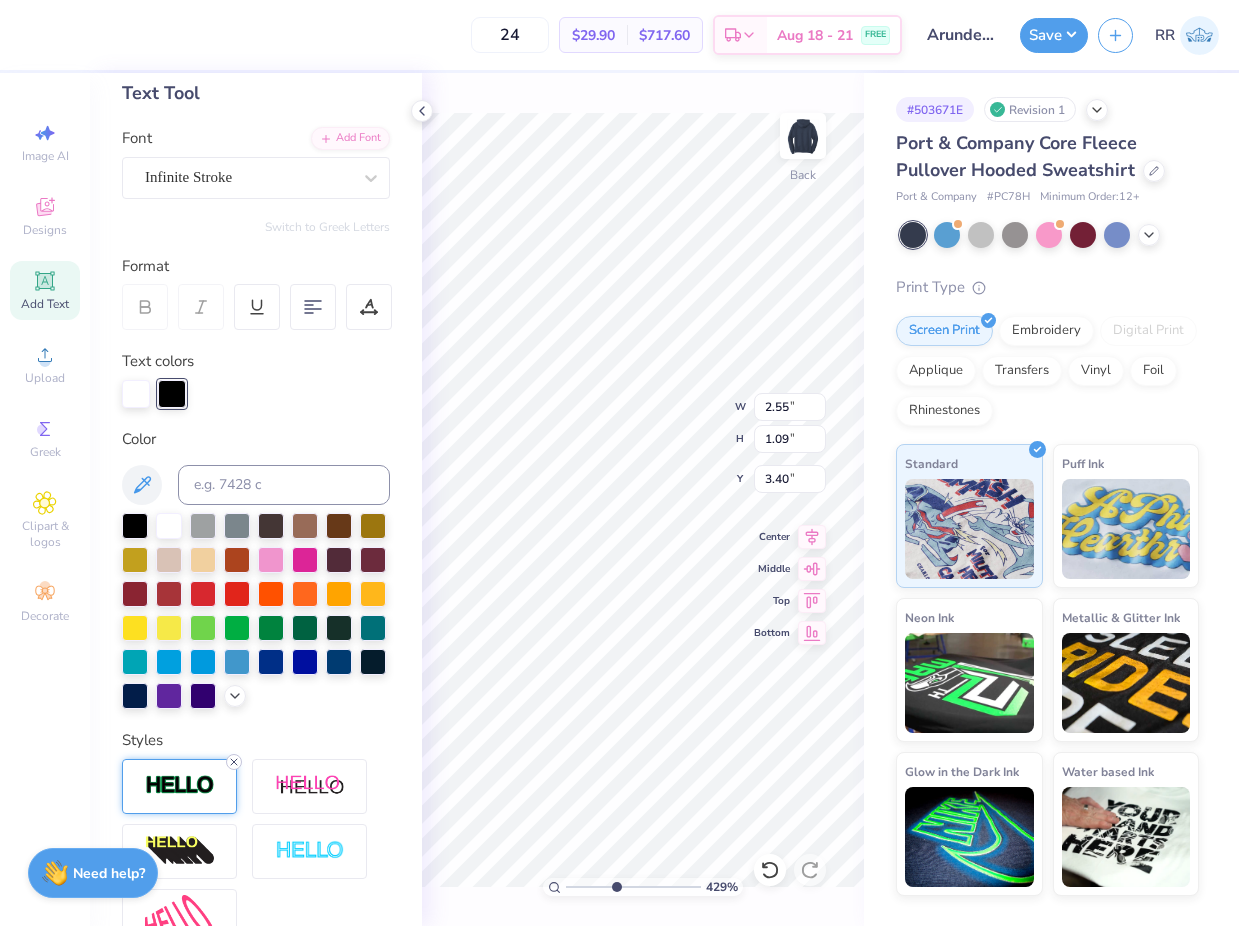 click 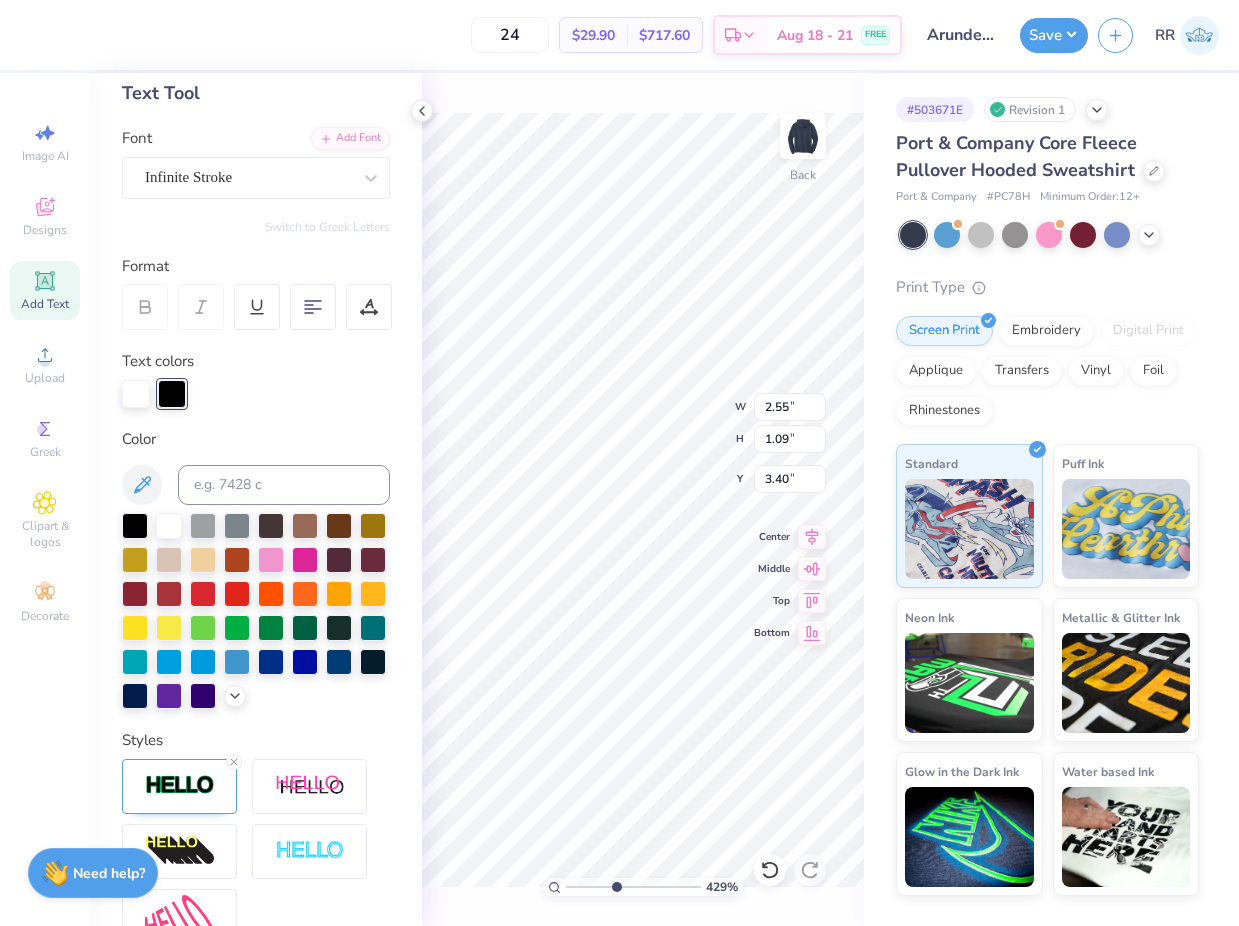 type on "2.54" 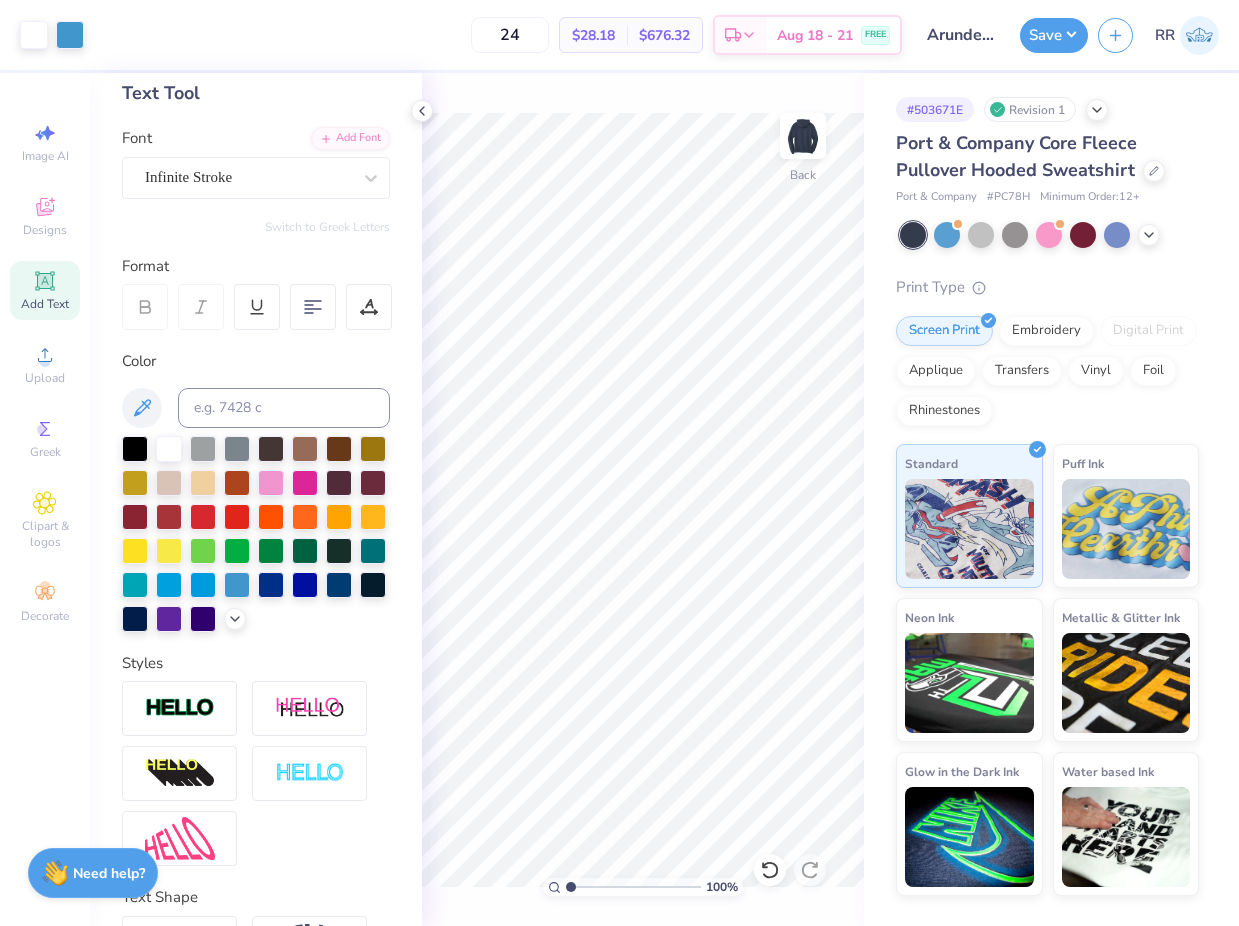 drag, startPoint x: 563, startPoint y: 881, endPoint x: 517, endPoint y: 875, distance: 46.389652 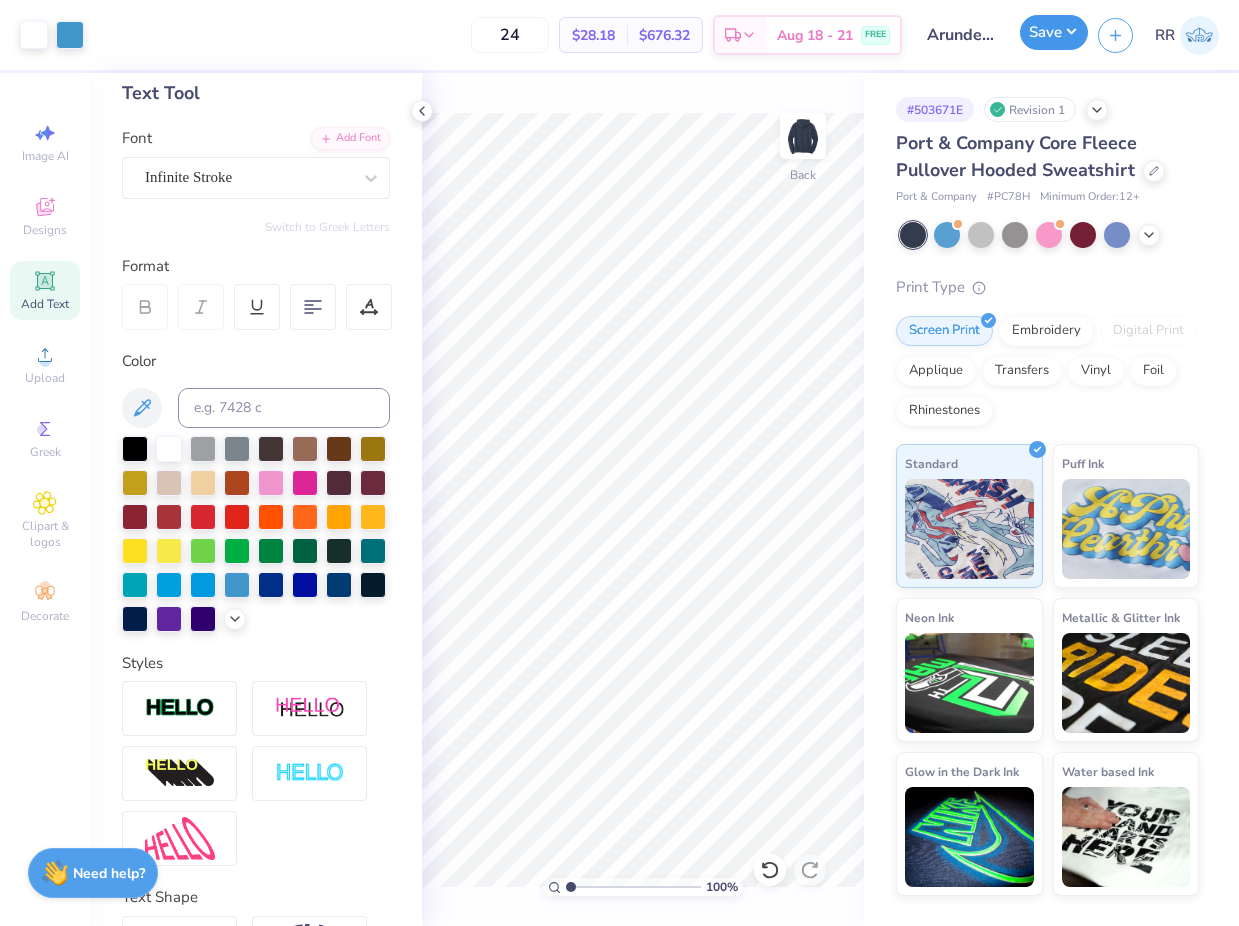 click on "Save" at bounding box center [1054, 32] 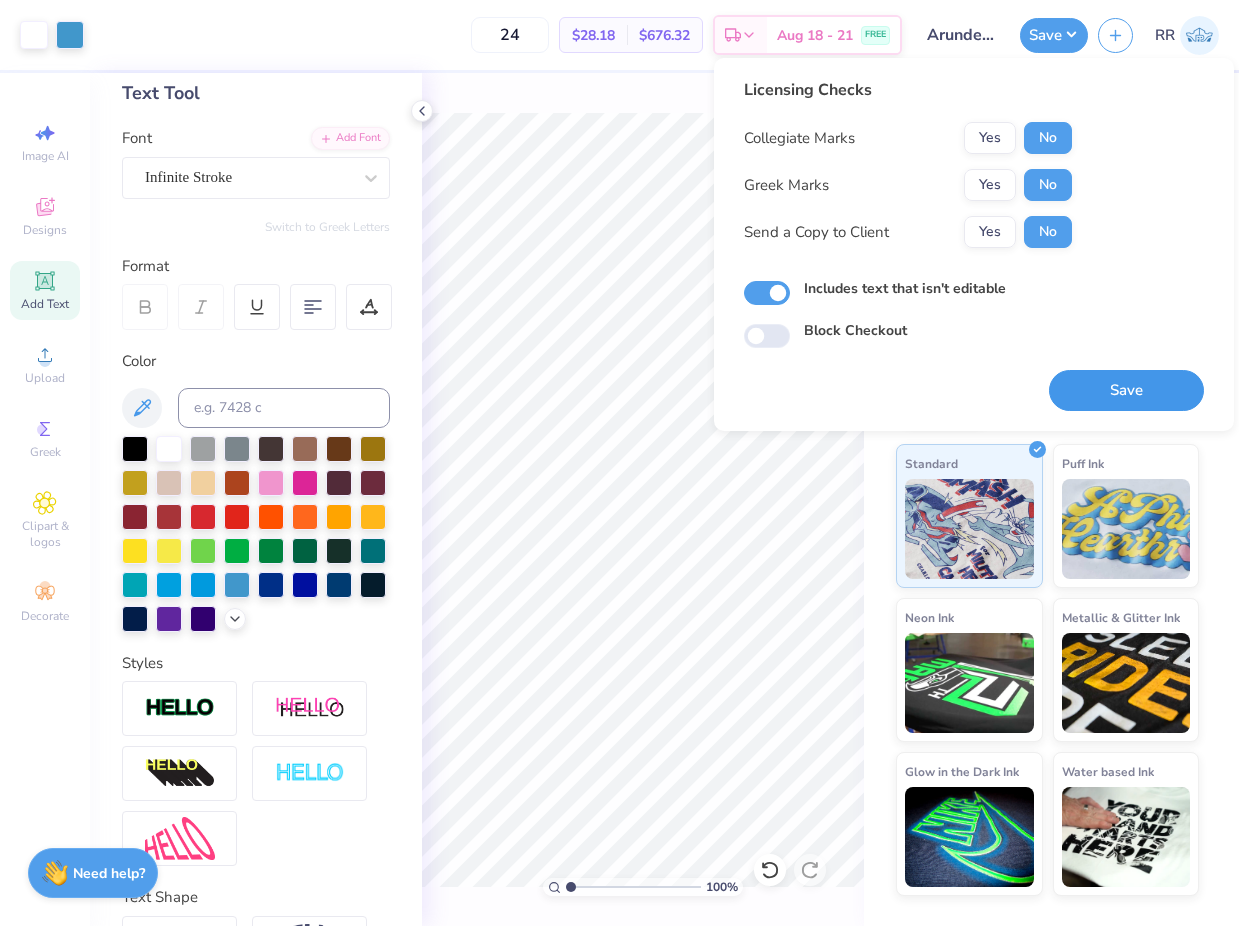 click on "Save" at bounding box center [1126, 390] 